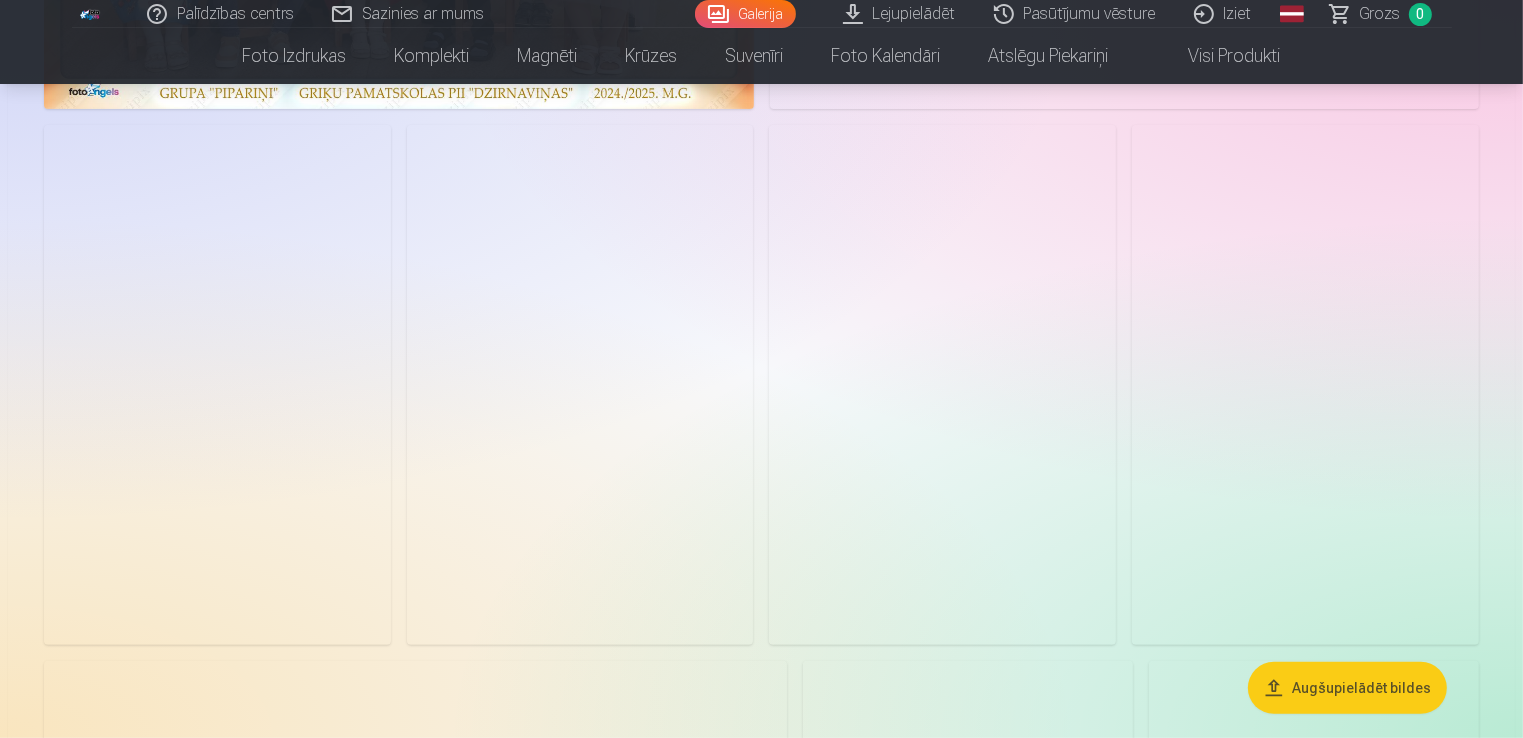 scroll, scrollTop: 0, scrollLeft: 0, axis: both 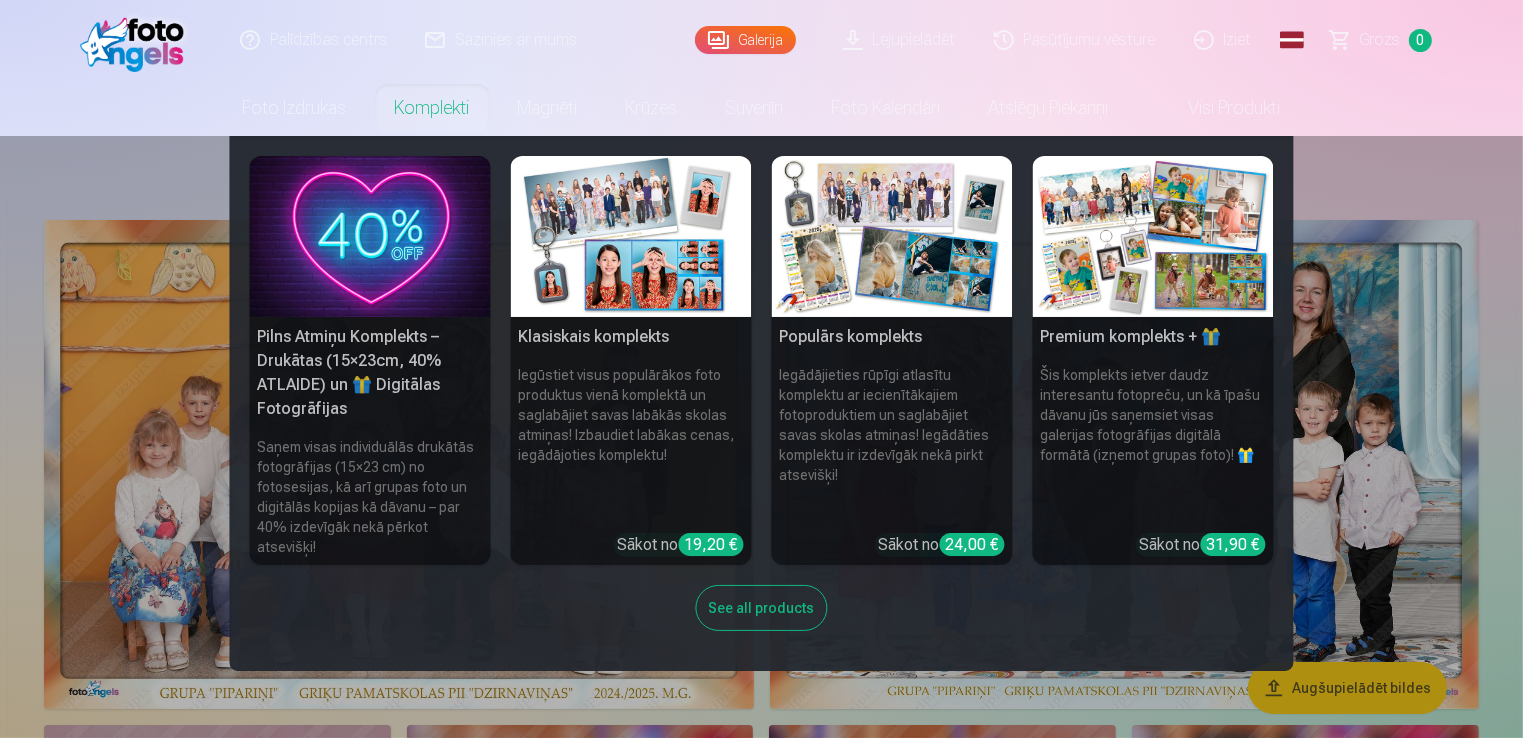 click on "Komplekti" at bounding box center [432, 108] 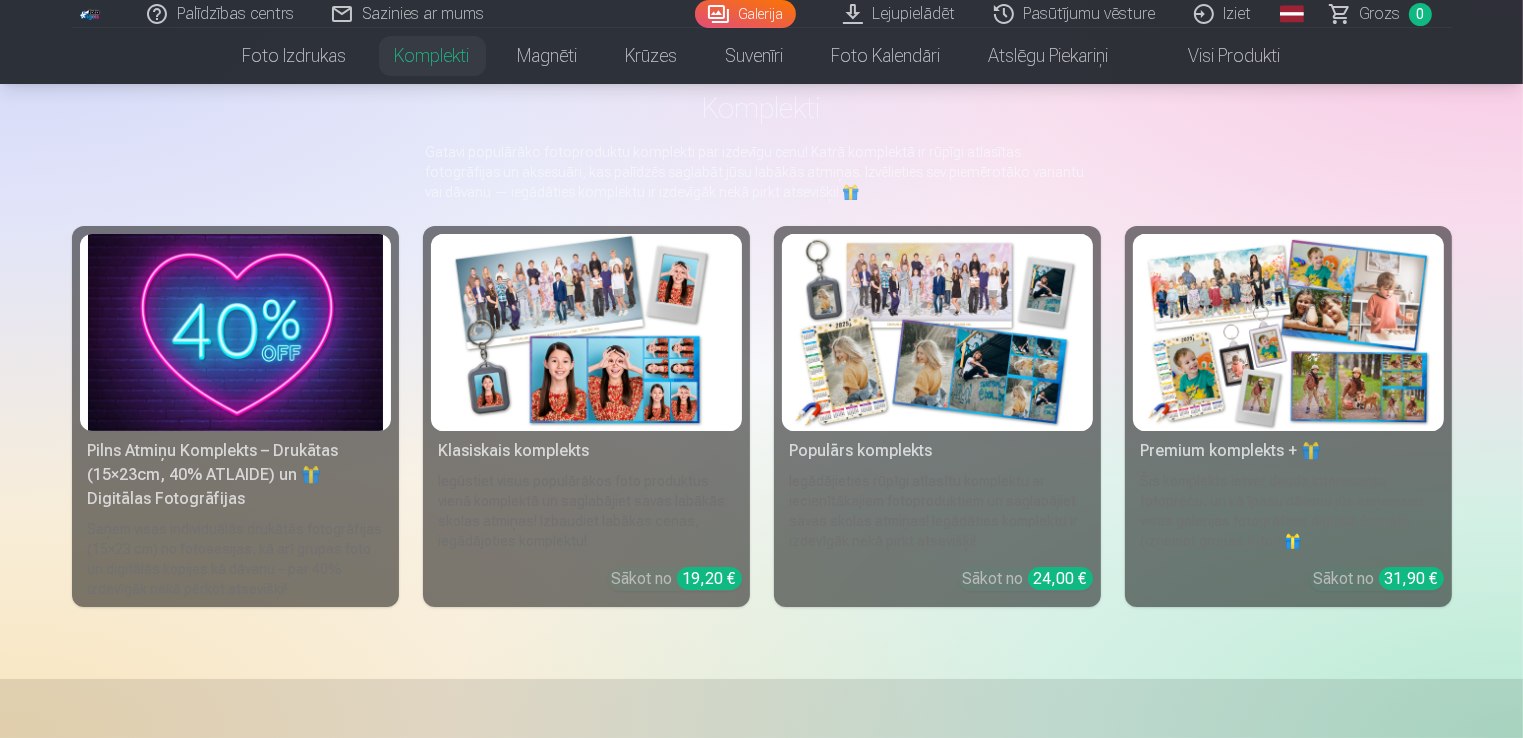 scroll, scrollTop: 100, scrollLeft: 0, axis: vertical 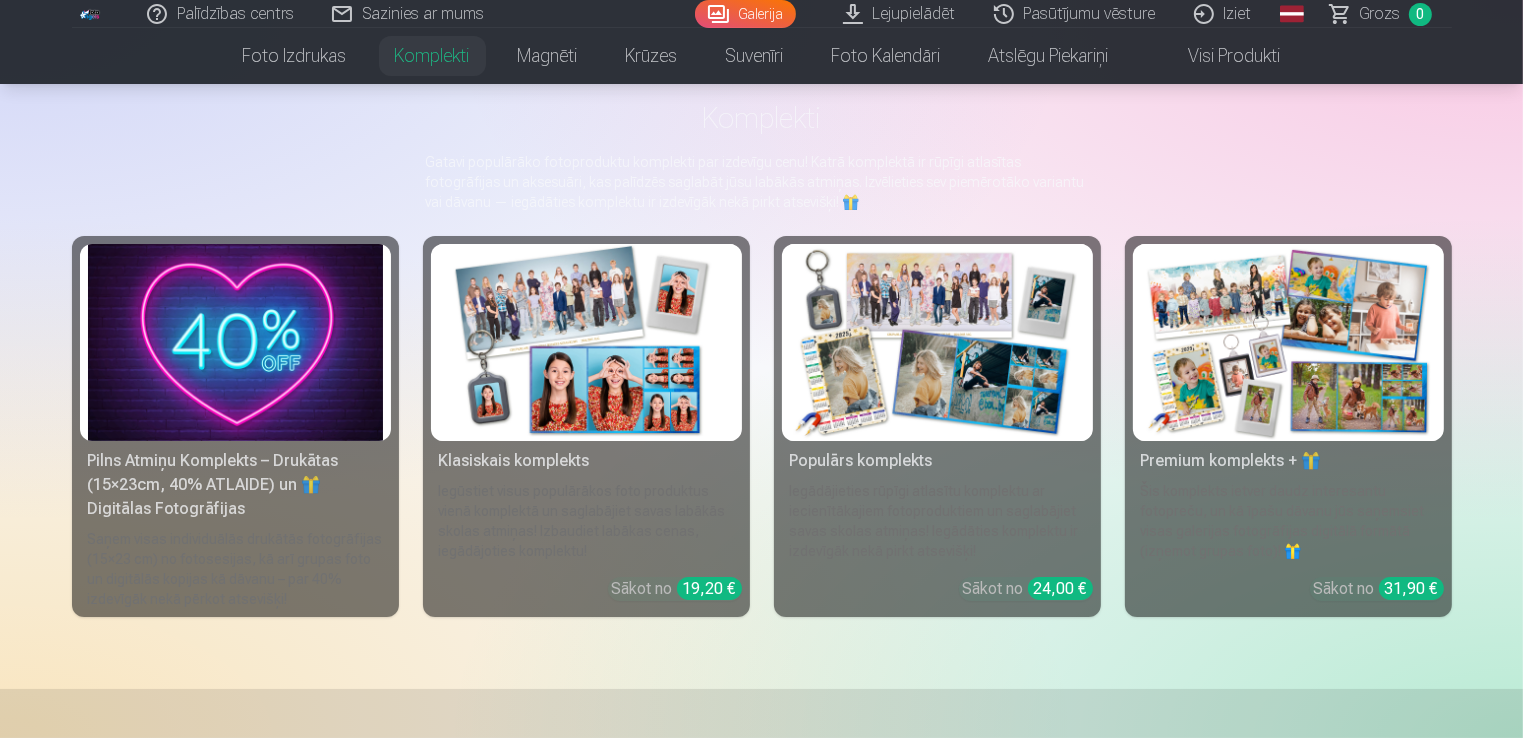 click at bounding box center [235, 342] 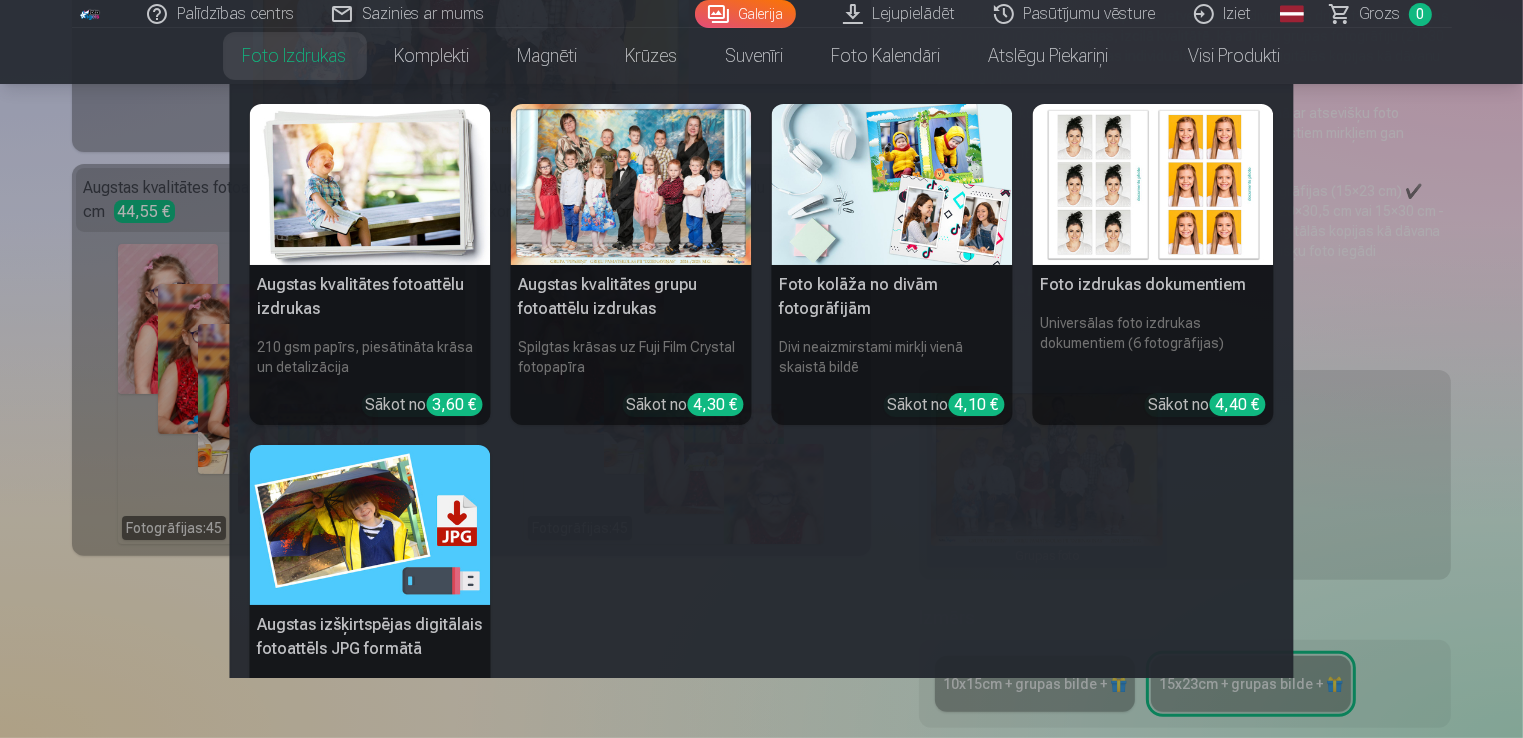 scroll, scrollTop: 0, scrollLeft: 0, axis: both 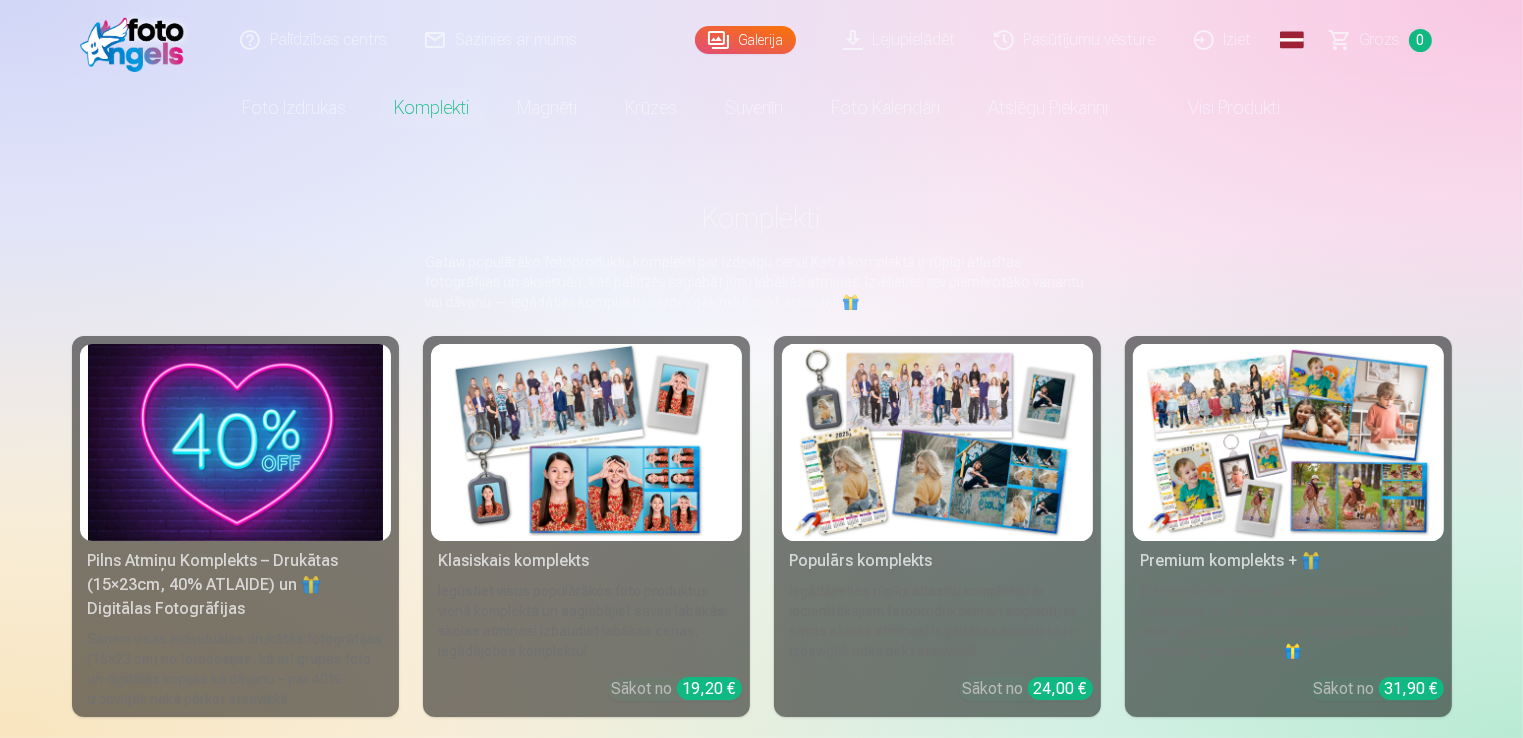 click at bounding box center (937, 442) 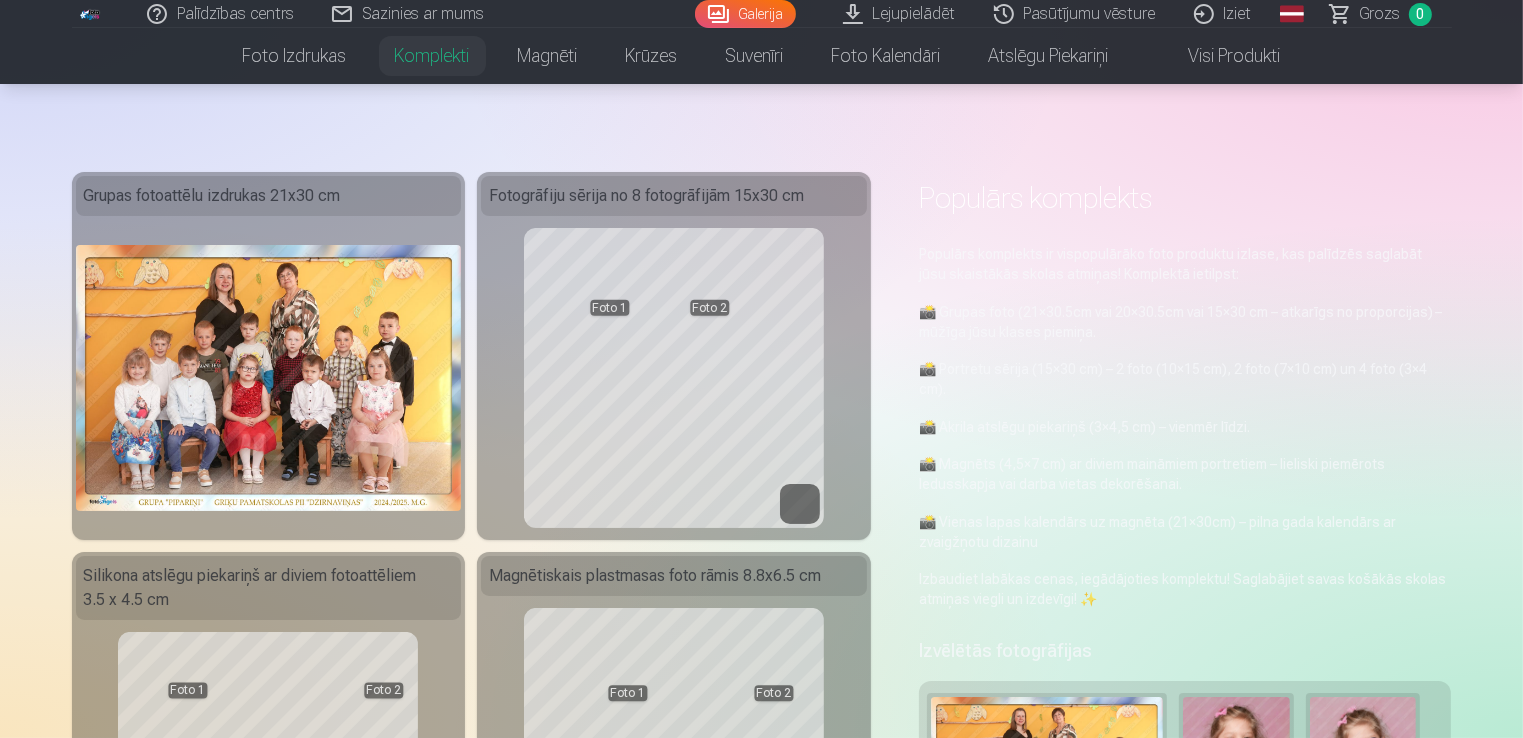 scroll, scrollTop: 0, scrollLeft: 0, axis: both 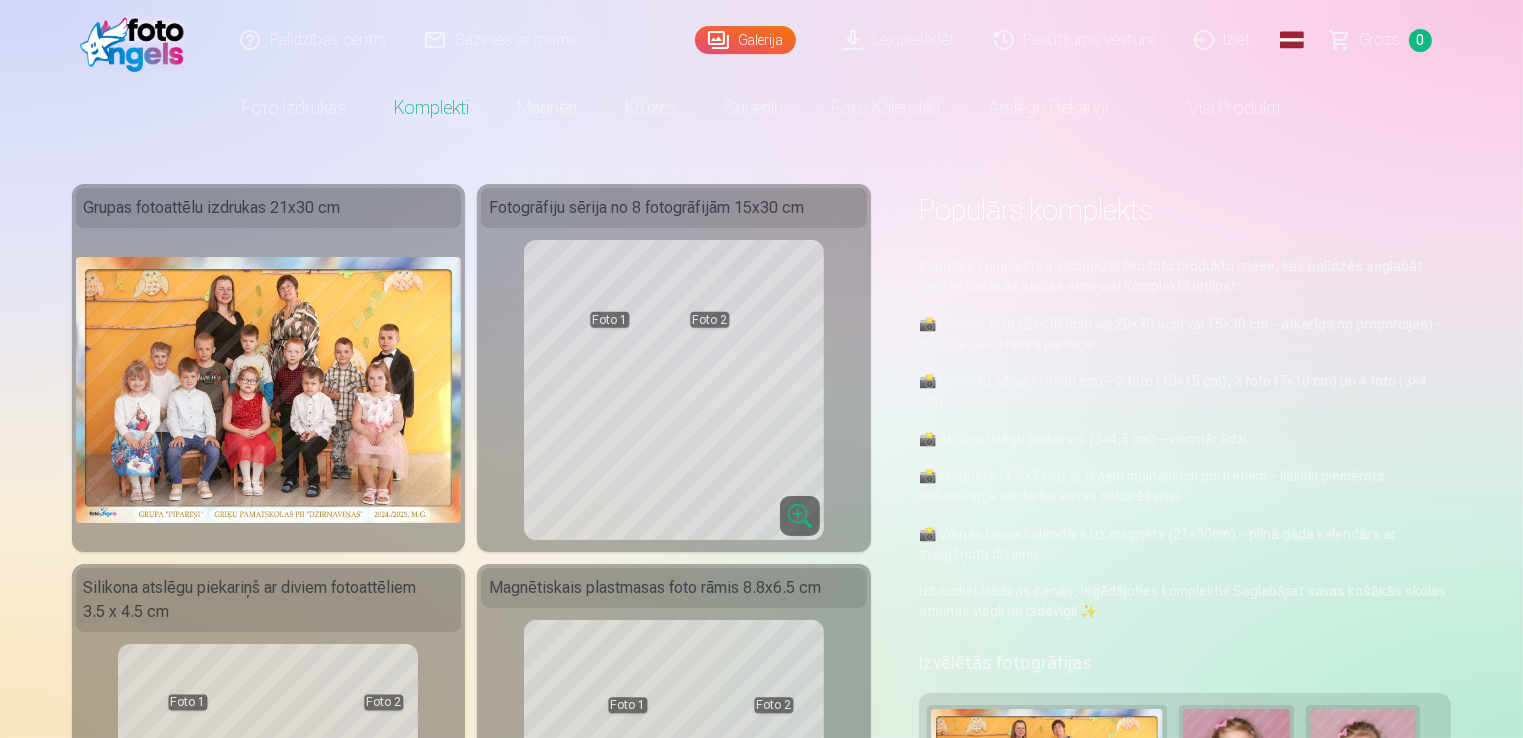click on "Palīdzības centrs" at bounding box center [314, 40] 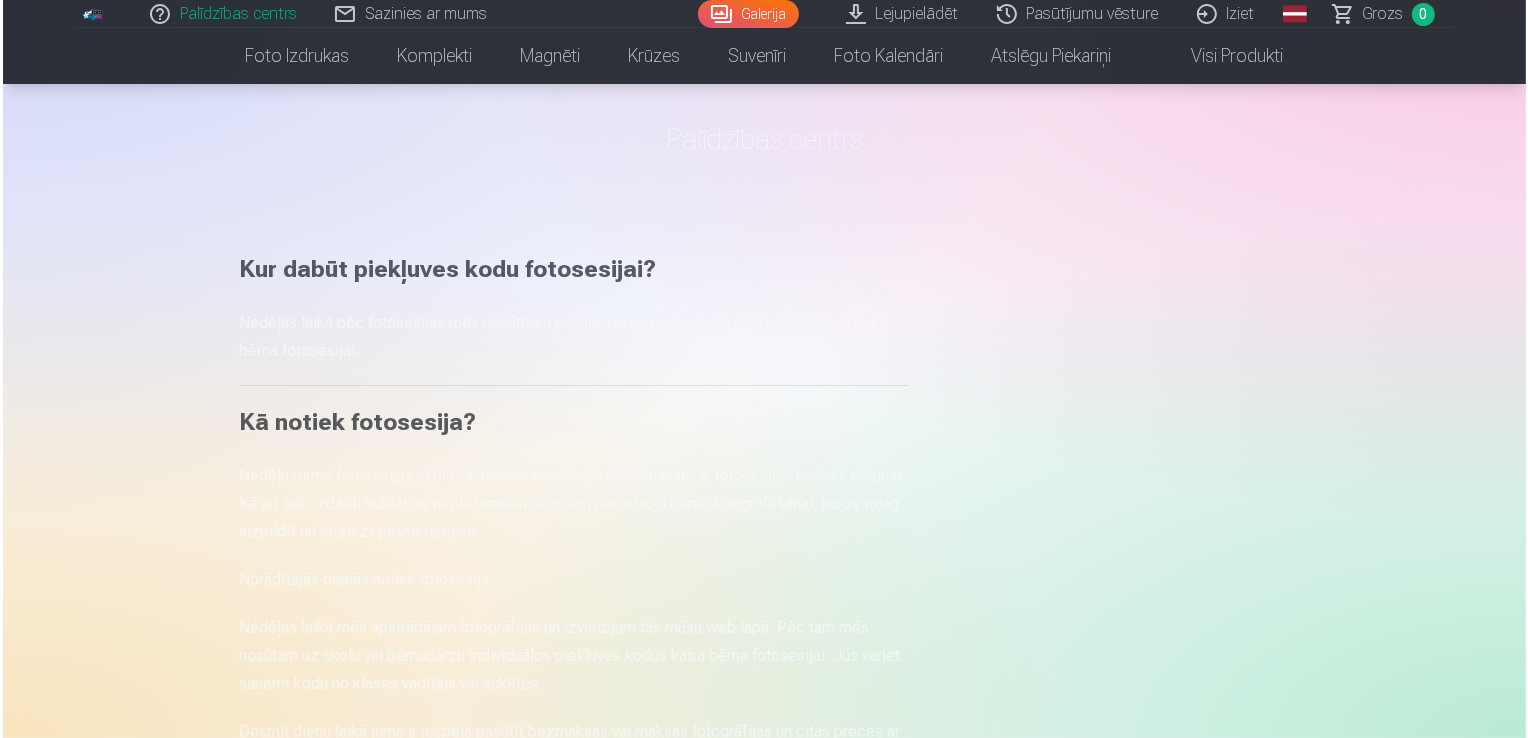 scroll, scrollTop: 0, scrollLeft: 0, axis: both 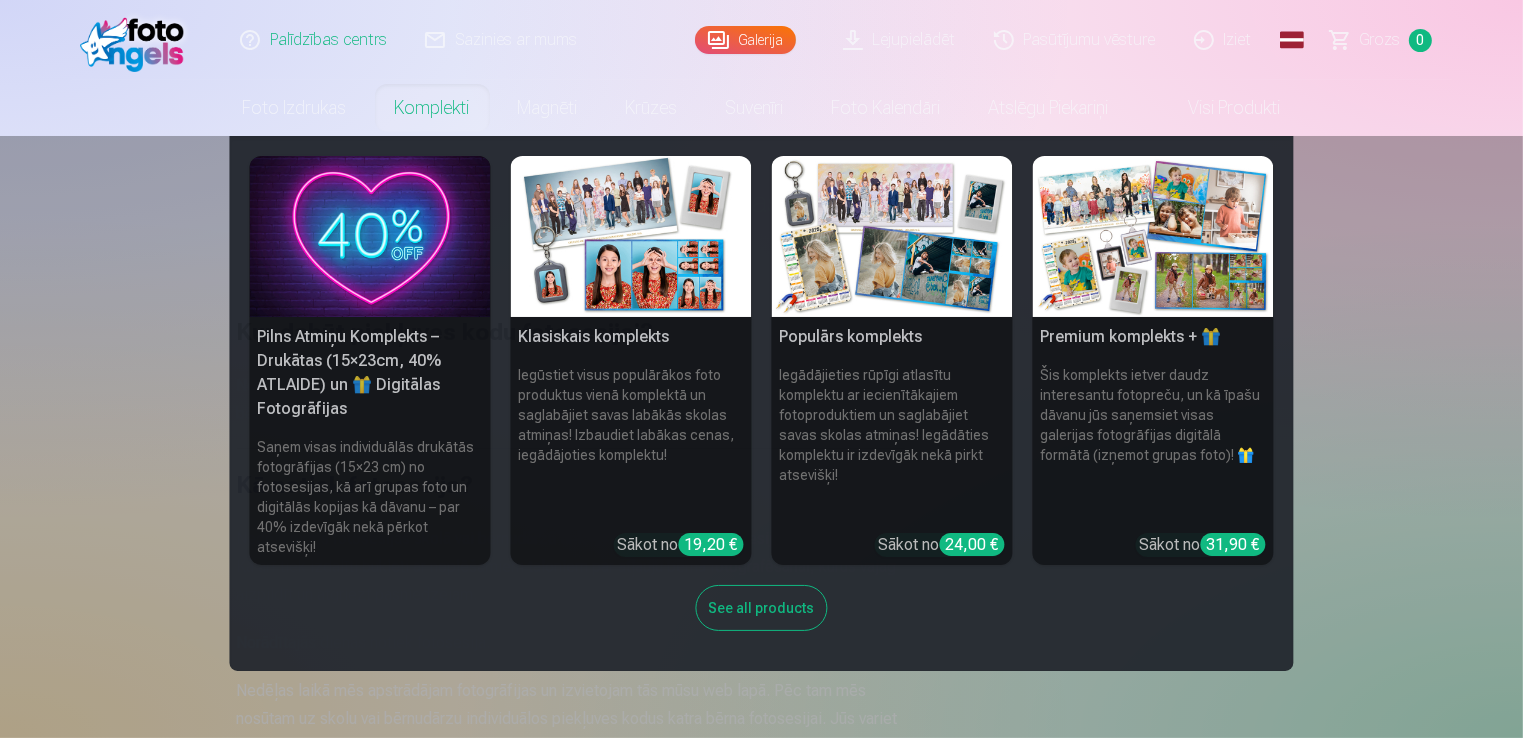 click on "Komplekti" at bounding box center [432, 108] 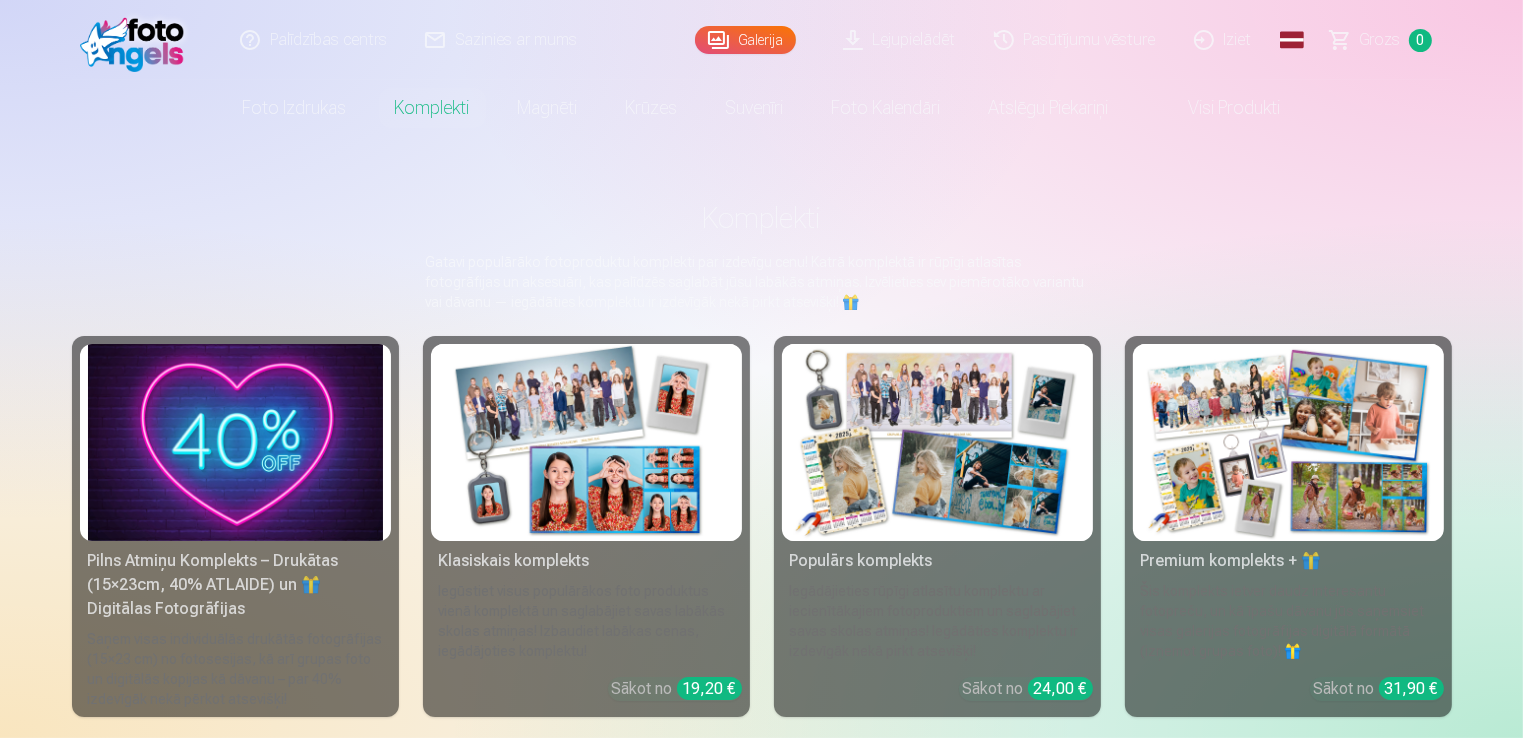 click at bounding box center [937, 442] 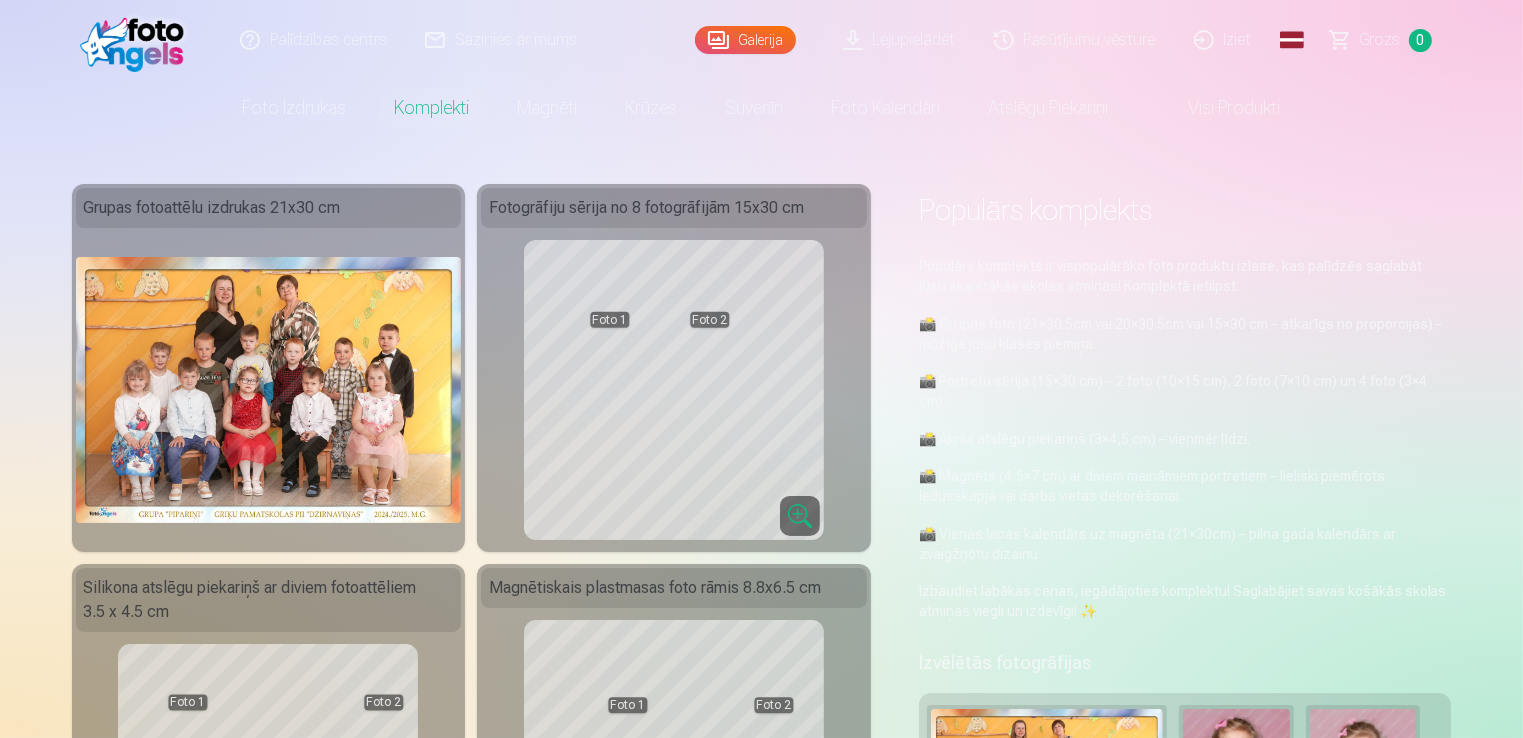 click at bounding box center [269, 390] 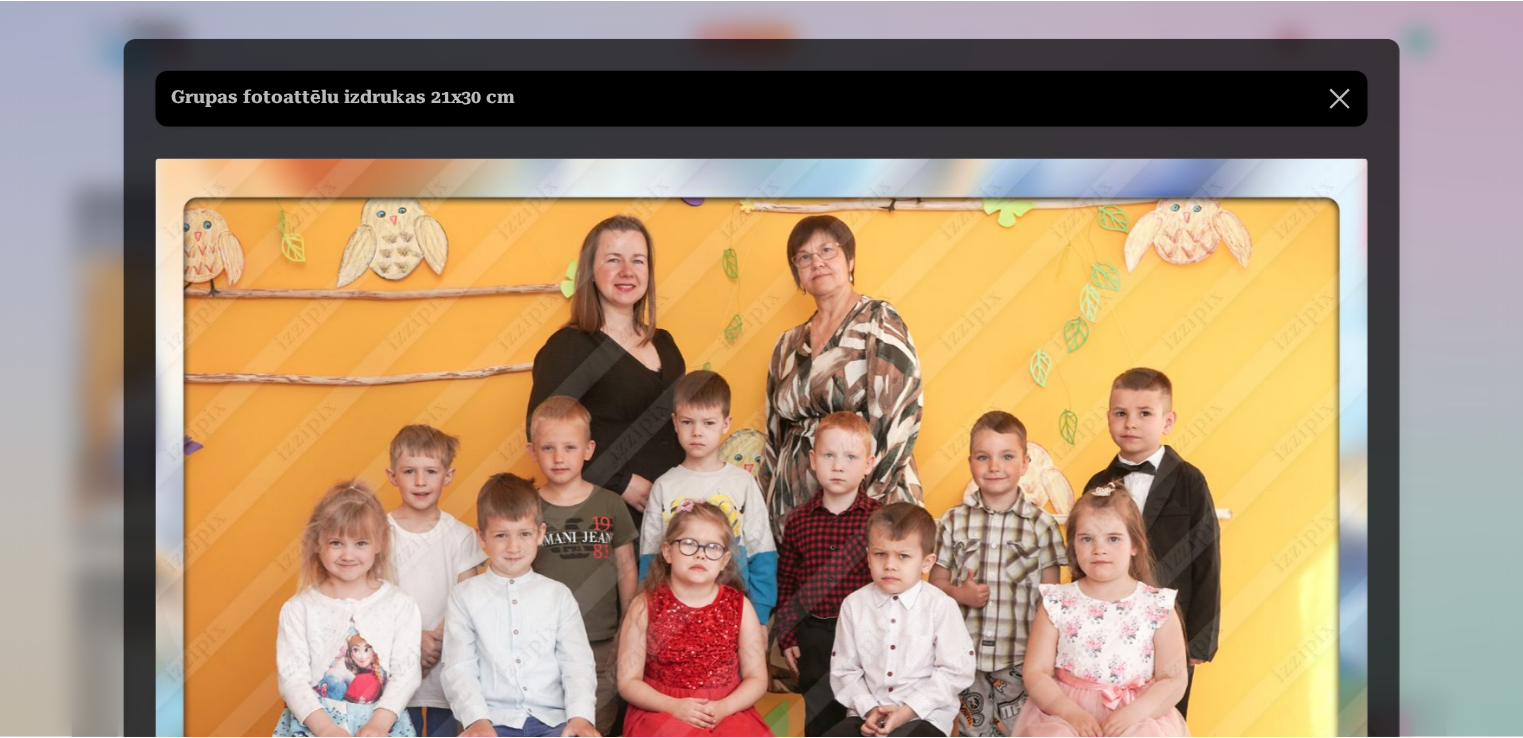 scroll, scrollTop: 0, scrollLeft: 0, axis: both 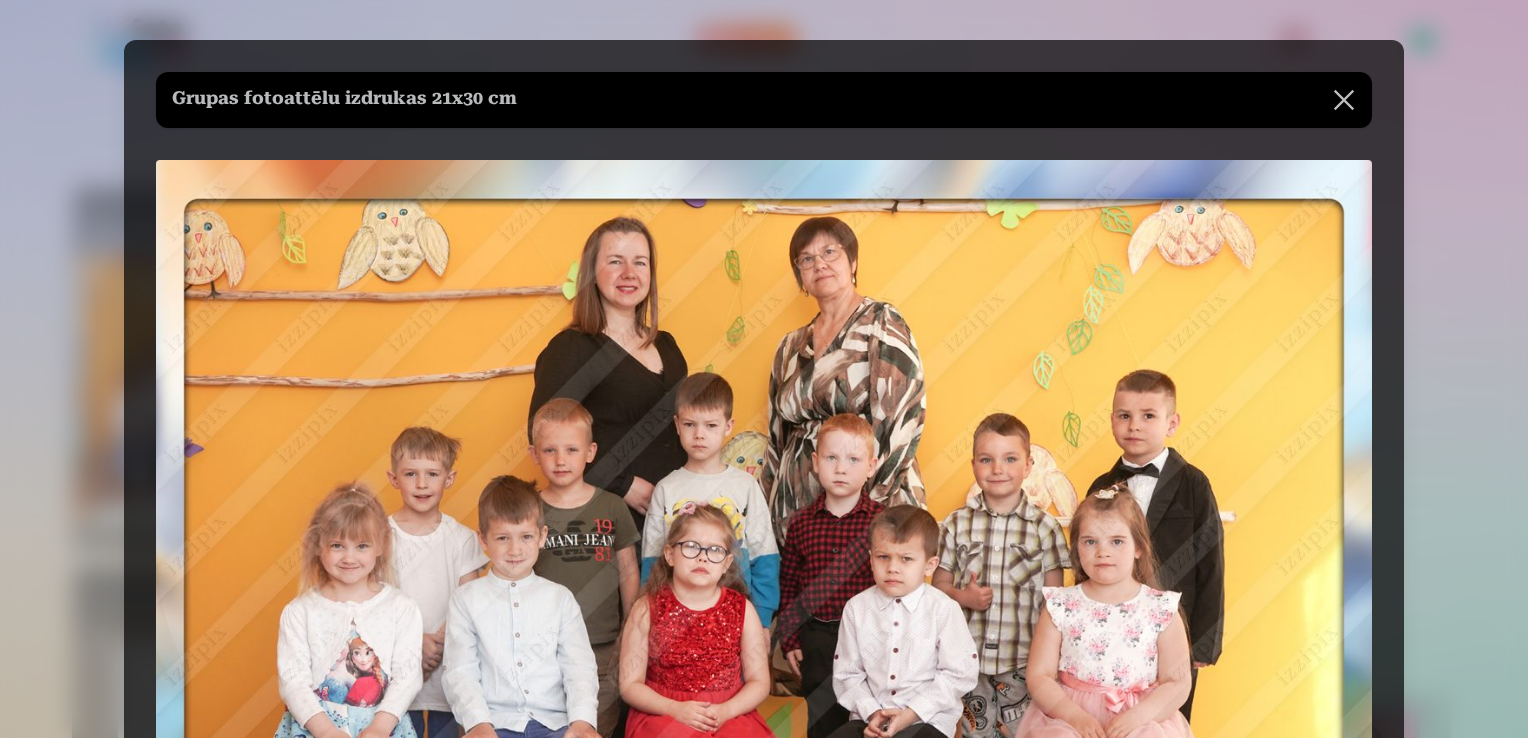 click at bounding box center [1344, 100] 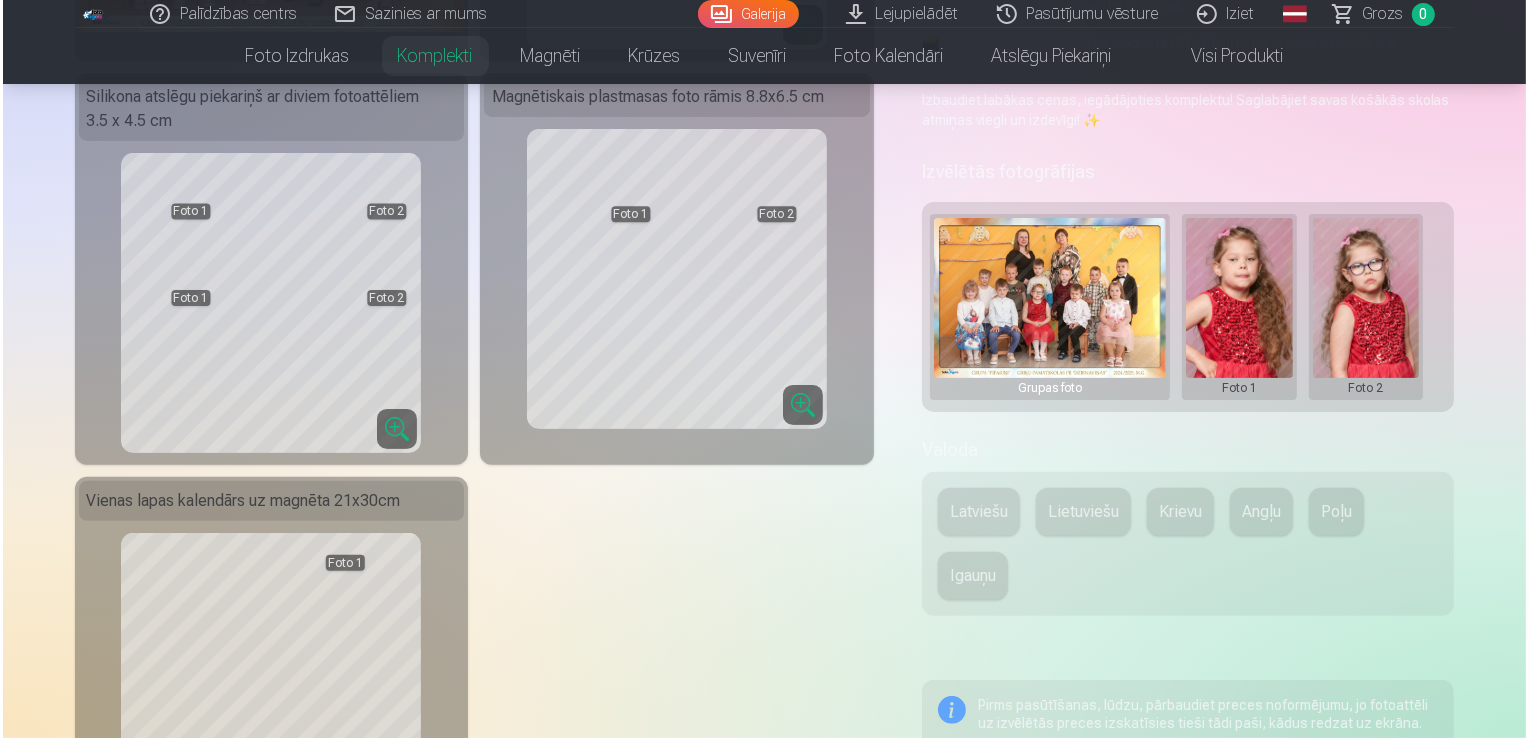 scroll, scrollTop: 400, scrollLeft: 0, axis: vertical 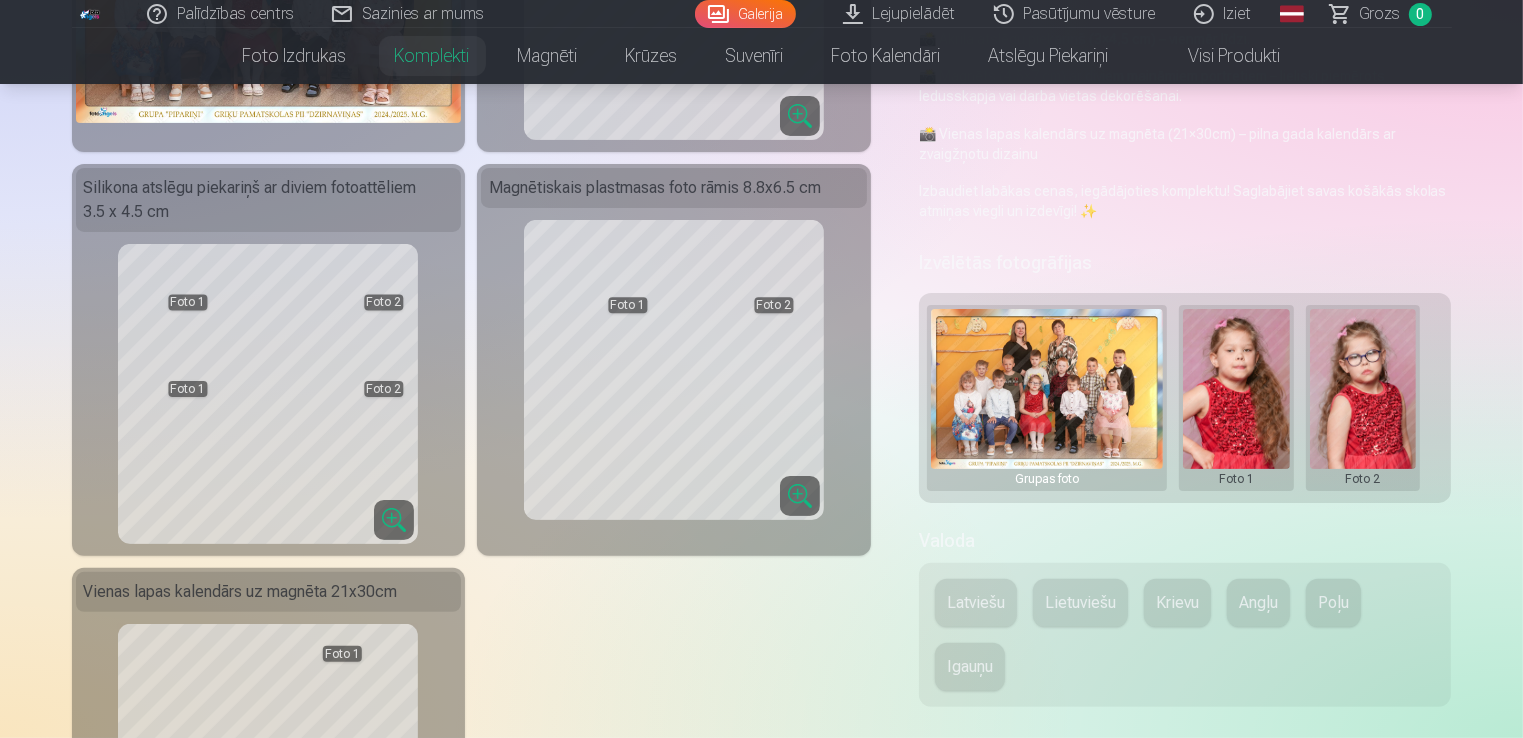 click on "Latviešu" at bounding box center [976, 603] 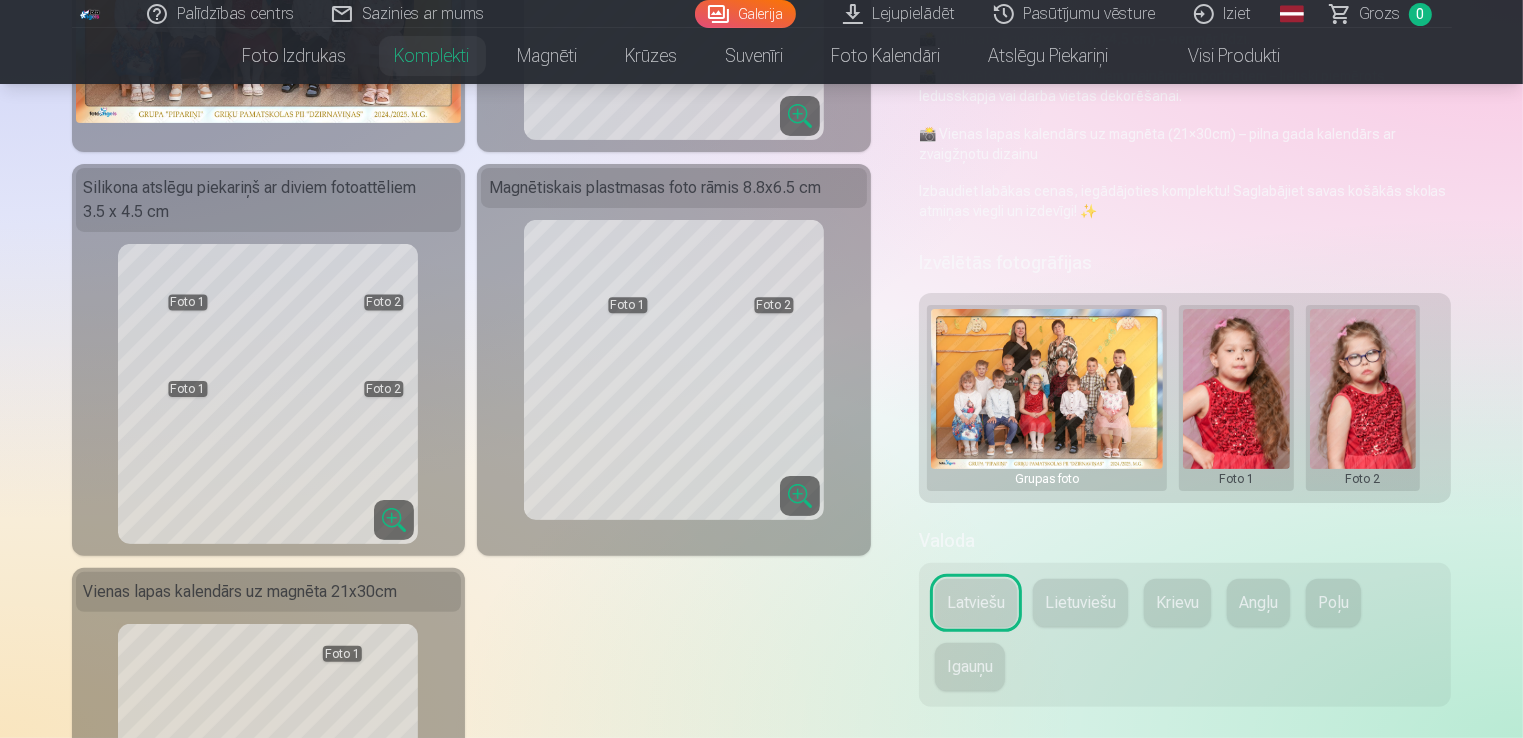 click at bounding box center (1236, 398) 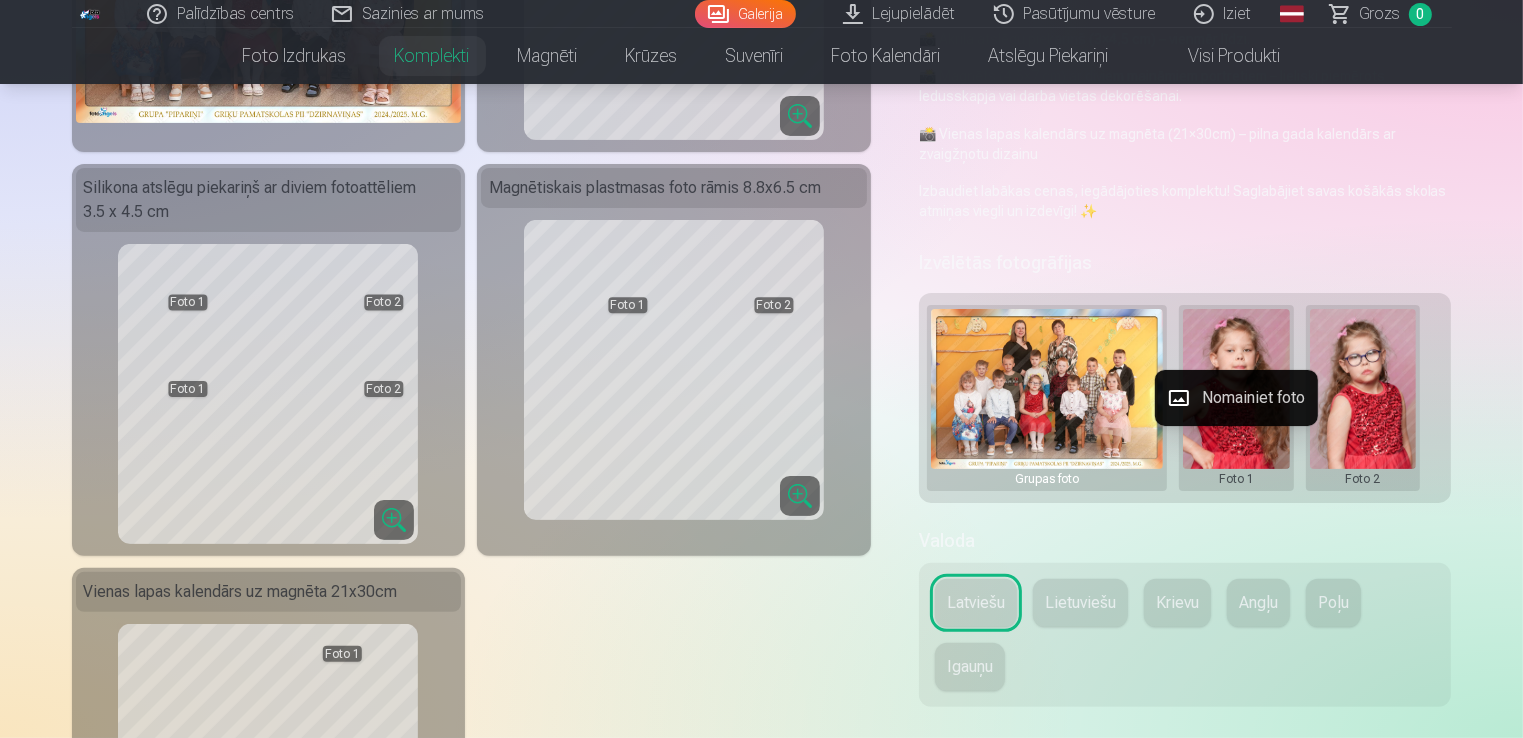 click at bounding box center (761, 369) 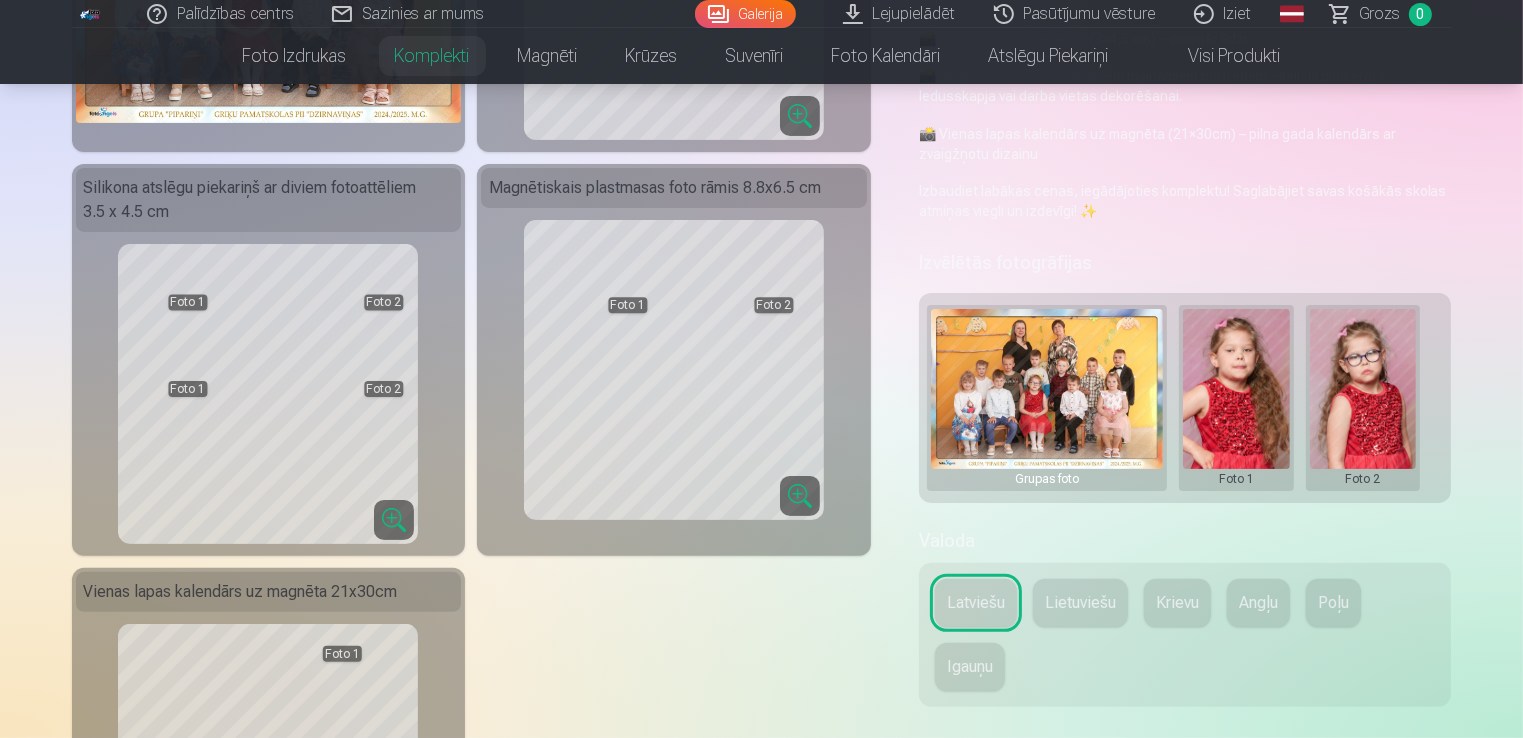 click at bounding box center [1363, 398] 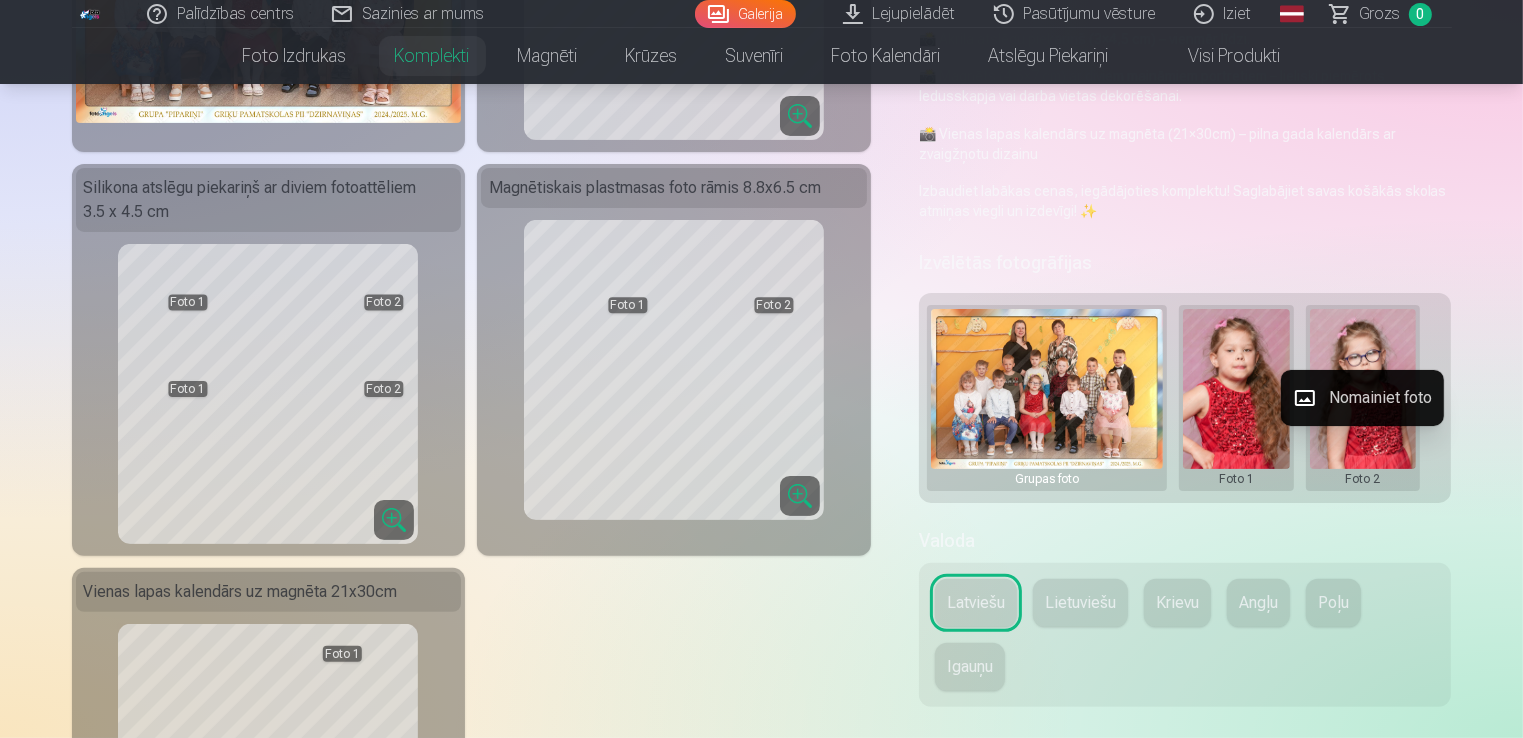 click on "Nomainiet foto" at bounding box center [1362, 398] 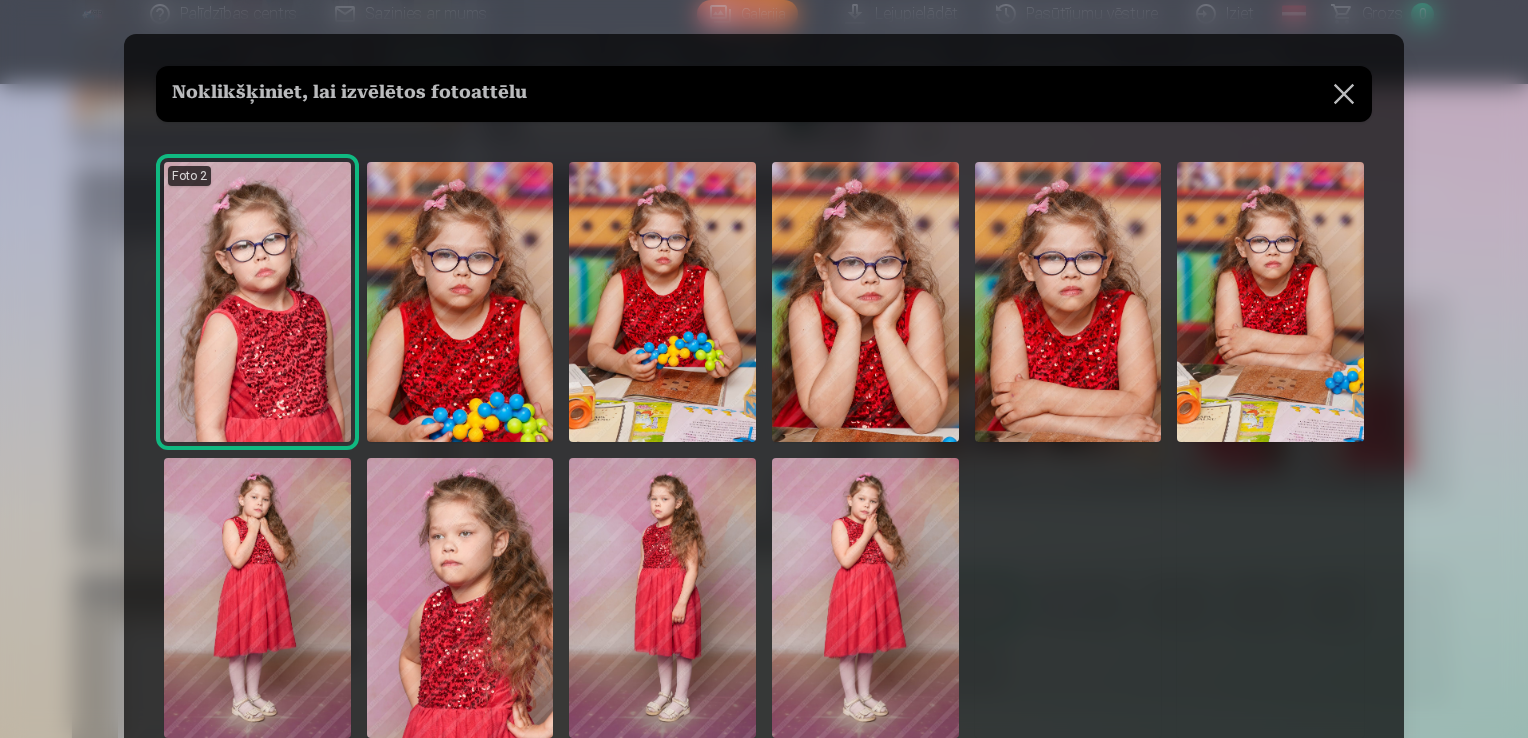scroll, scrollTop: 0, scrollLeft: 0, axis: both 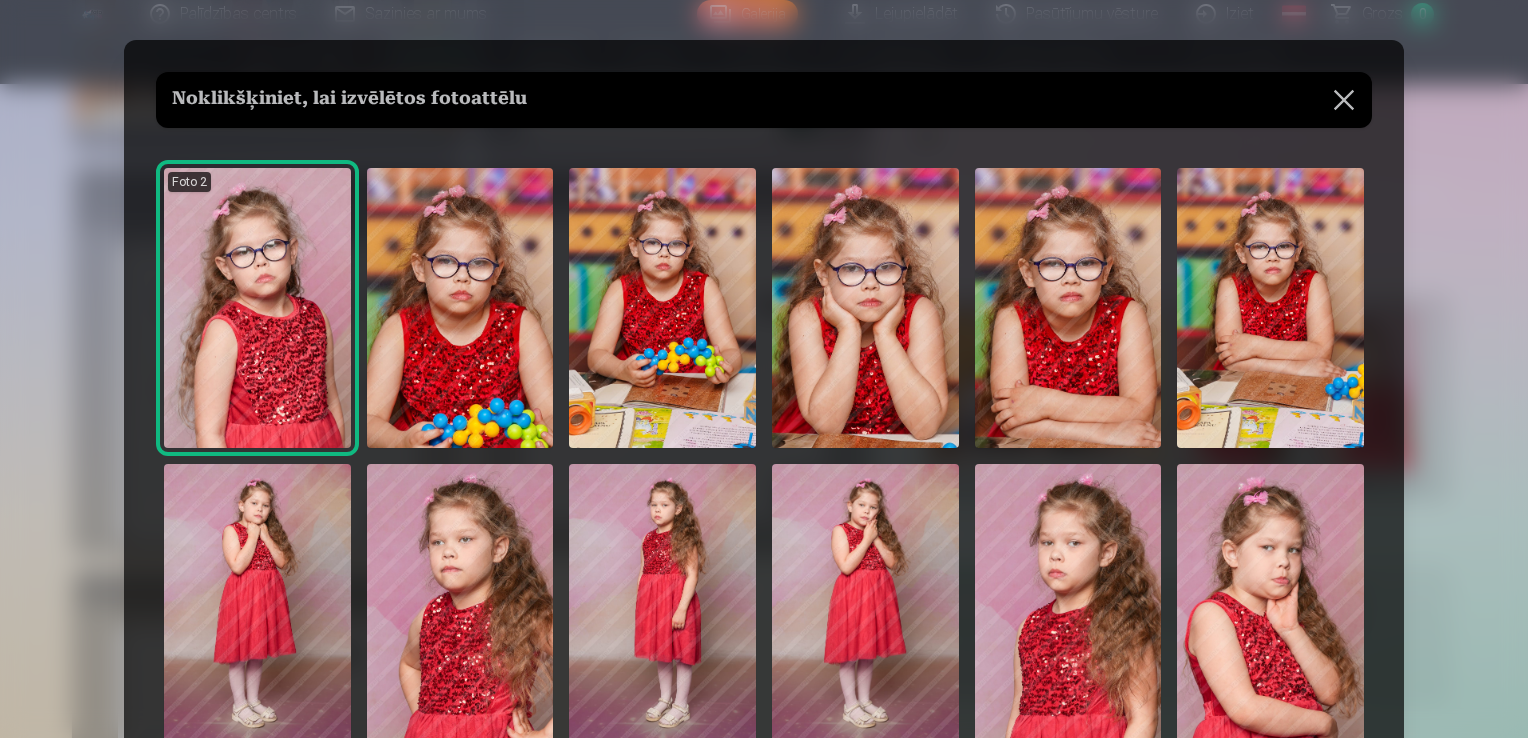 click at bounding box center (865, 308) 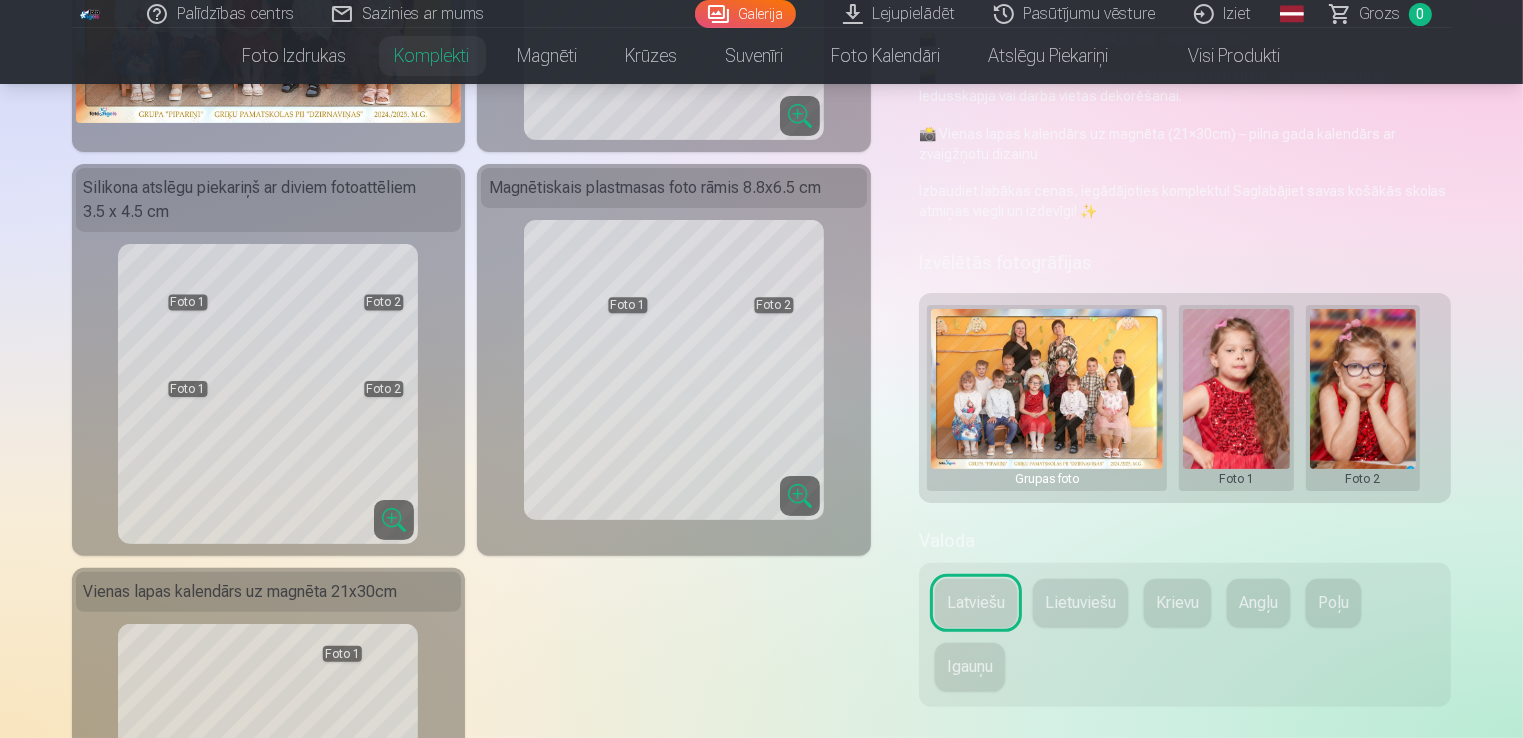 click at bounding box center [1236, 398] 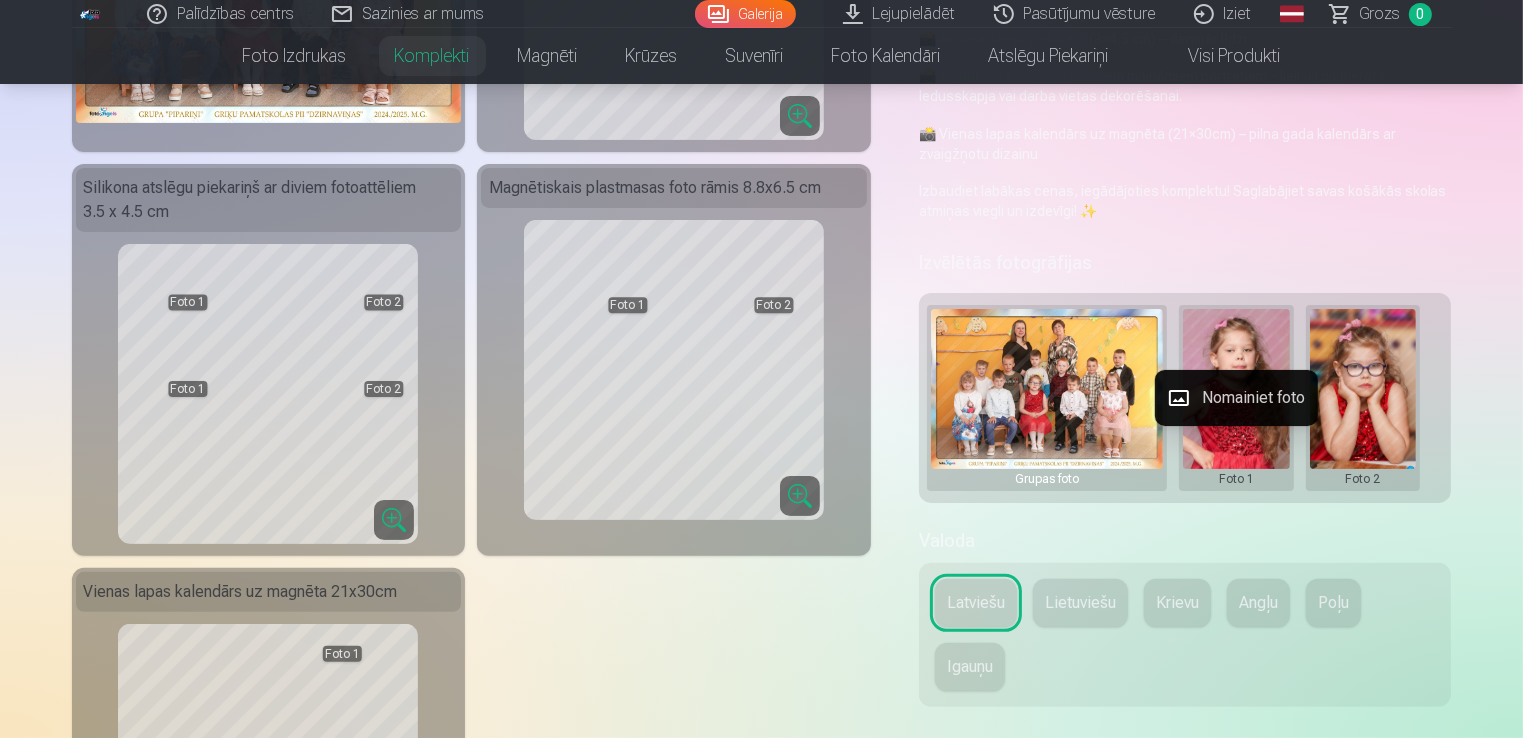 click on "Nomainiet foto" at bounding box center [1236, 398] 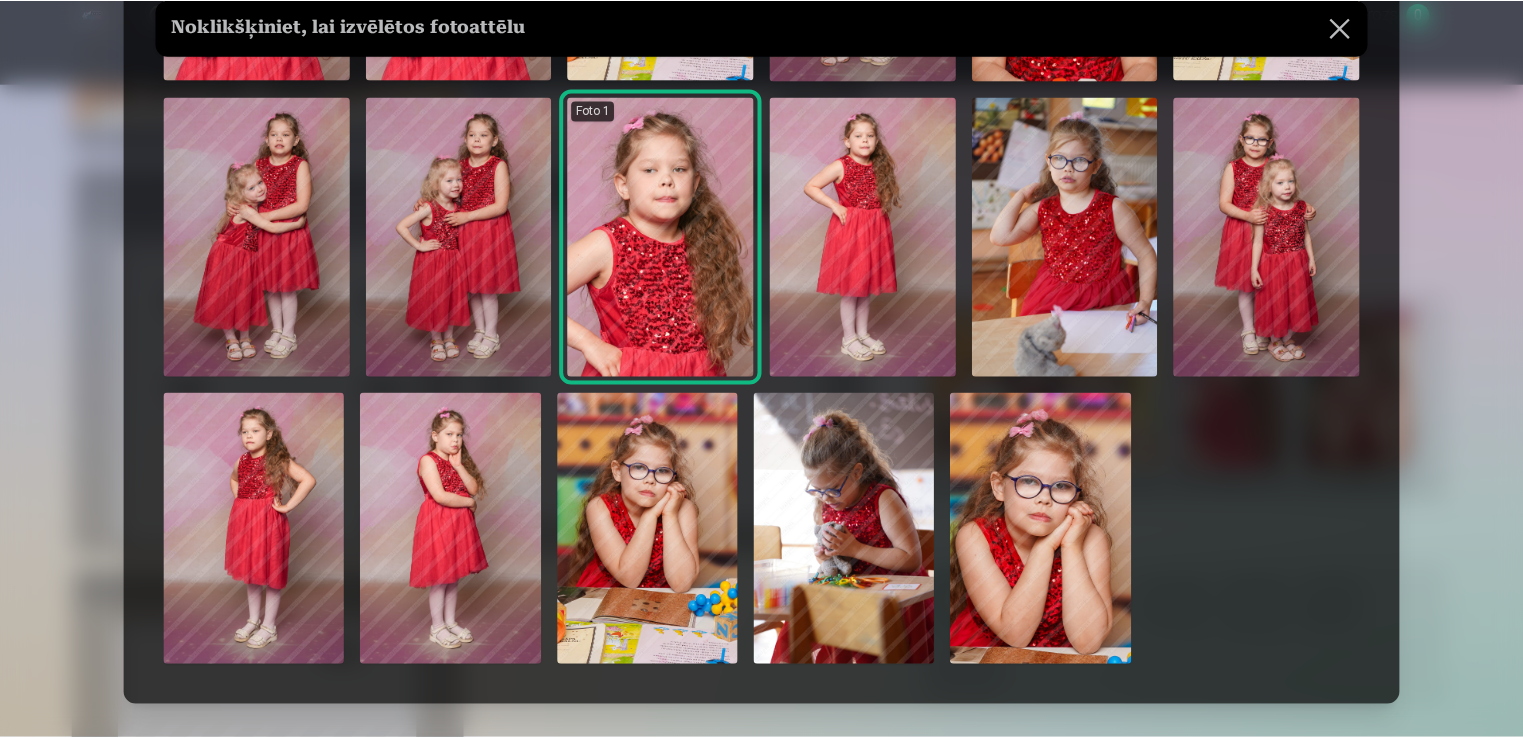 scroll, scrollTop: 1000, scrollLeft: 0, axis: vertical 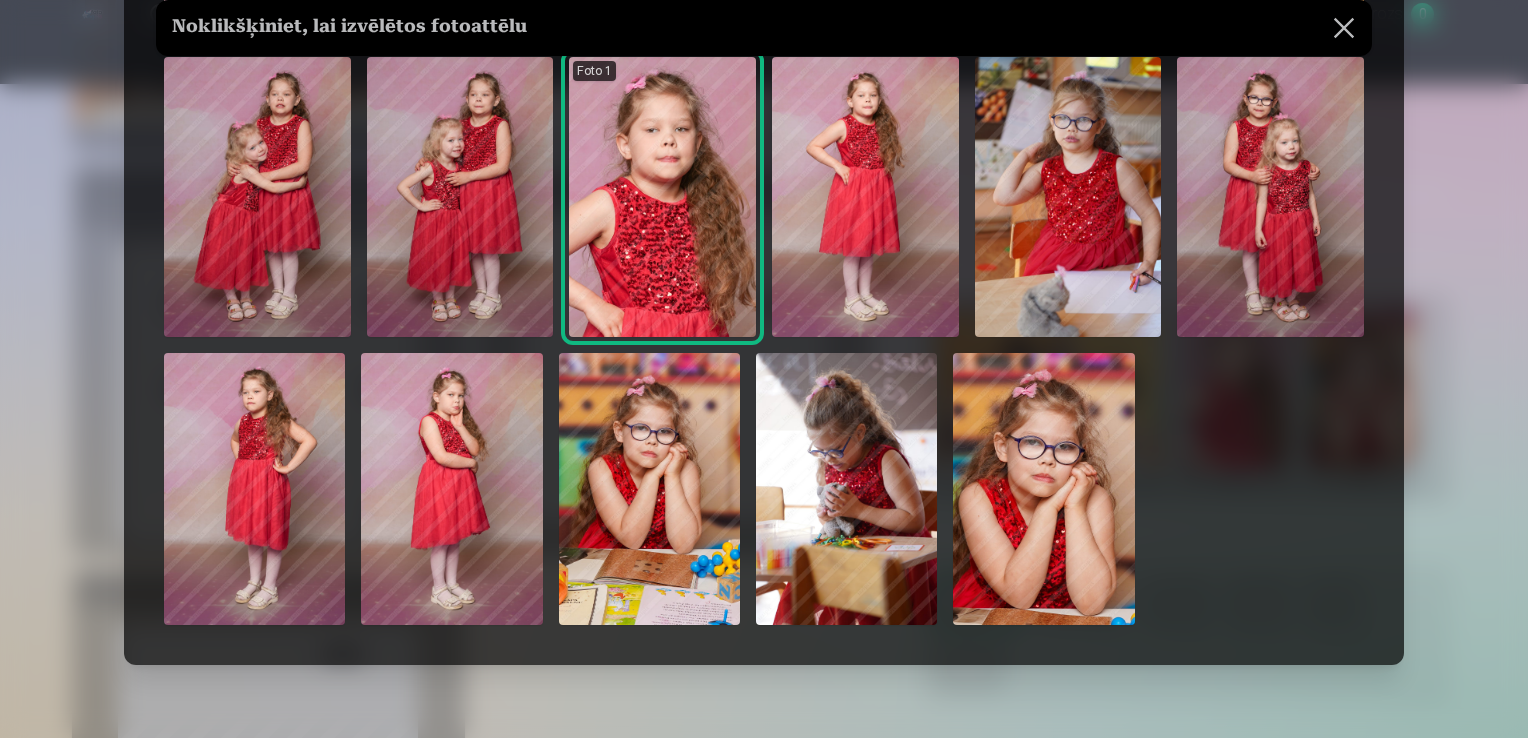 click at bounding box center (649, 489) 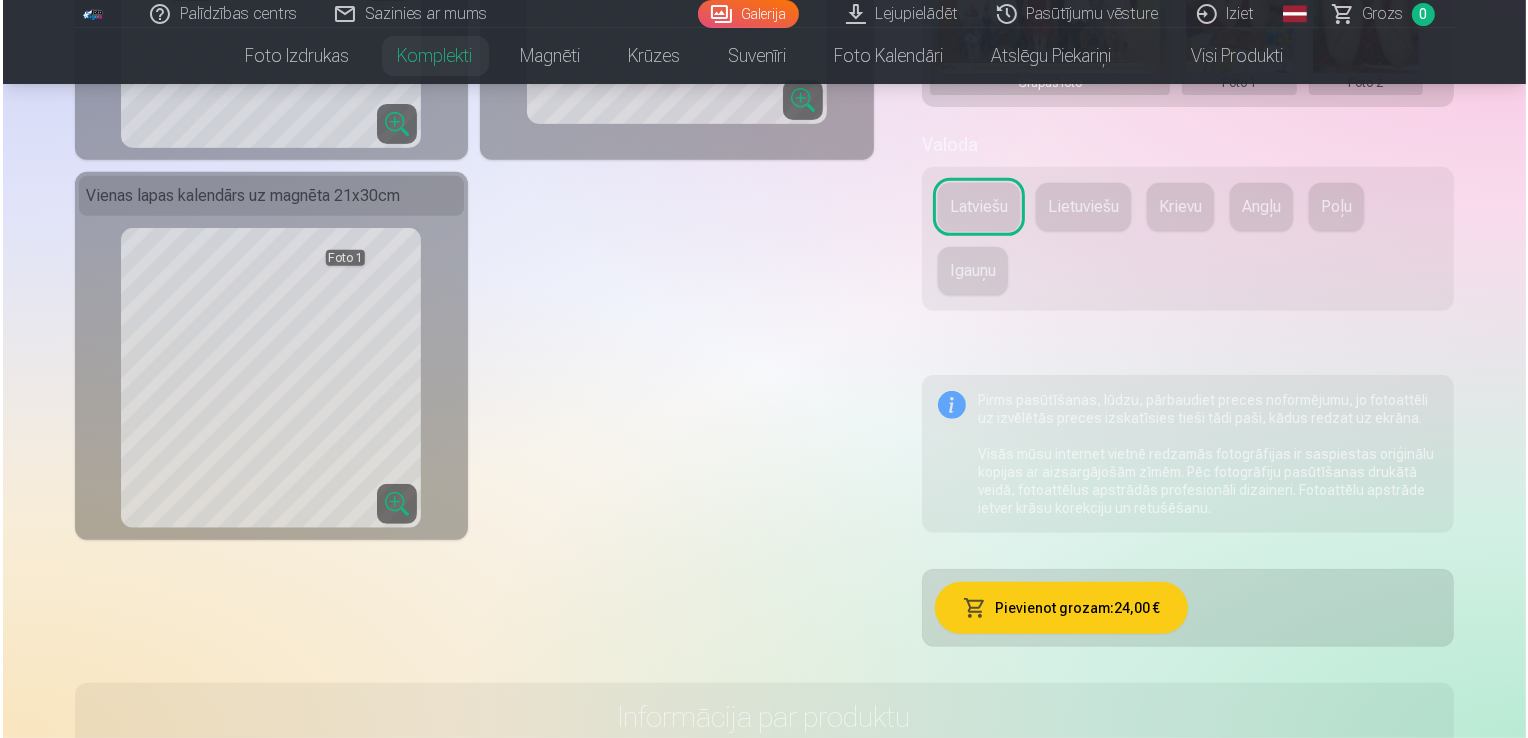 scroll, scrollTop: 800, scrollLeft: 0, axis: vertical 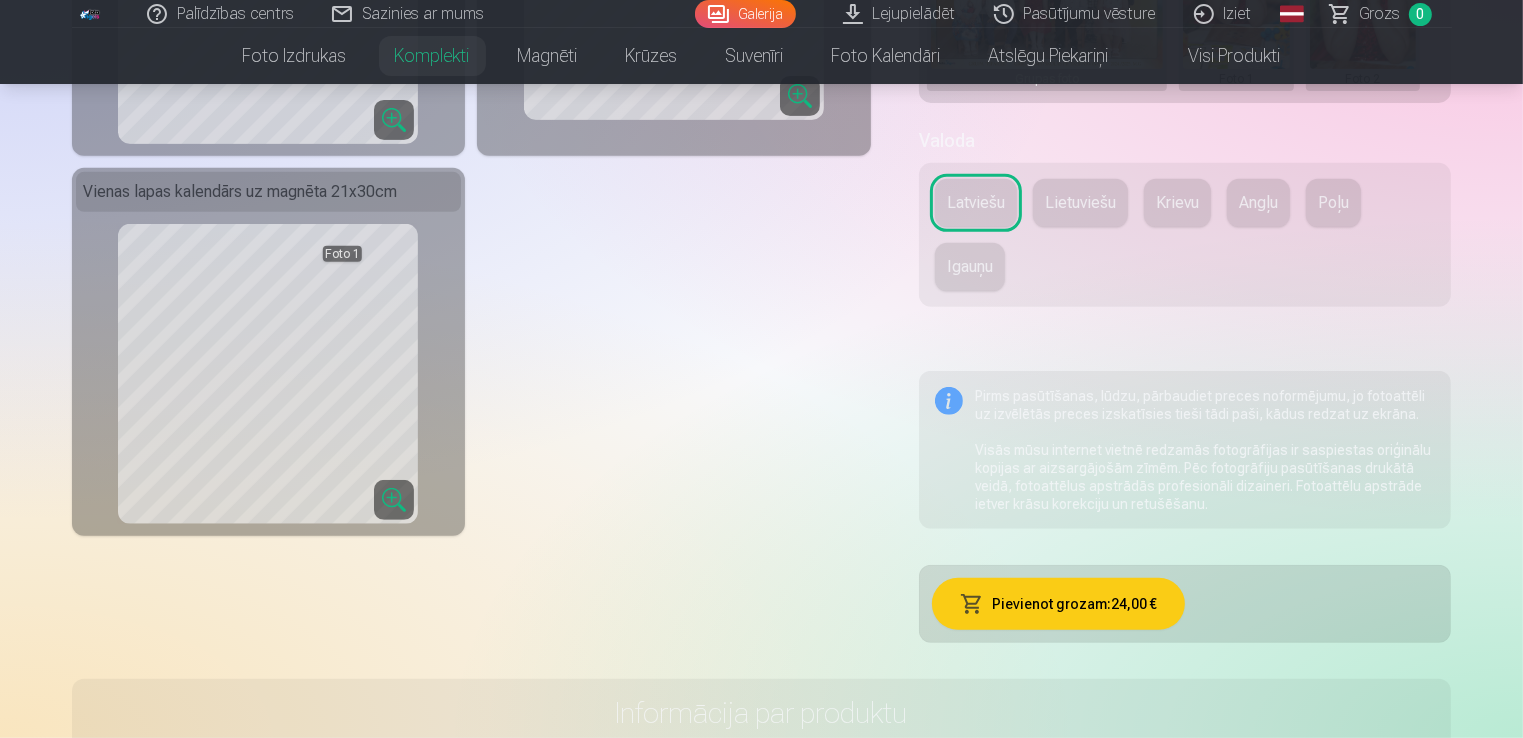 click on "Pievienot grozam :  24,00 €" at bounding box center (1058, 604) 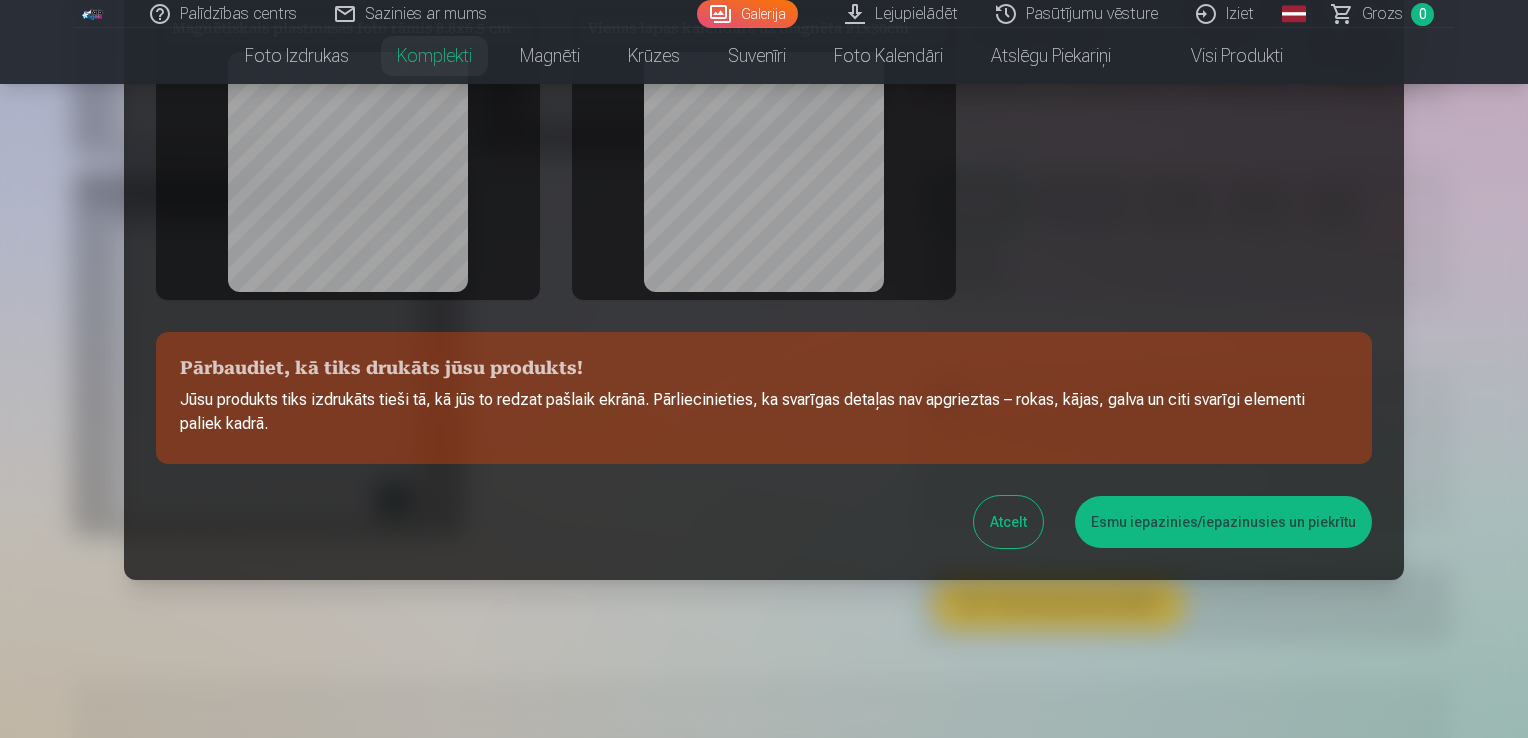 scroll, scrollTop: 409, scrollLeft: 0, axis: vertical 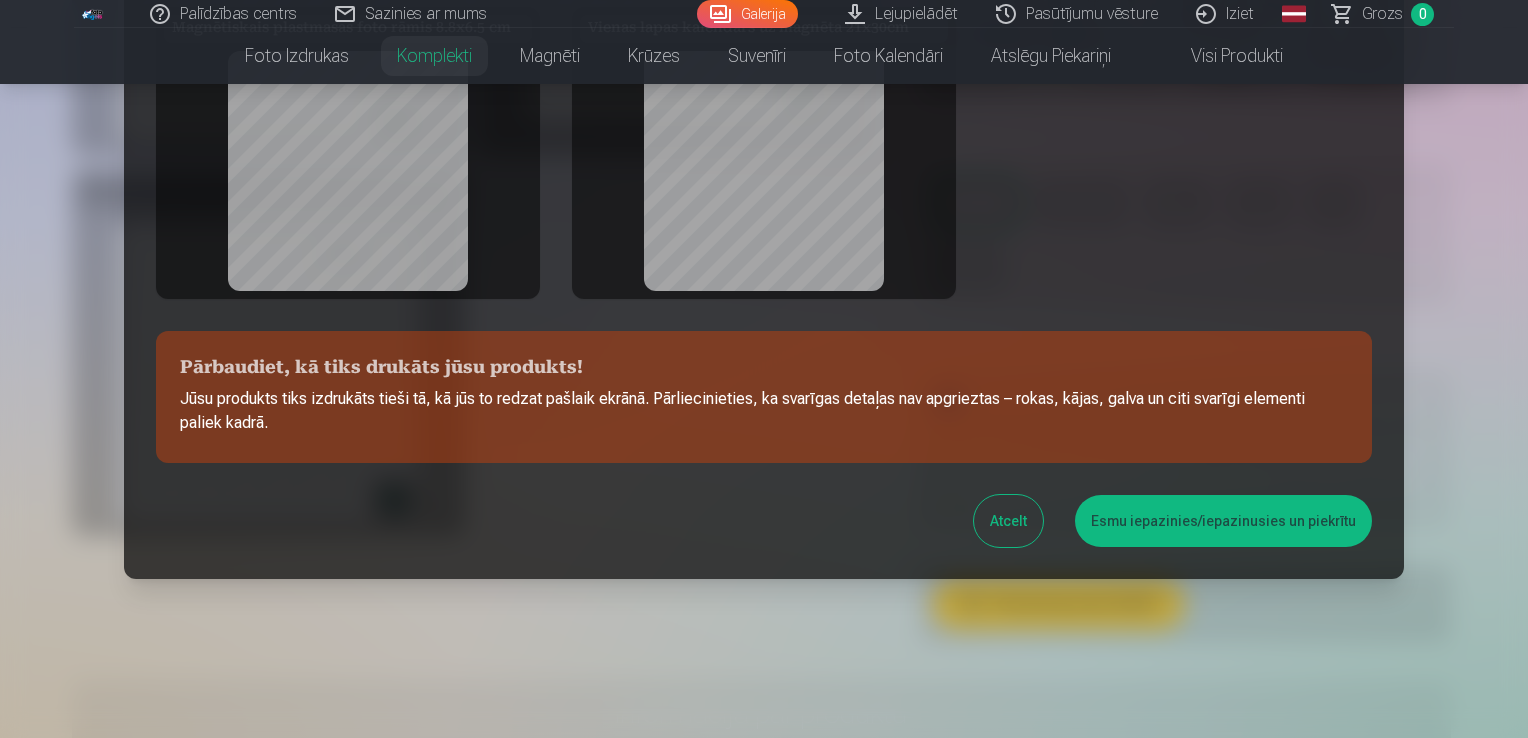click on "Esmu iepazinies/iepazinusies un piekrītu" at bounding box center (1223, 521) 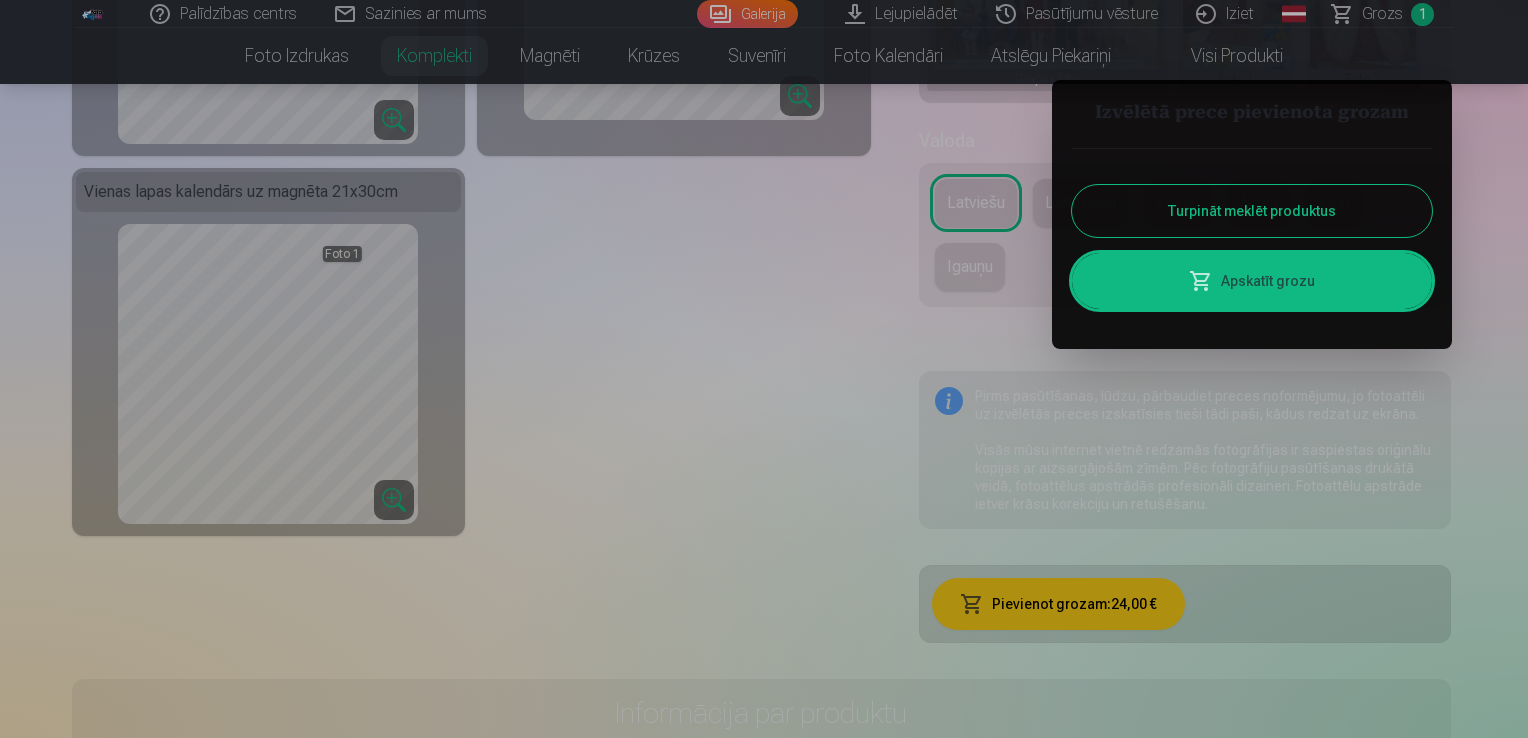 click on "Apskatīt grozu" at bounding box center (1252, 281) 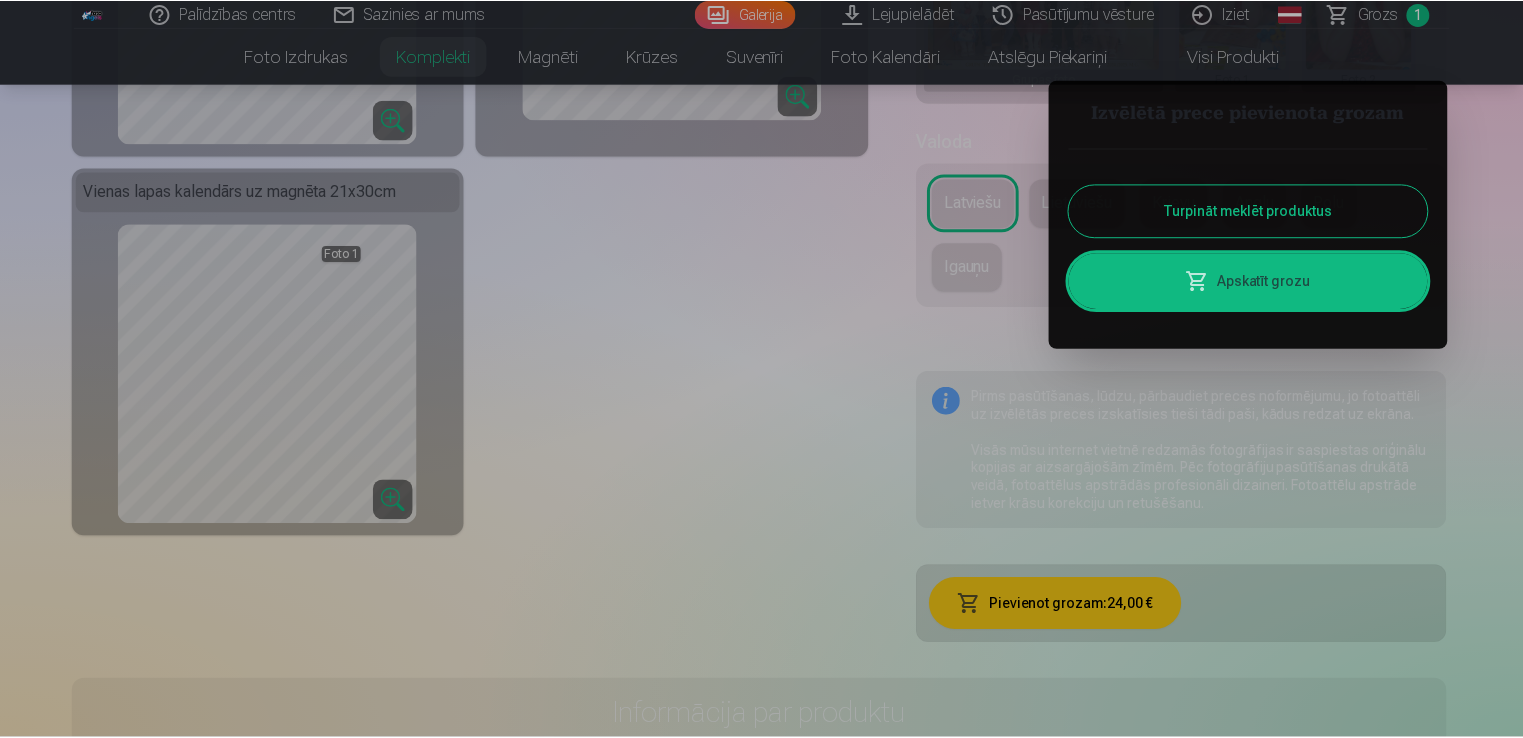 scroll, scrollTop: 0, scrollLeft: 0, axis: both 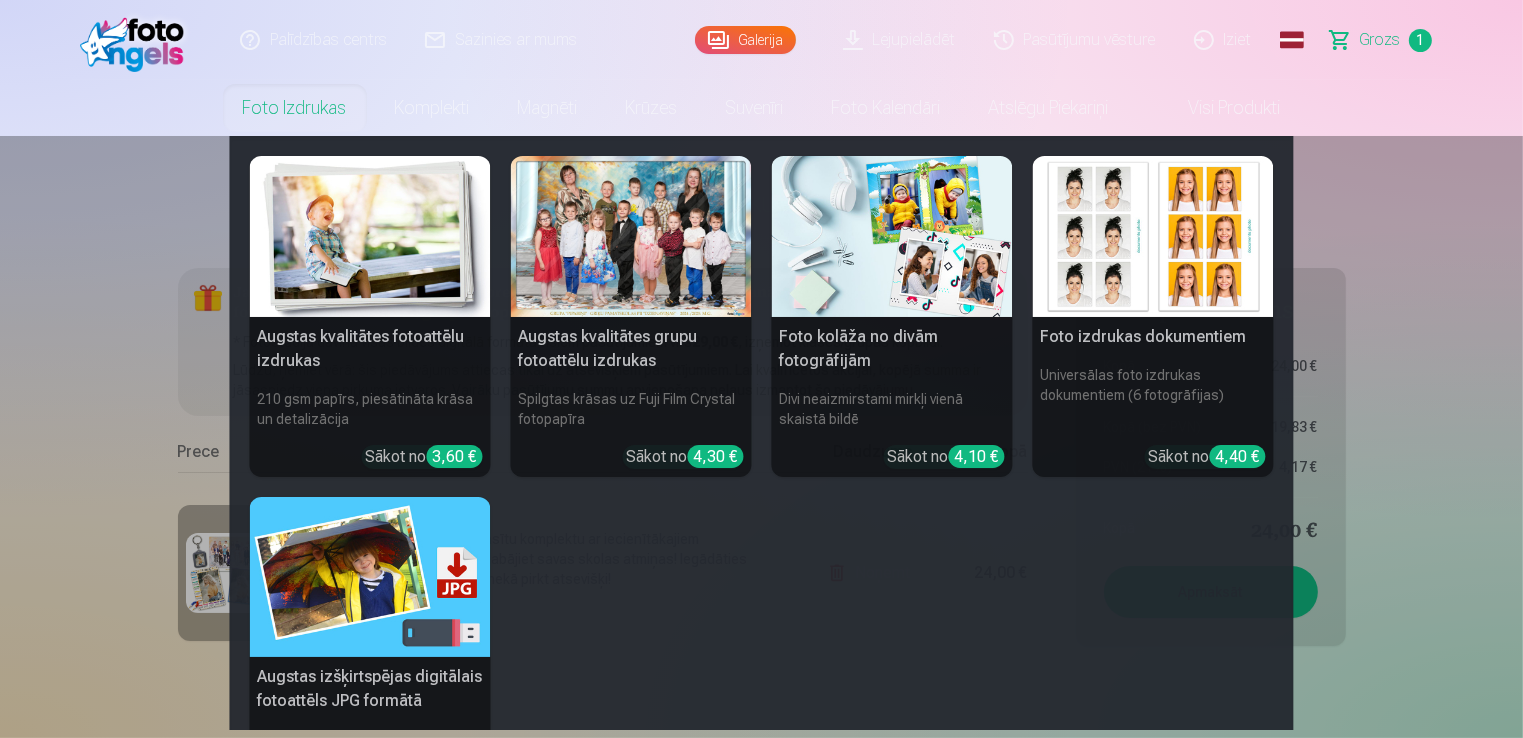 click on "Foto izdrukas" at bounding box center (295, 108) 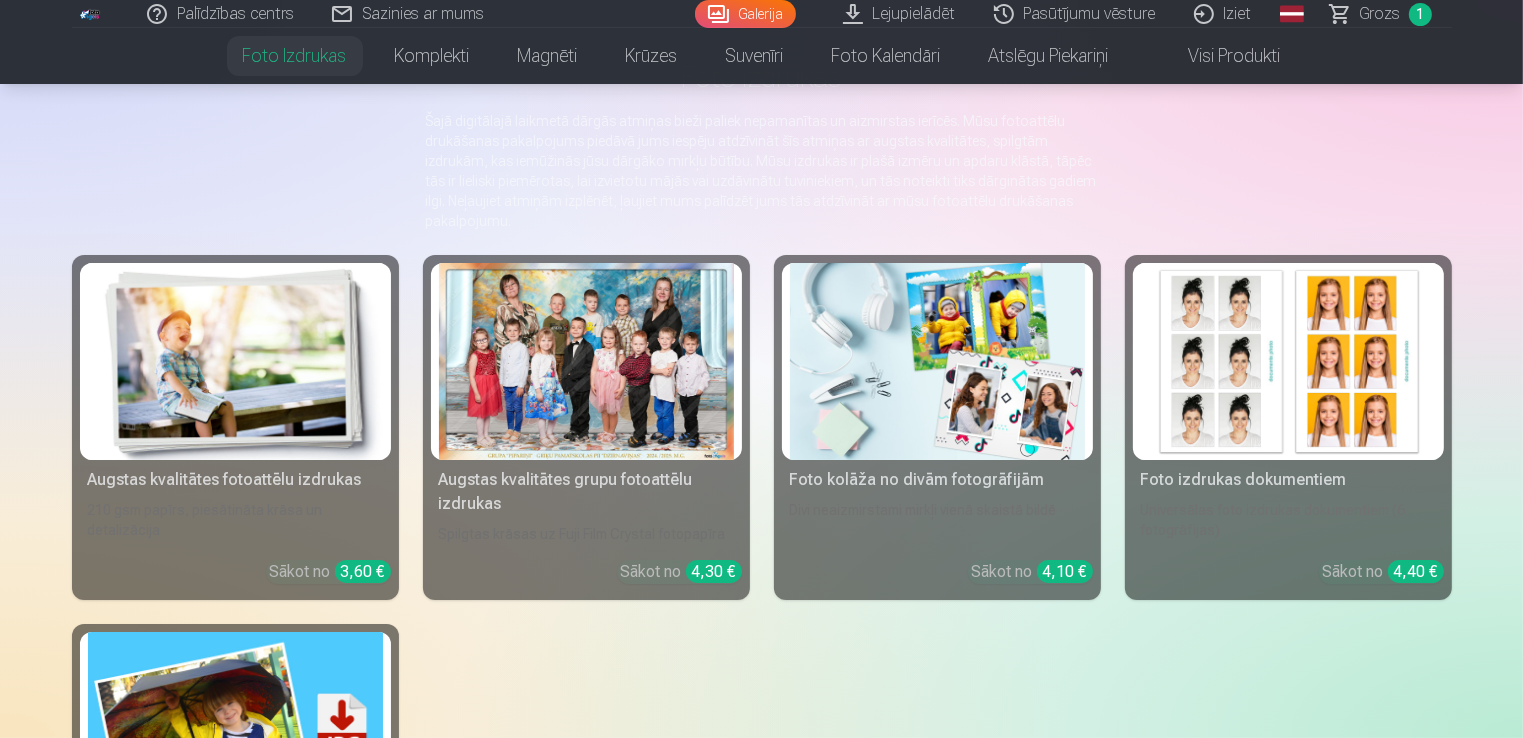scroll, scrollTop: 100, scrollLeft: 0, axis: vertical 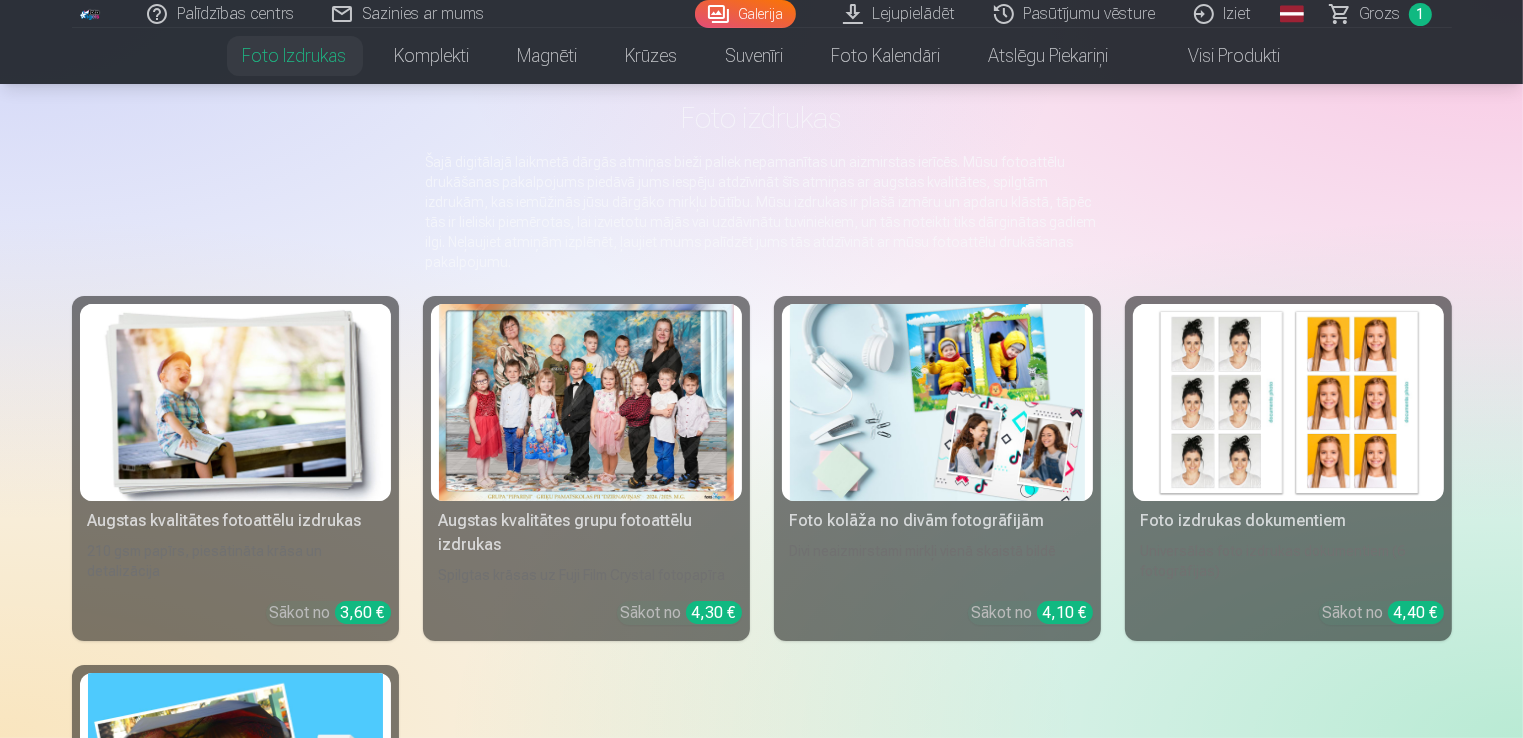 click at bounding box center (235, 402) 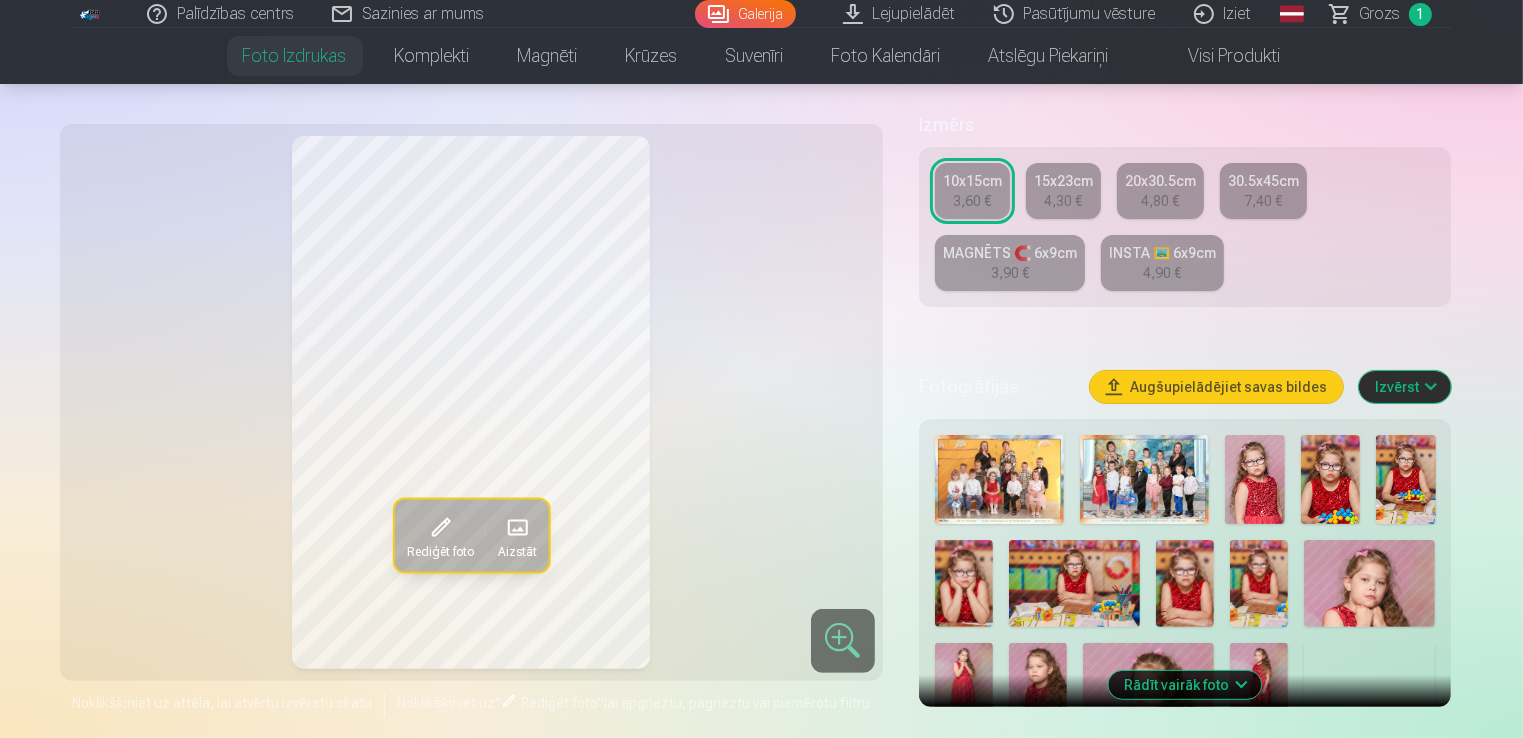 scroll, scrollTop: 400, scrollLeft: 0, axis: vertical 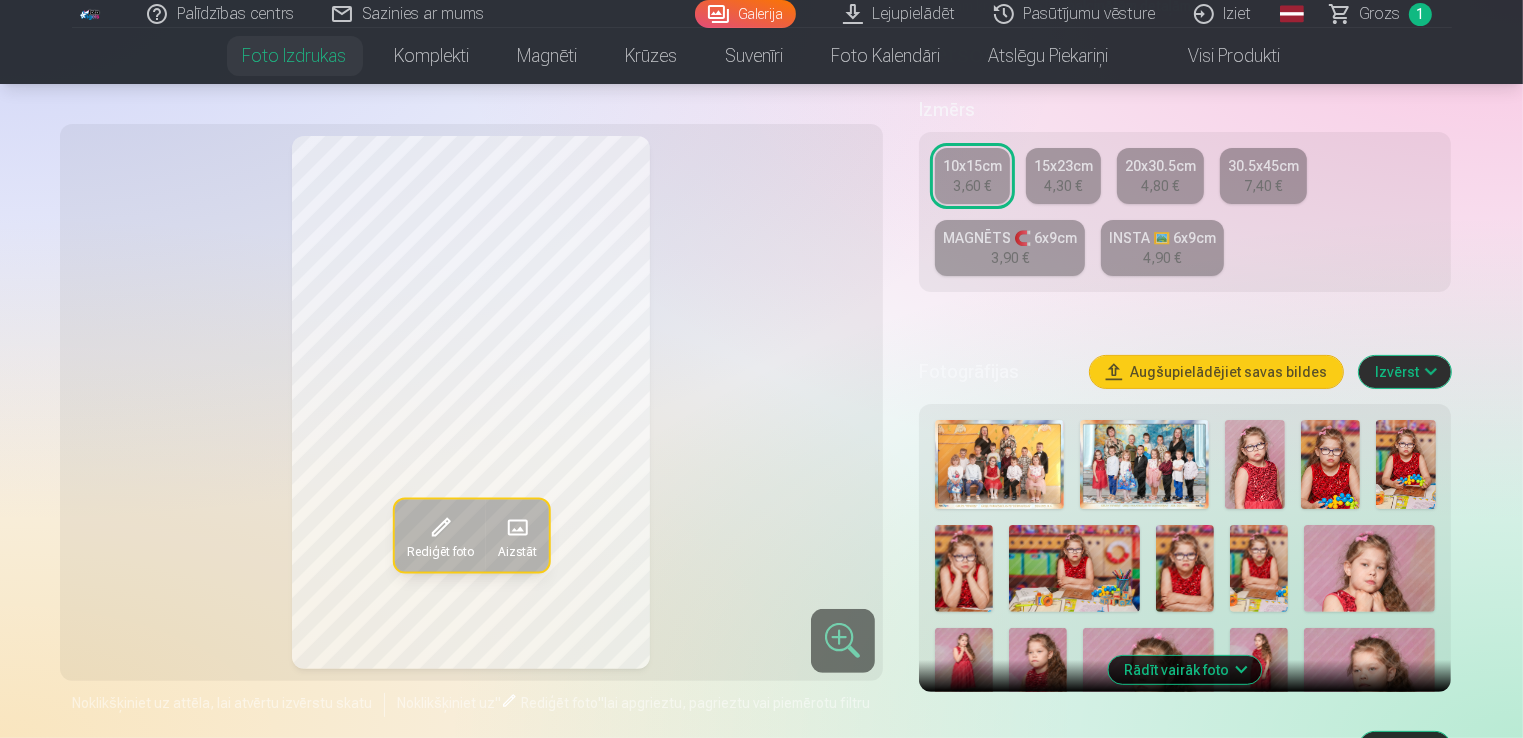 click on "10x15cm" at bounding box center [972, 166] 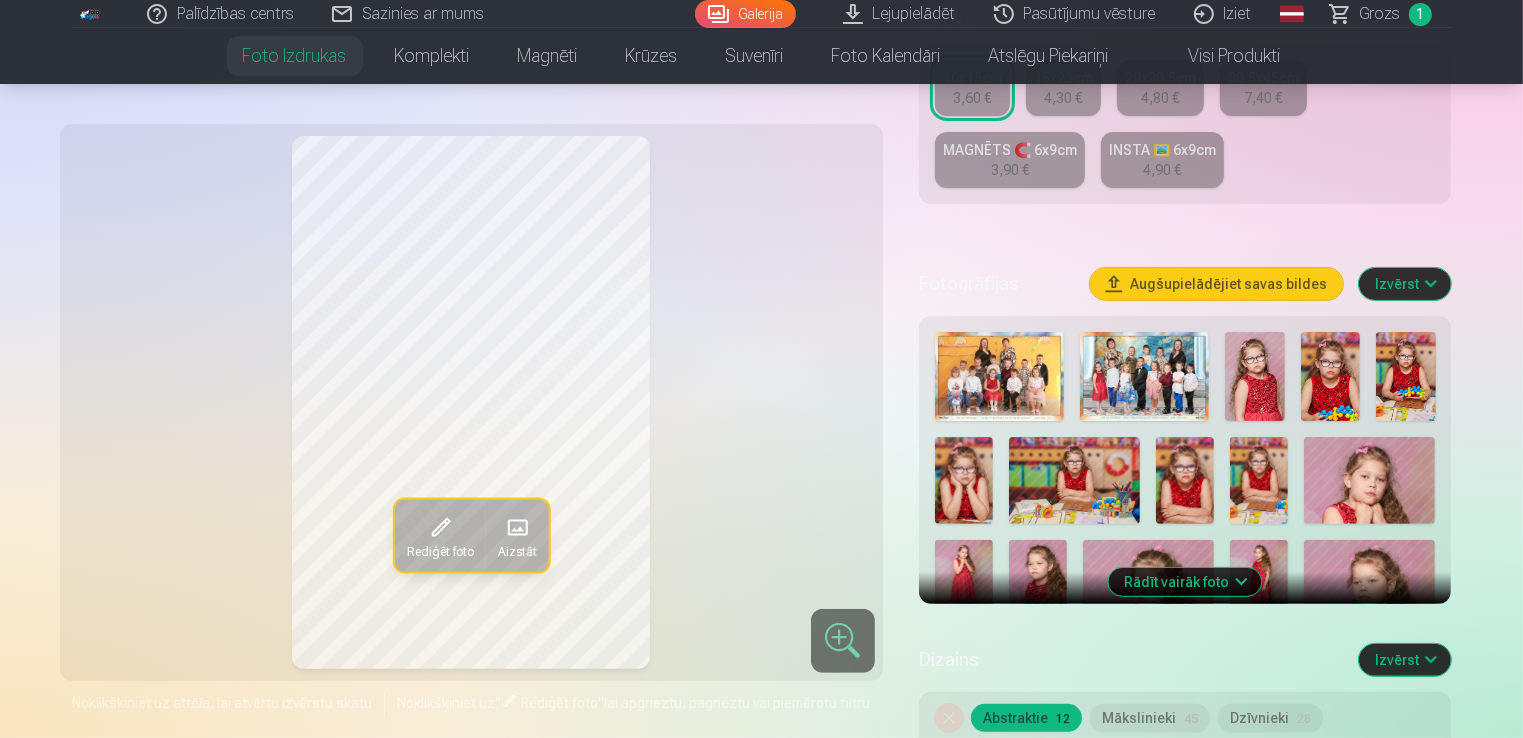 scroll, scrollTop: 500, scrollLeft: 0, axis: vertical 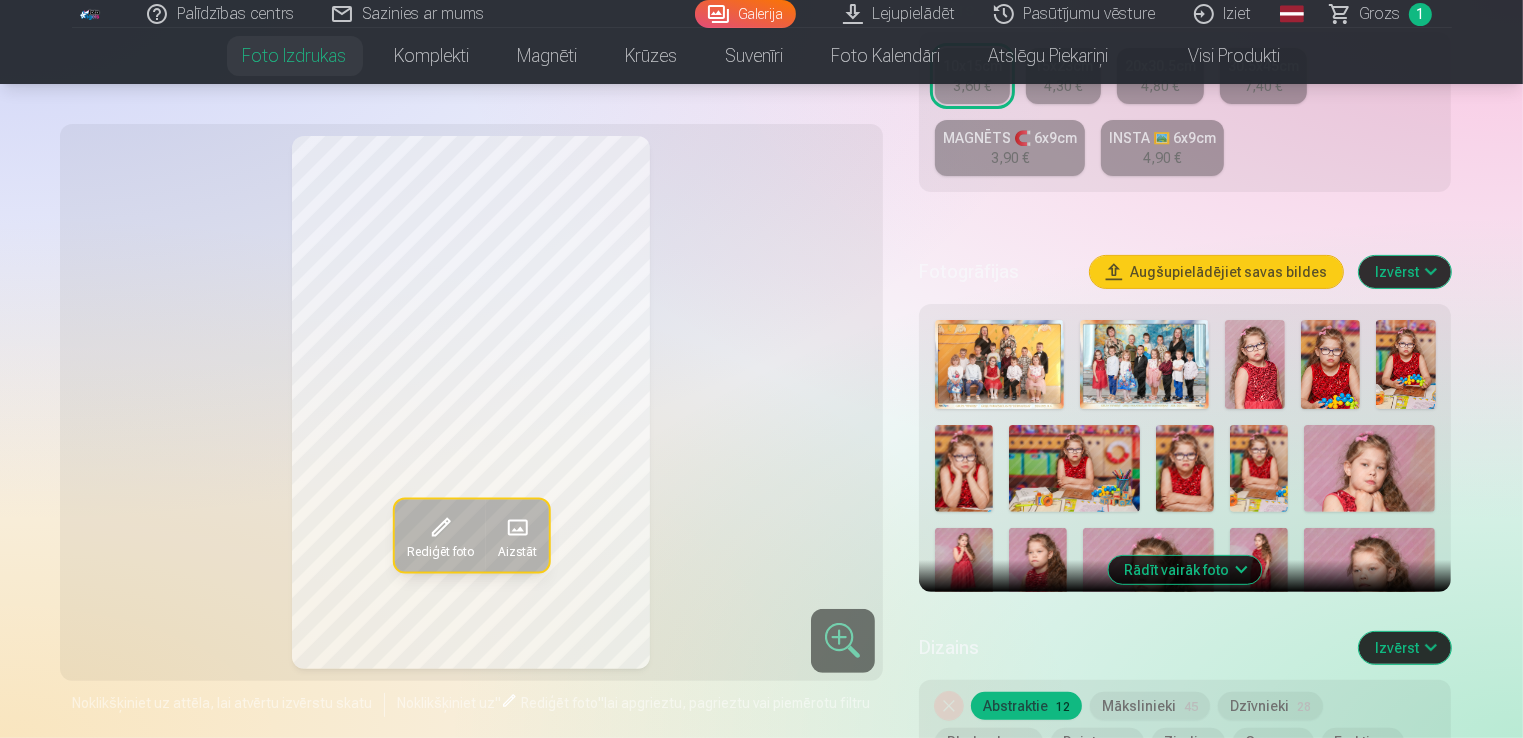 click on "Rādīt vairāk foto" at bounding box center (1185, 570) 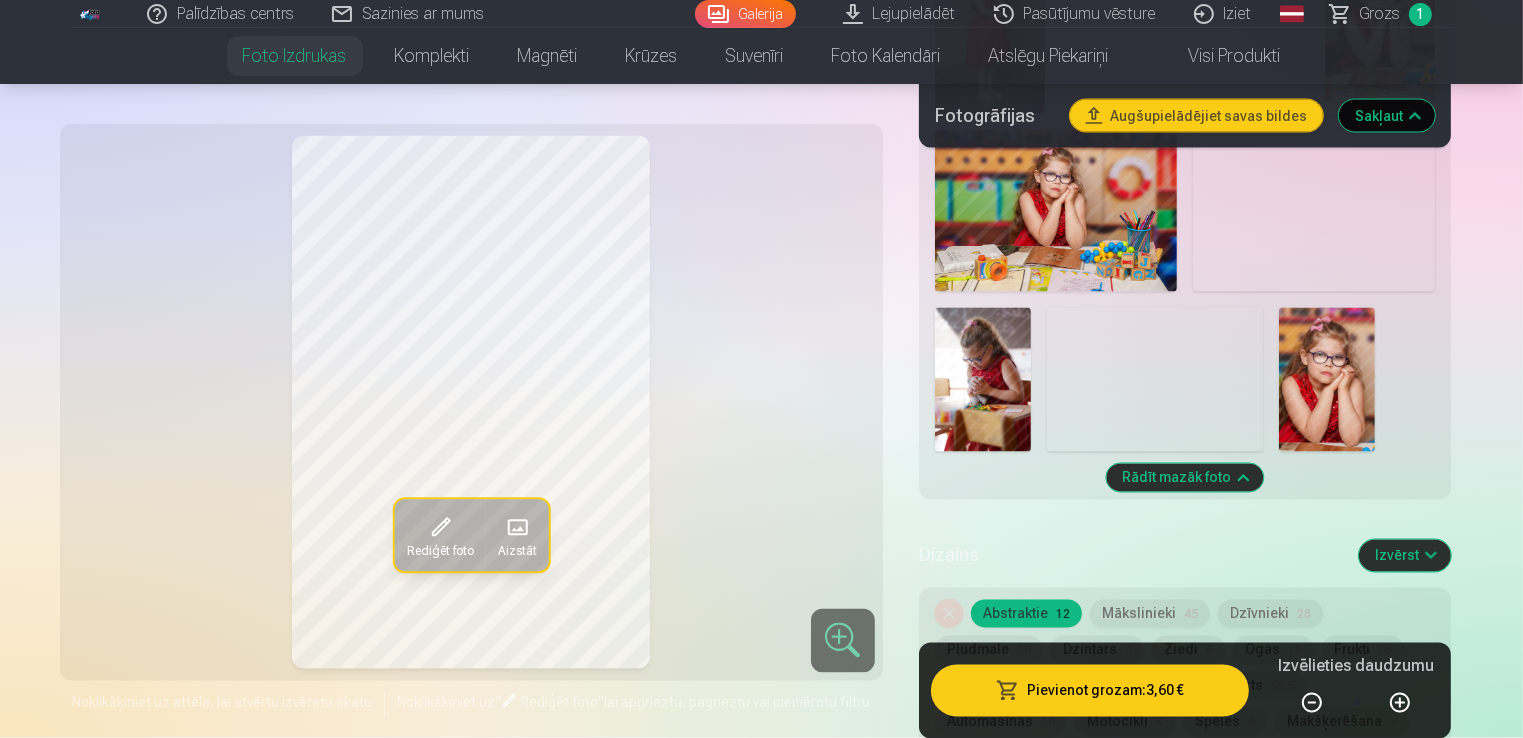 scroll, scrollTop: 3600, scrollLeft: 0, axis: vertical 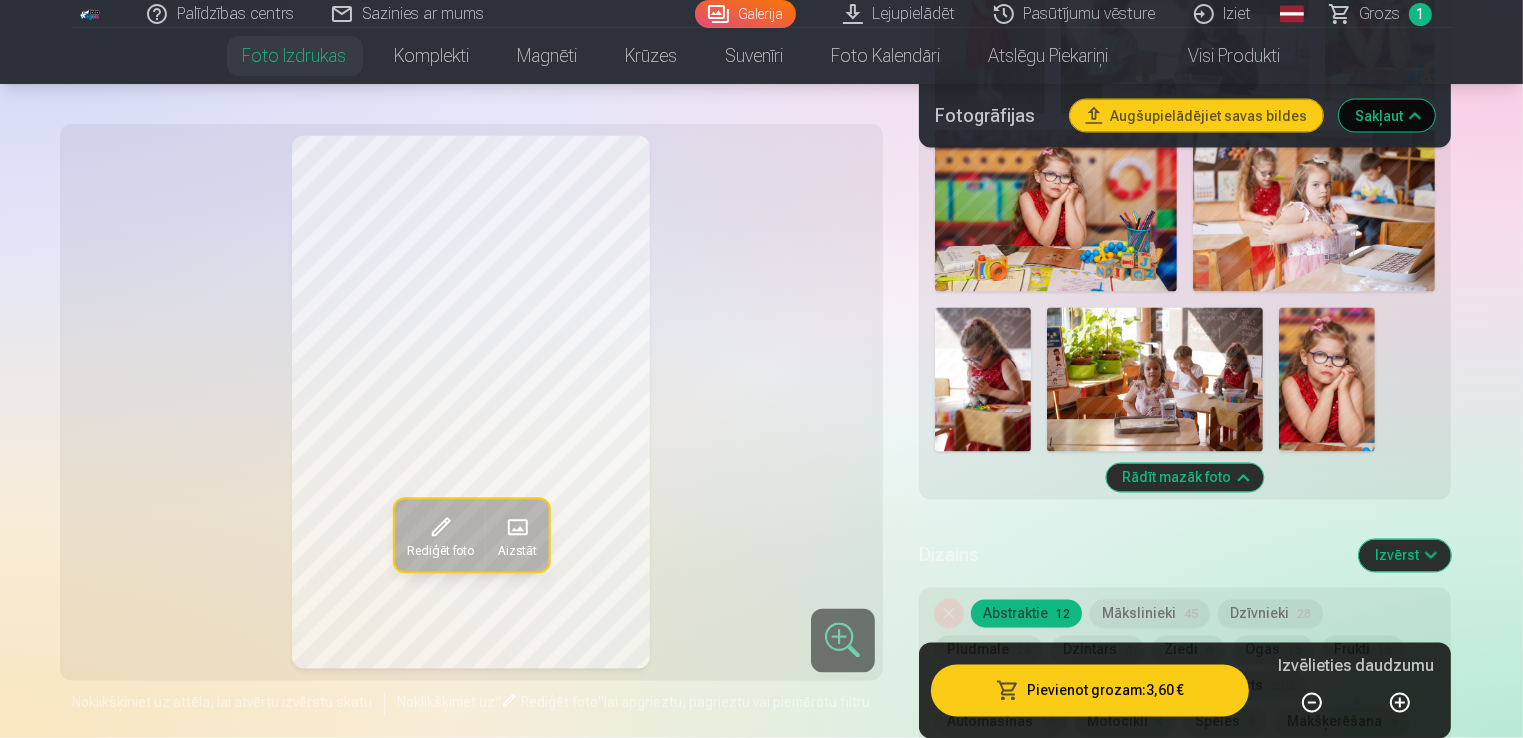 click at bounding box center (983, 380) 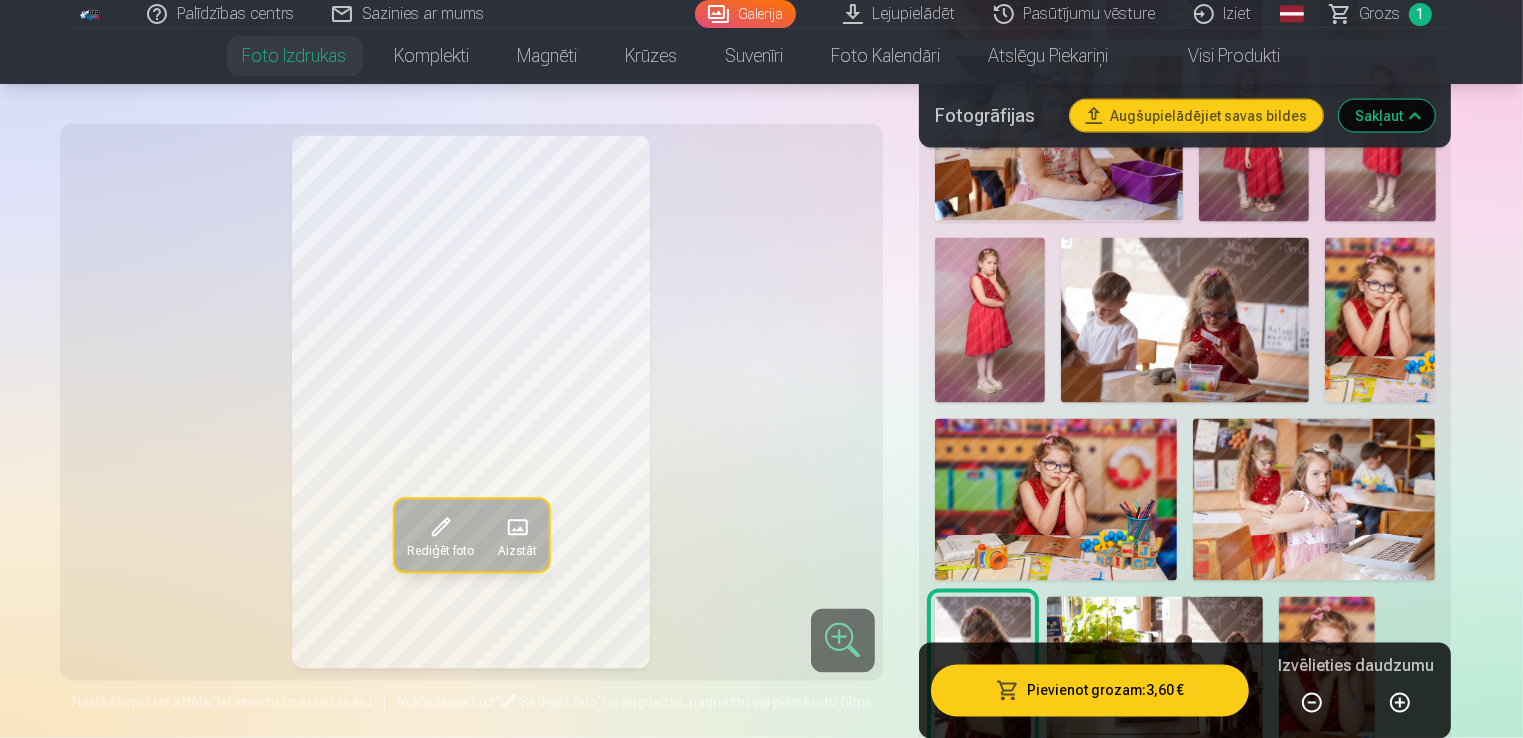 scroll, scrollTop: 3300, scrollLeft: 0, axis: vertical 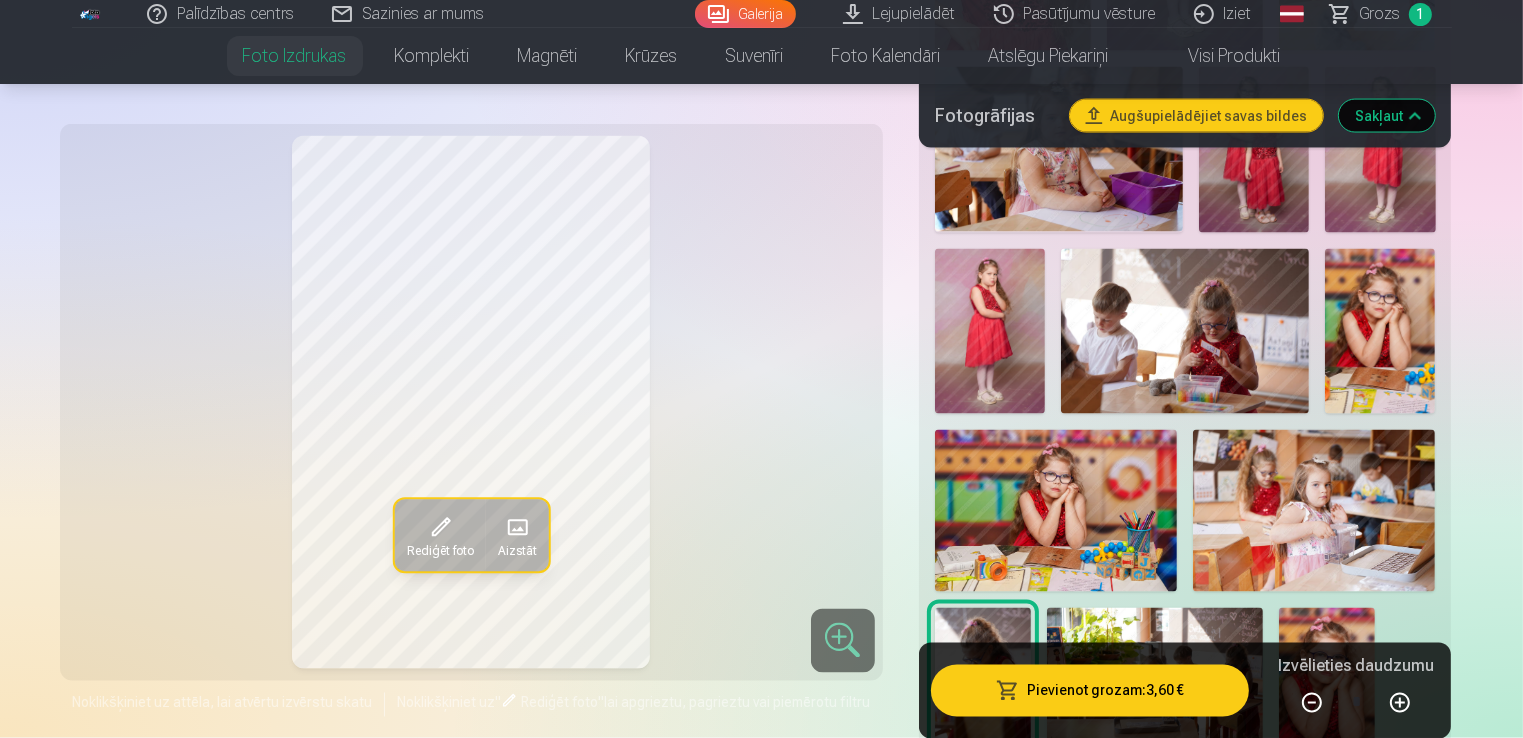 click at bounding box center [1185, 331] 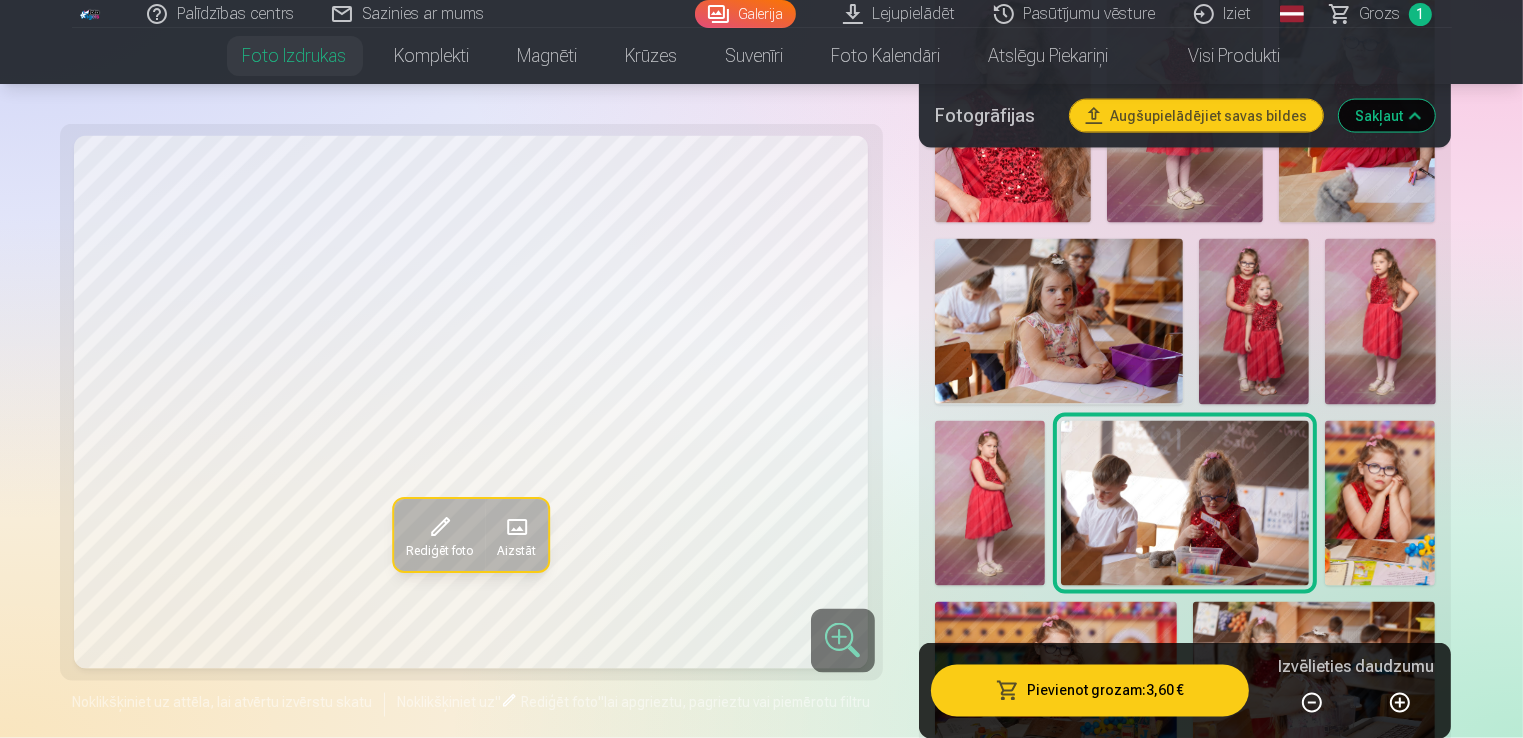 scroll, scrollTop: 3100, scrollLeft: 0, axis: vertical 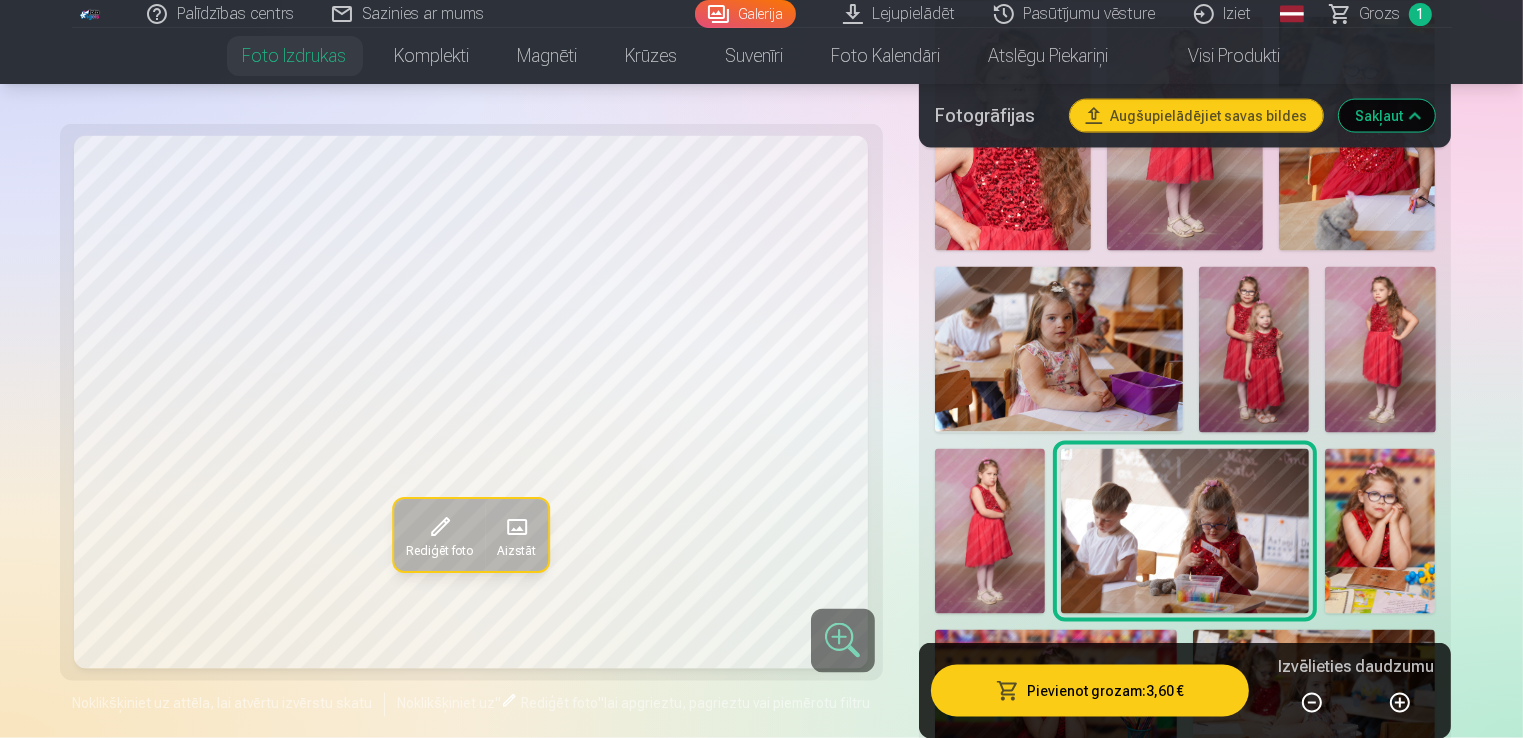 click at bounding box center [1254, 350] 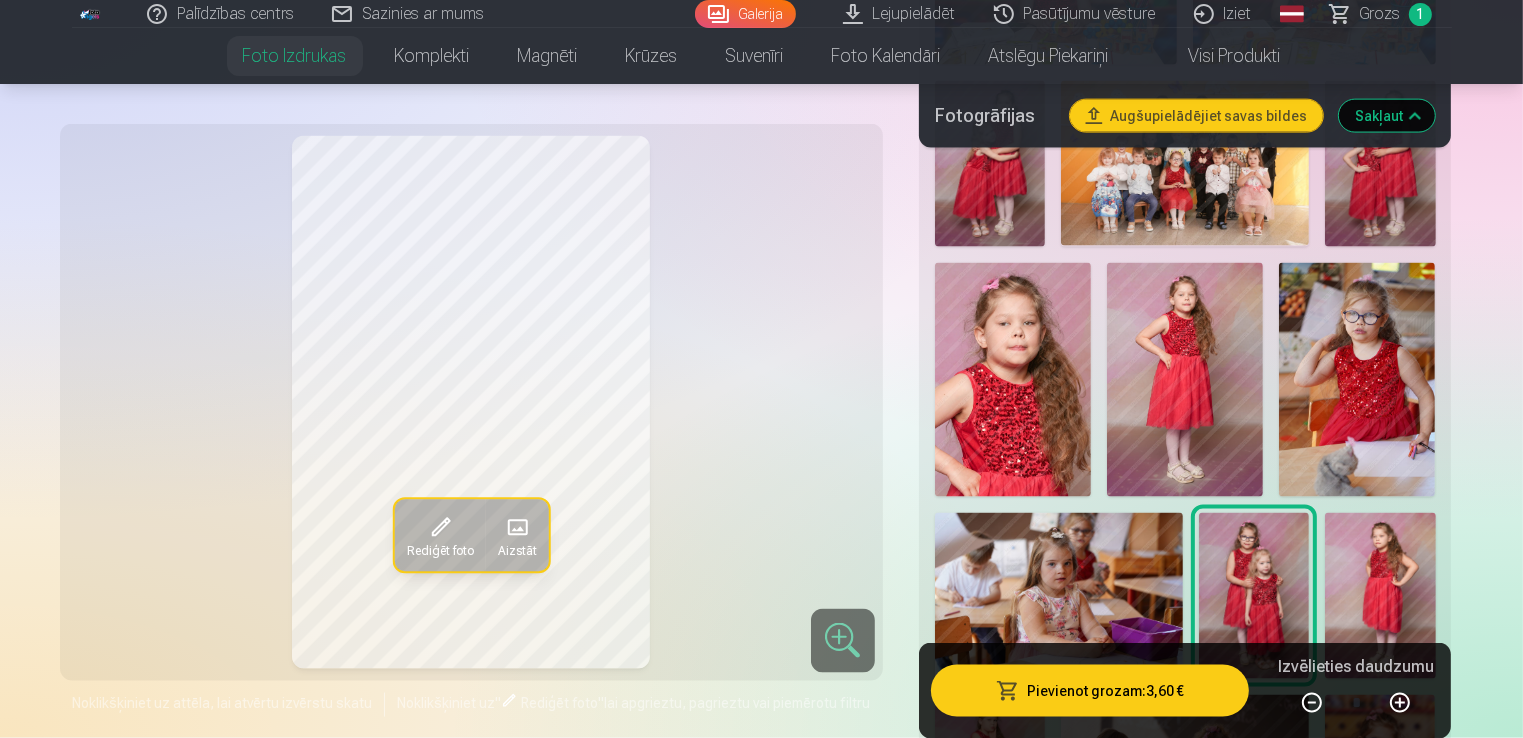 scroll, scrollTop: 2800, scrollLeft: 0, axis: vertical 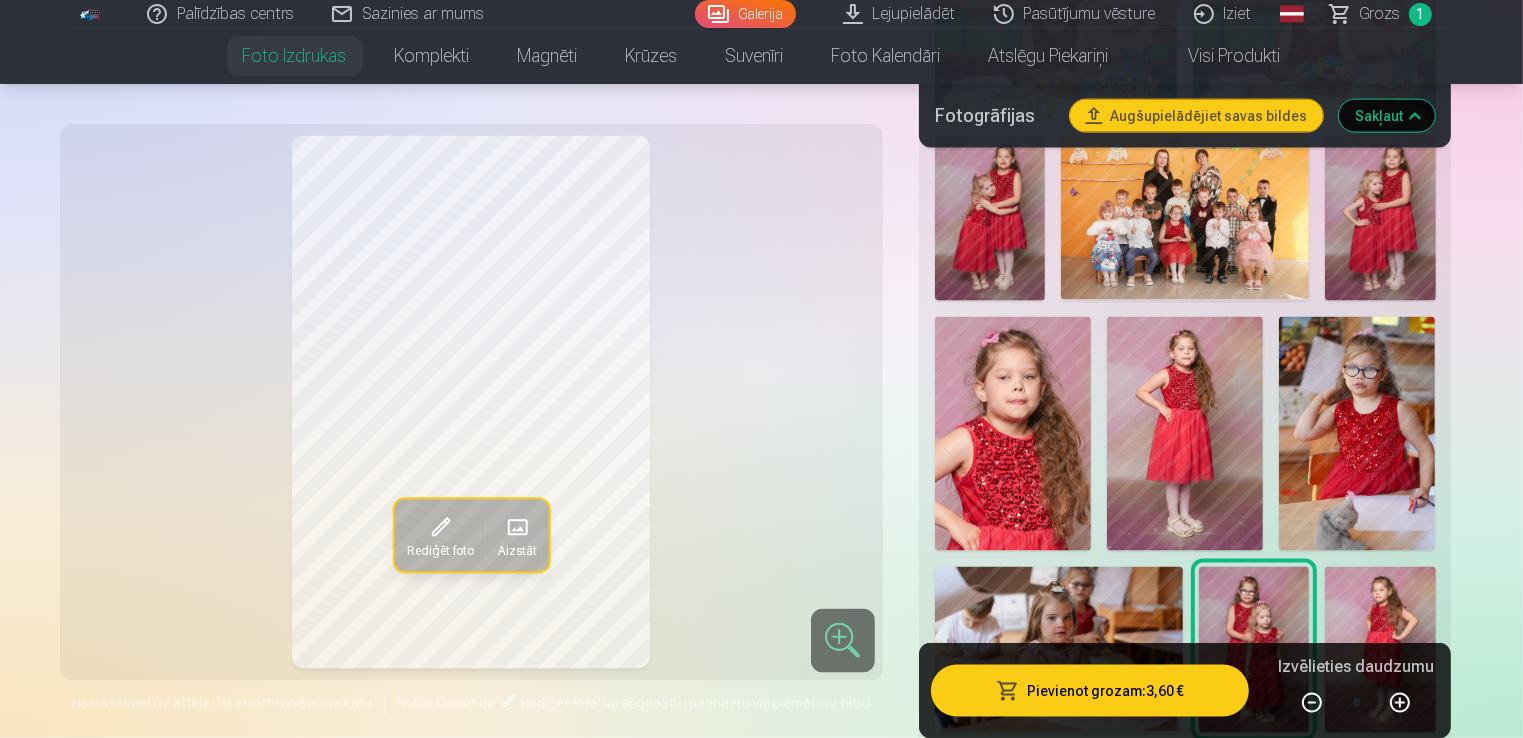 click at bounding box center (1357, 434) 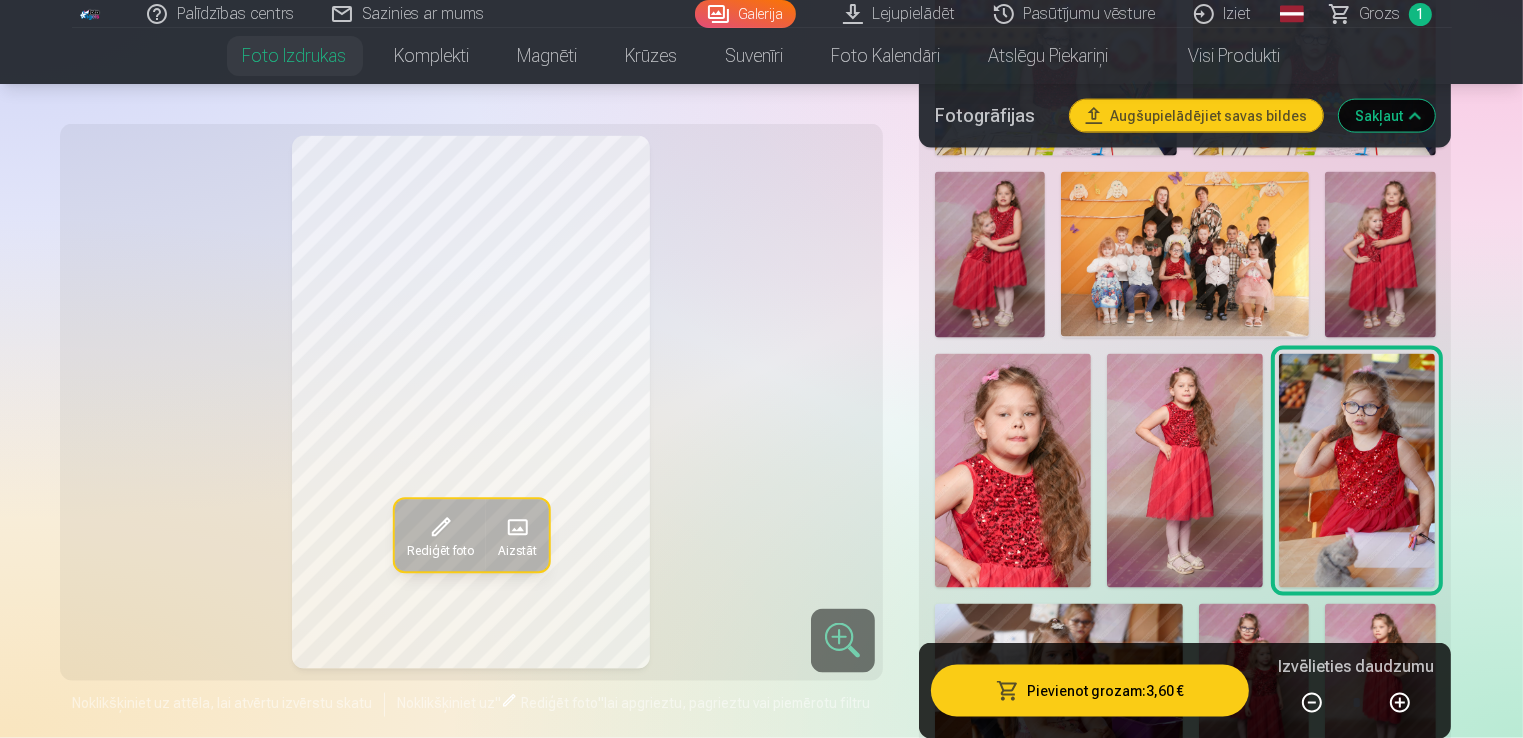 scroll, scrollTop: 2700, scrollLeft: 0, axis: vertical 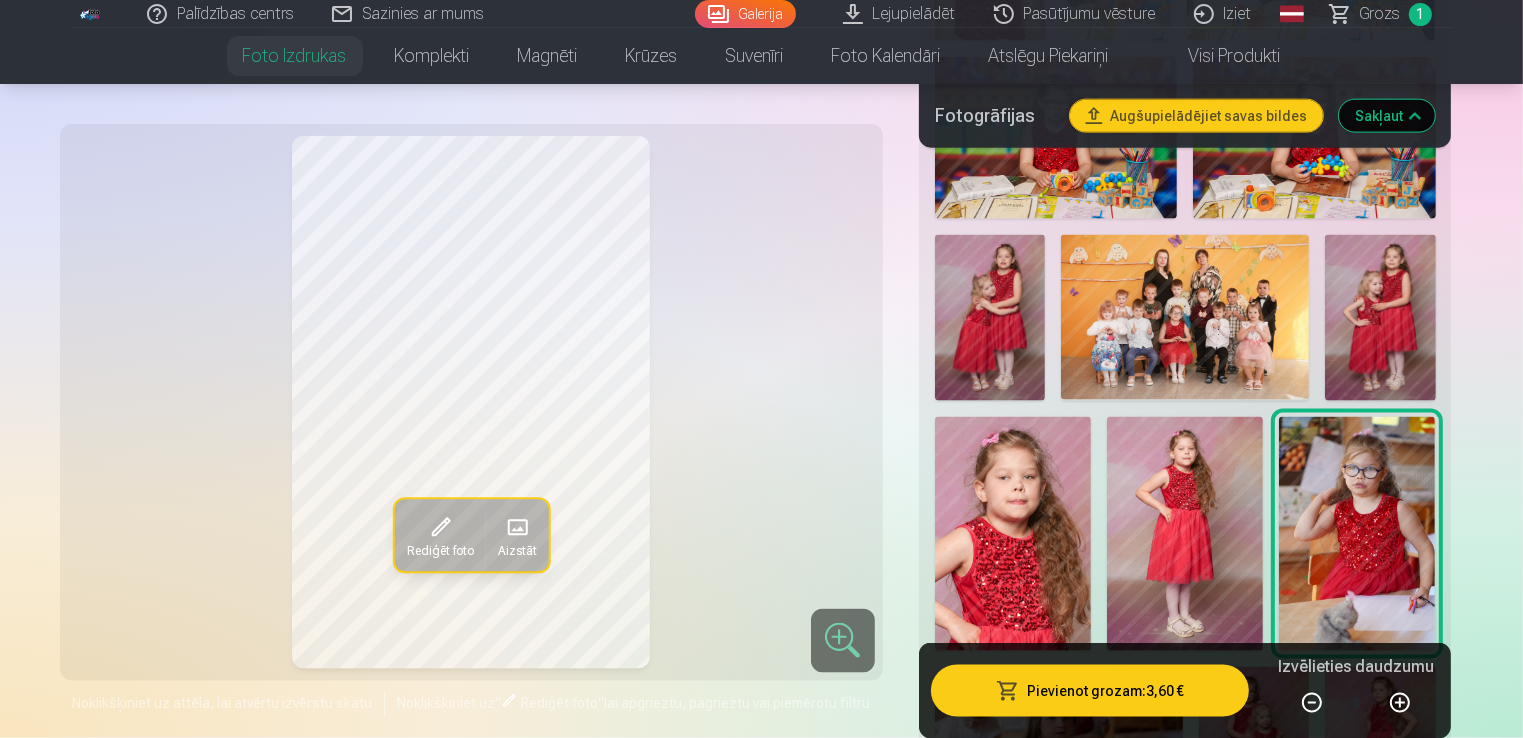 click at bounding box center [1380, 318] 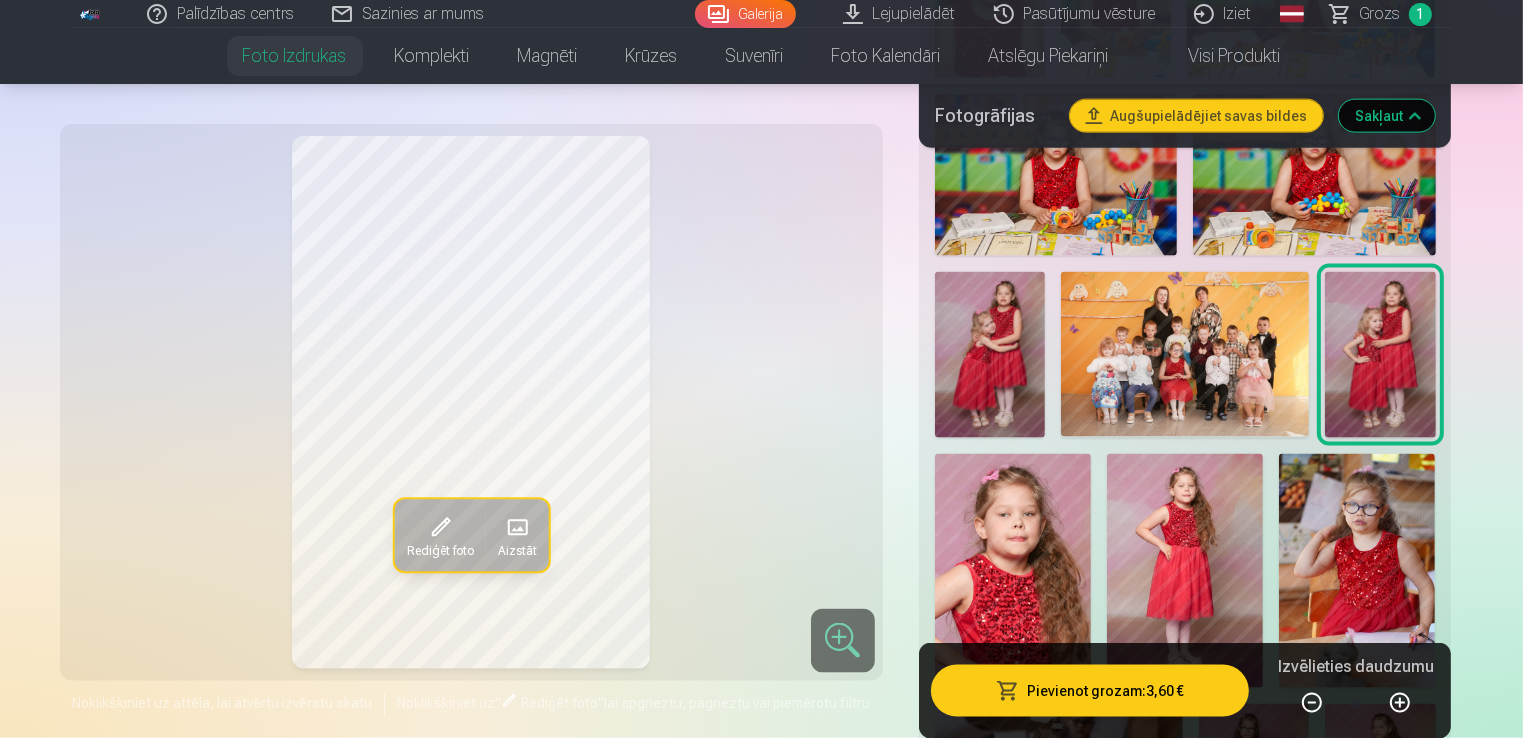 scroll, scrollTop: 2600, scrollLeft: 0, axis: vertical 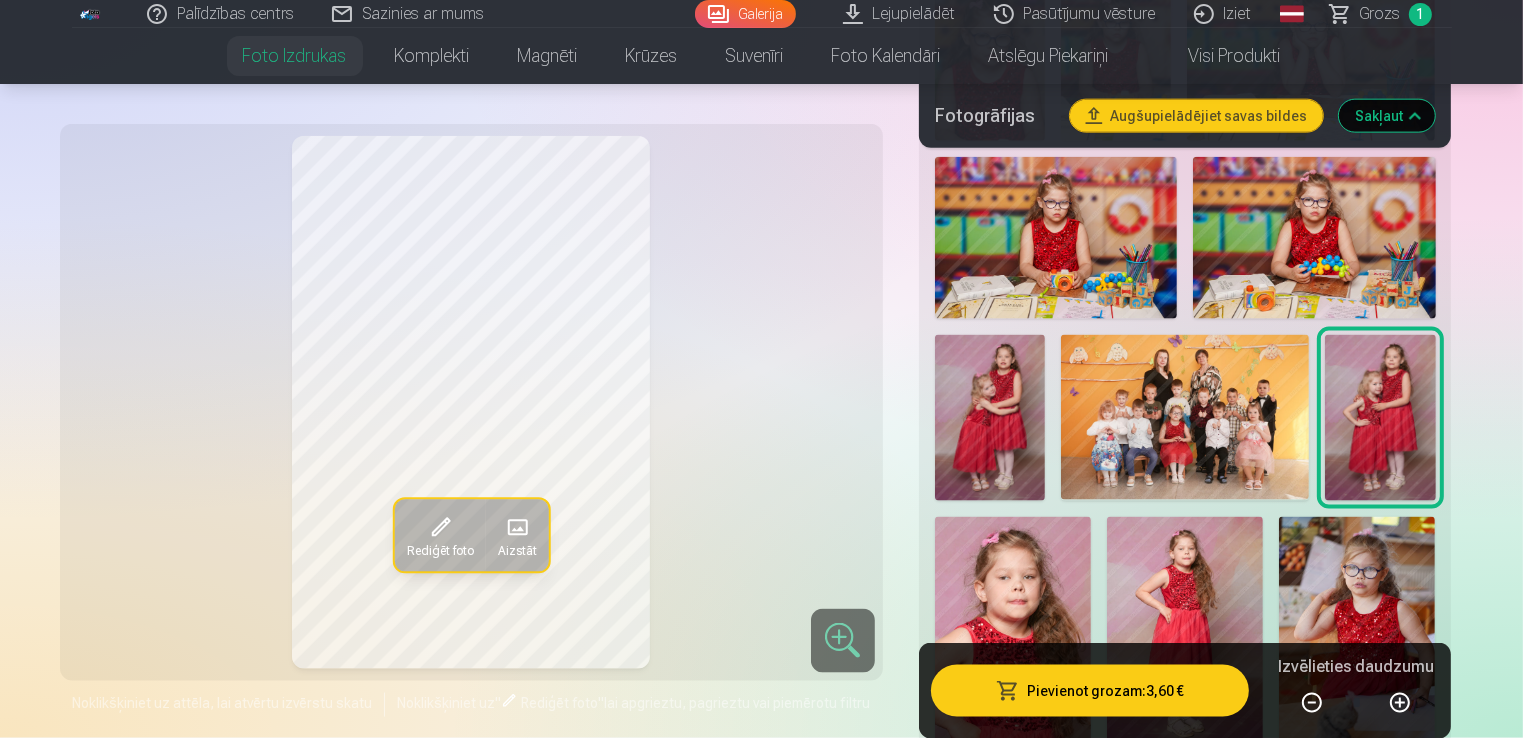 click at bounding box center [990, 418] 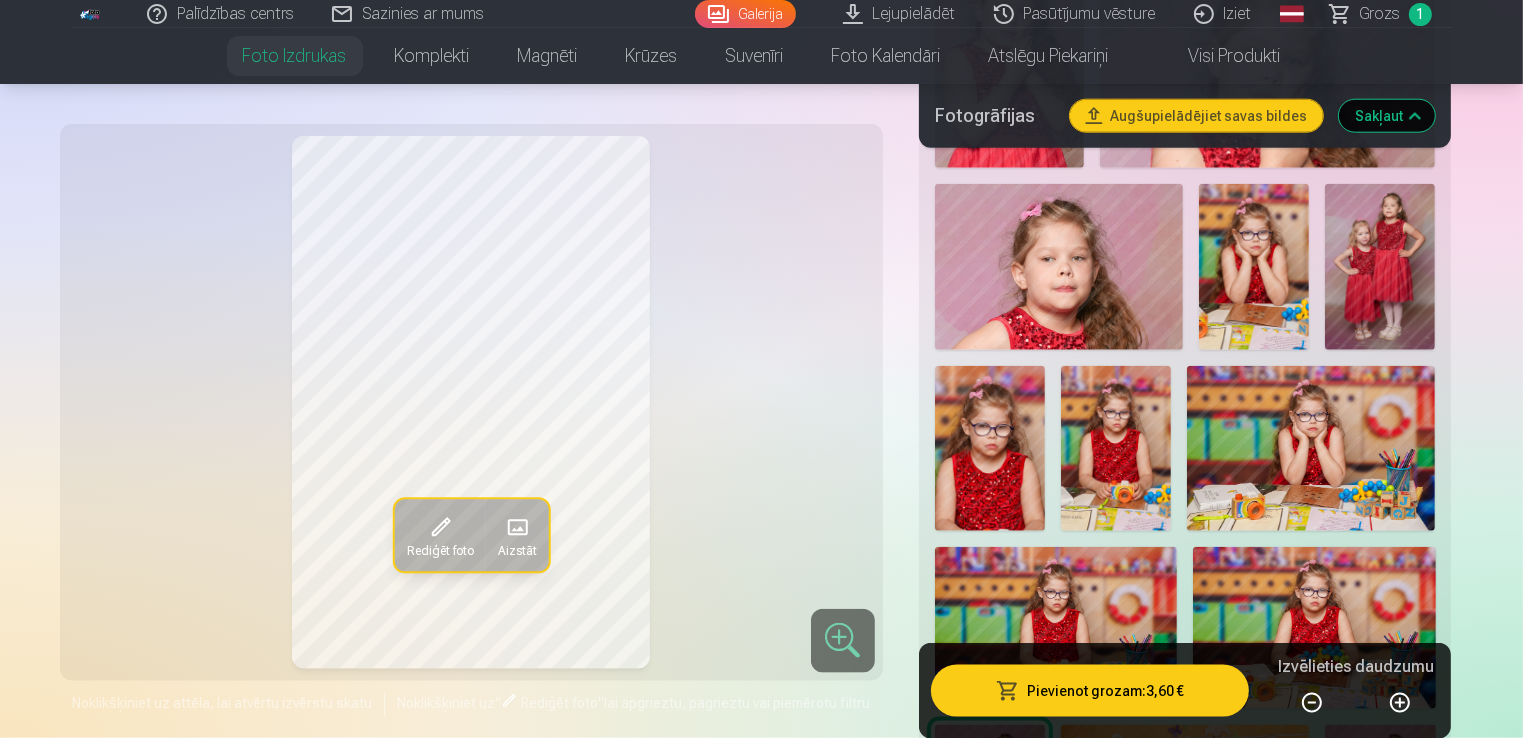 scroll, scrollTop: 2200, scrollLeft: 0, axis: vertical 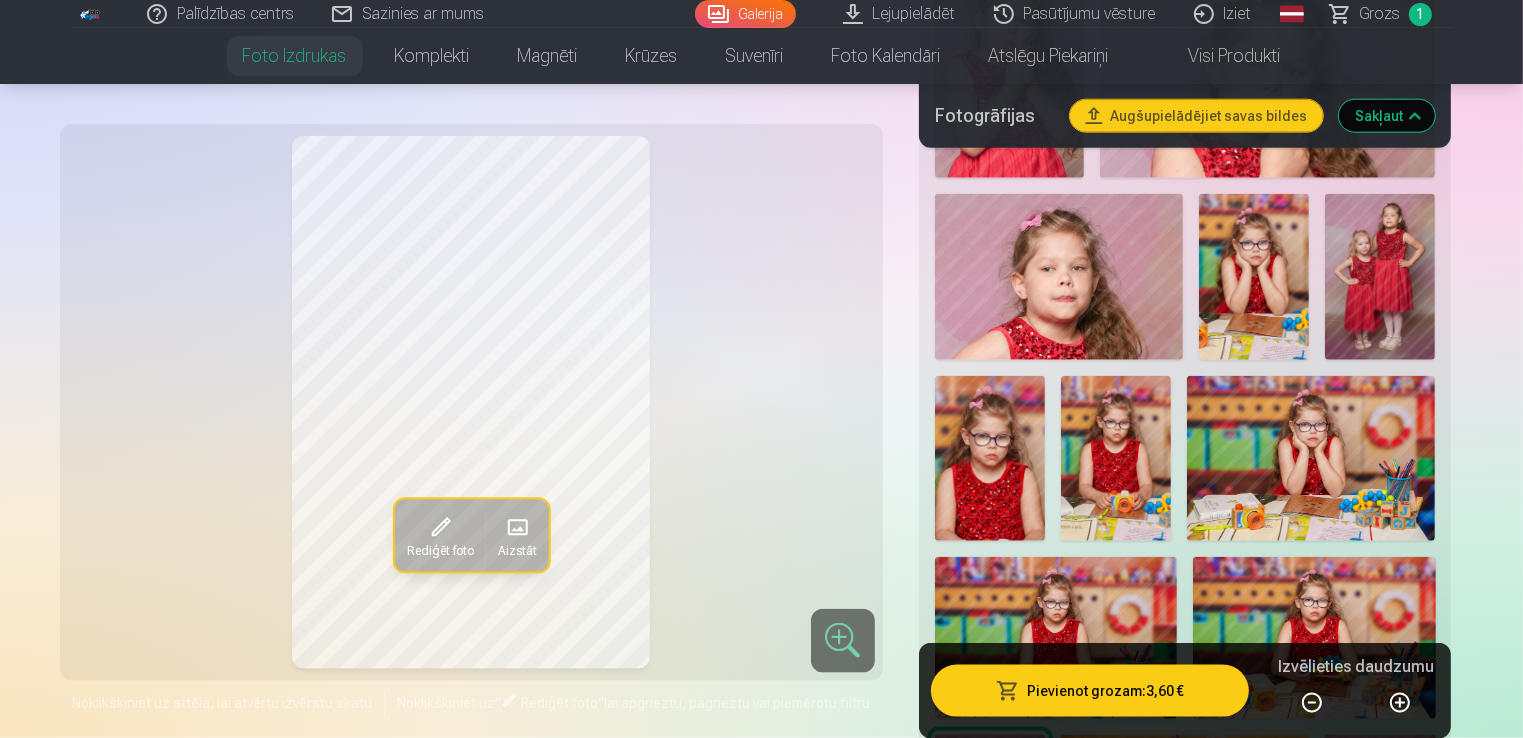 click at bounding box center [1380, 277] 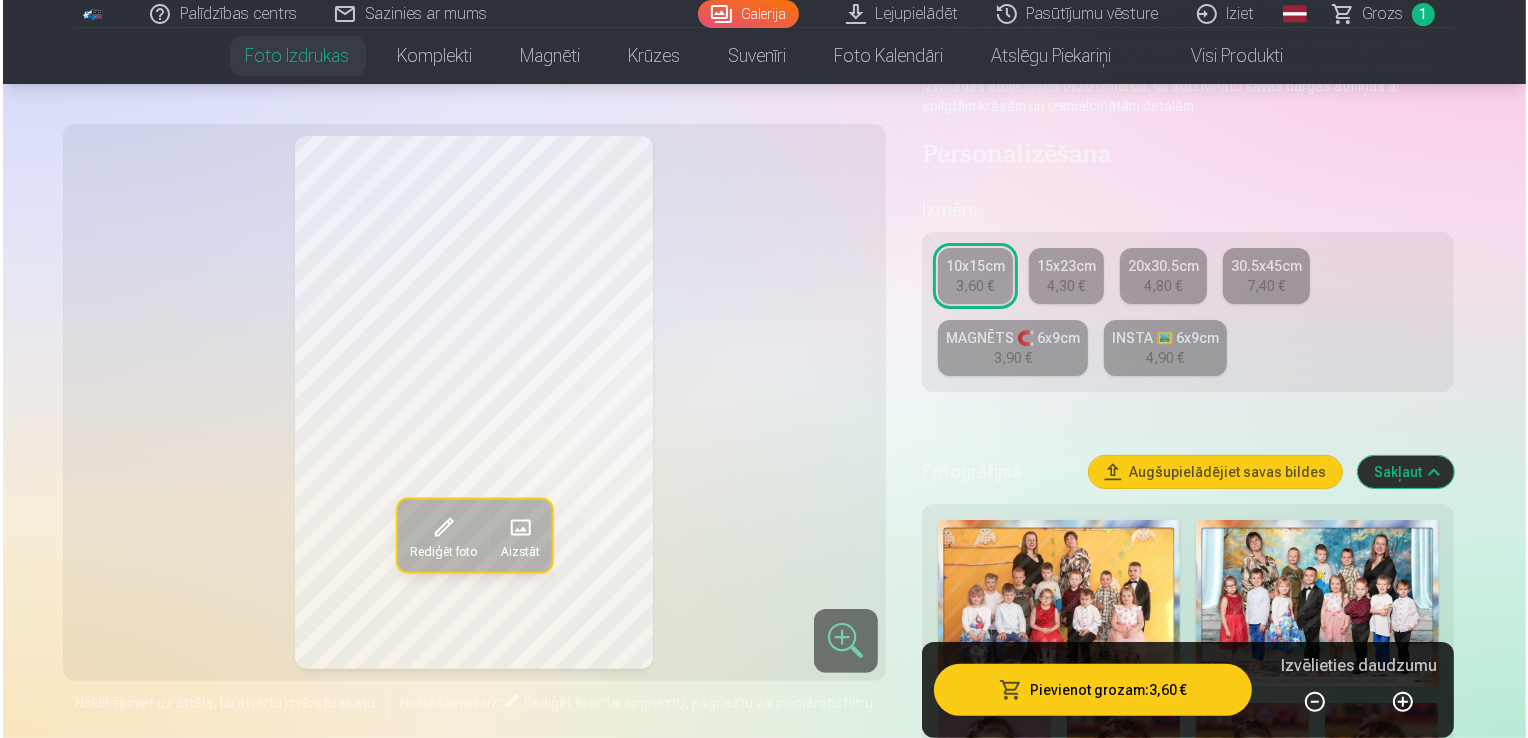 scroll, scrollTop: 0, scrollLeft: 0, axis: both 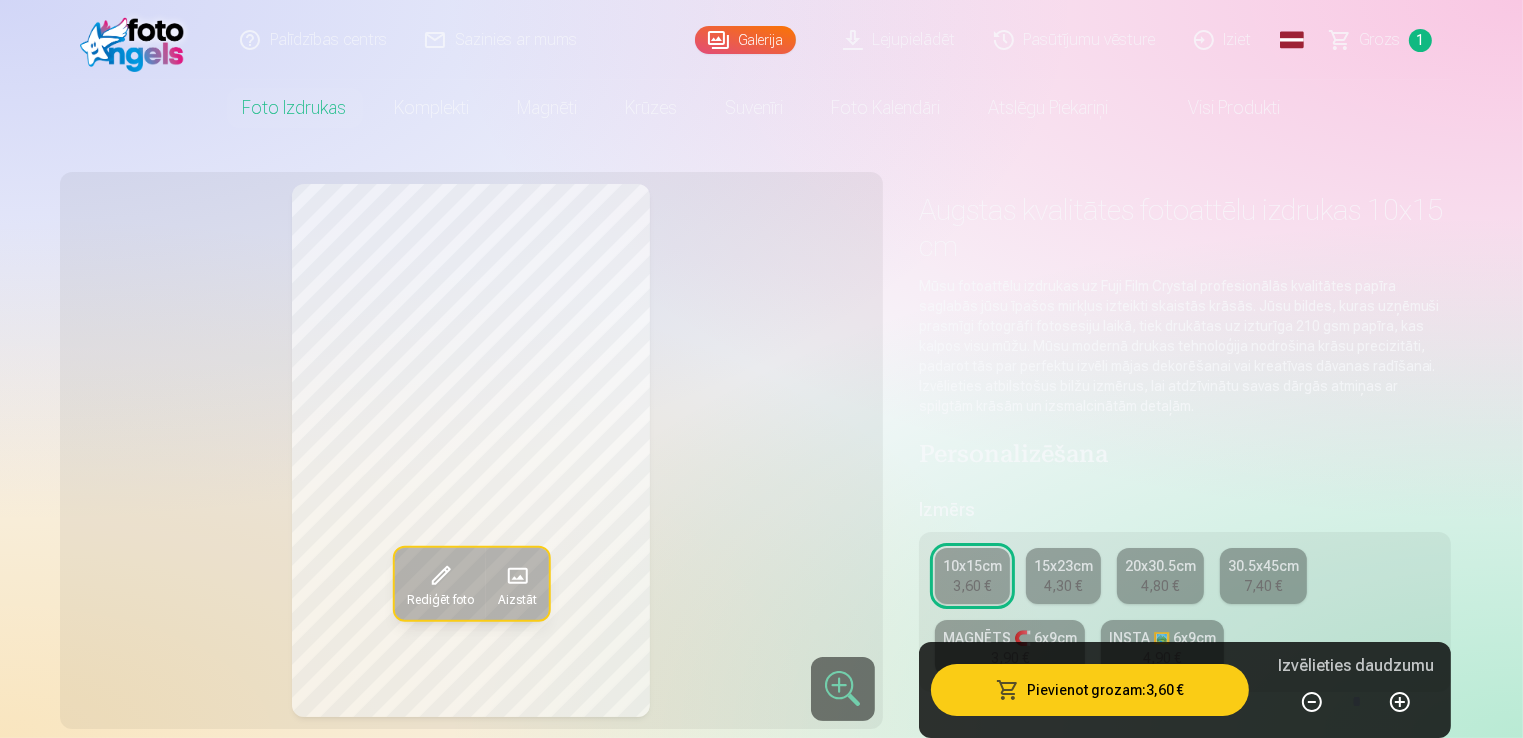 click on "4,30 €" at bounding box center (1063, 586) 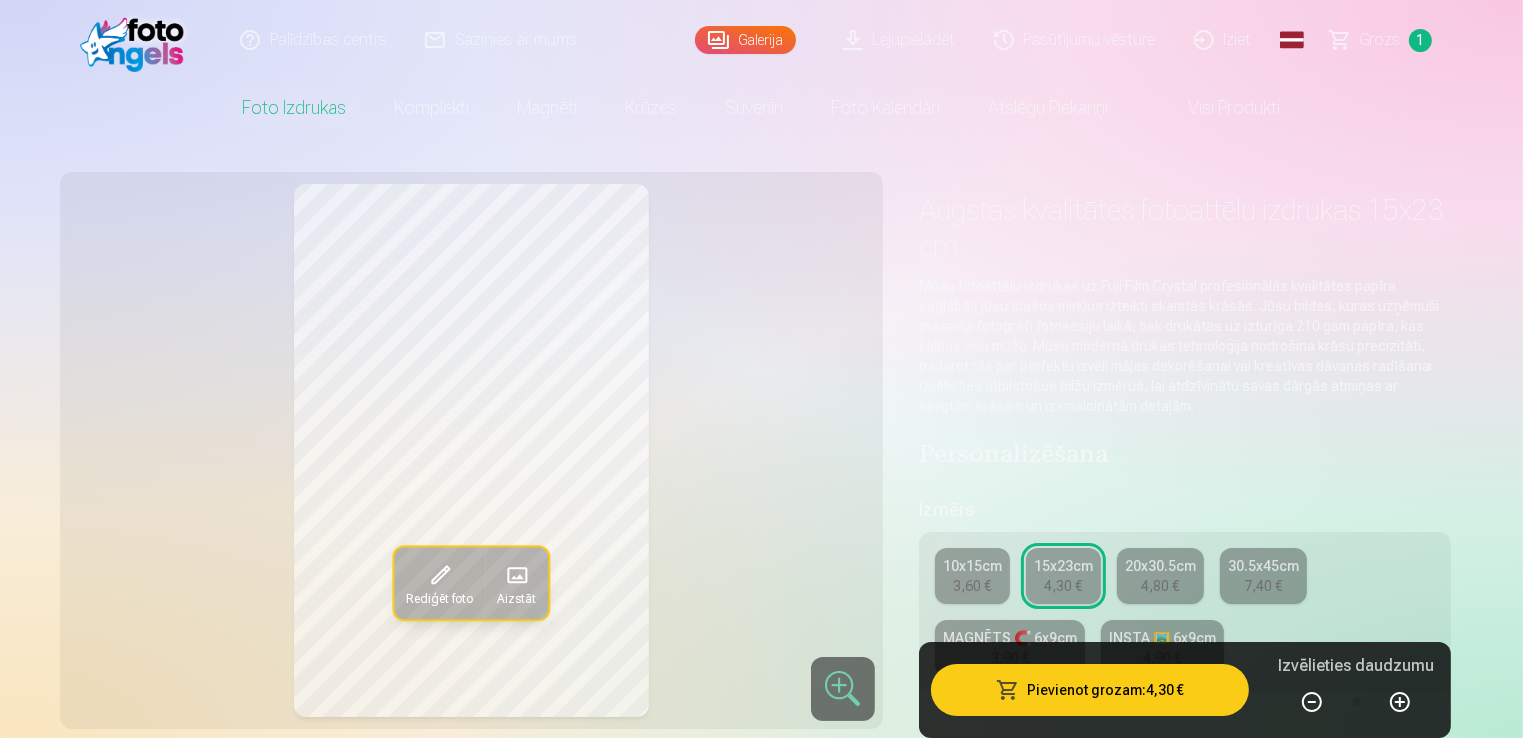 click on "10x15cm" at bounding box center (972, 566) 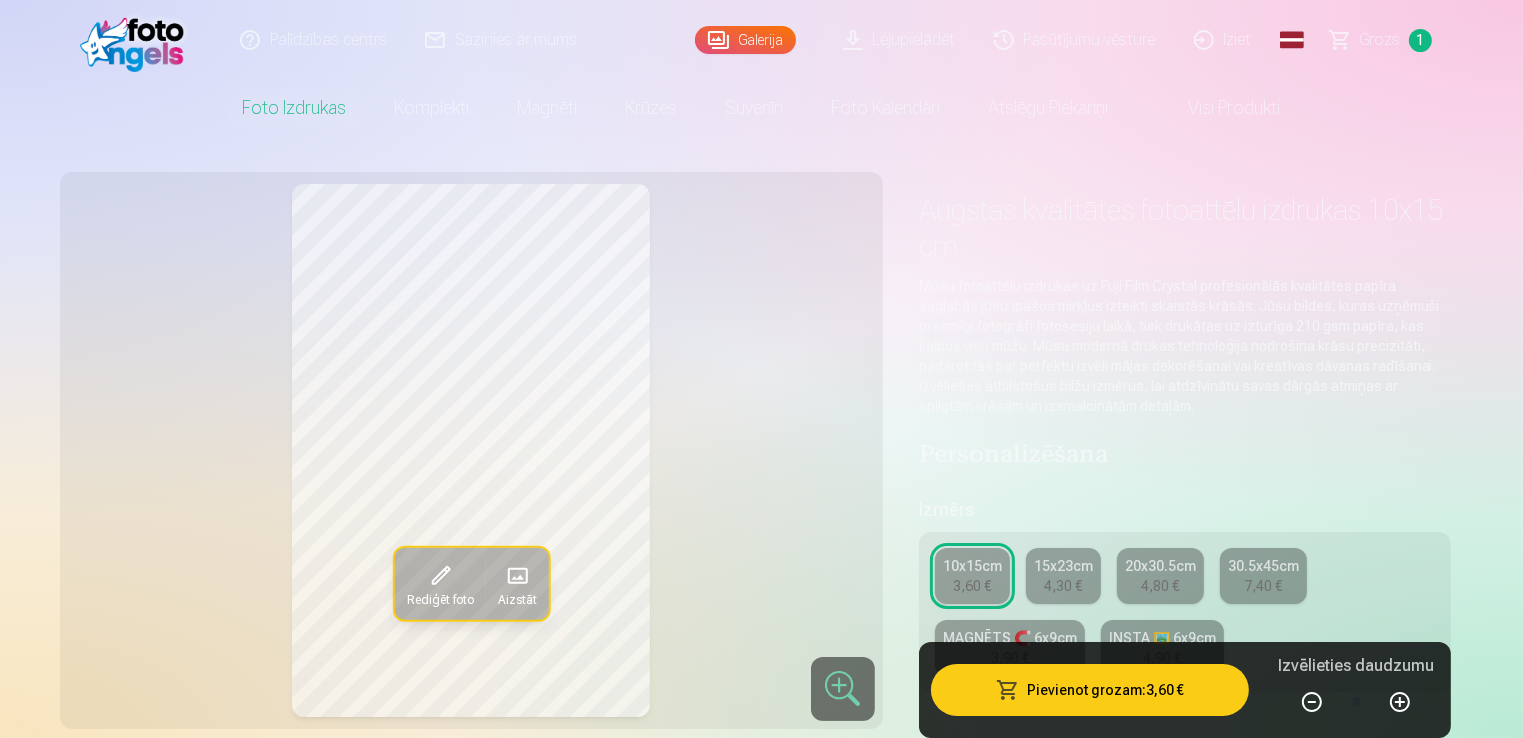 click on "Pievienot grozam :  3,60 €" at bounding box center [1090, 690] 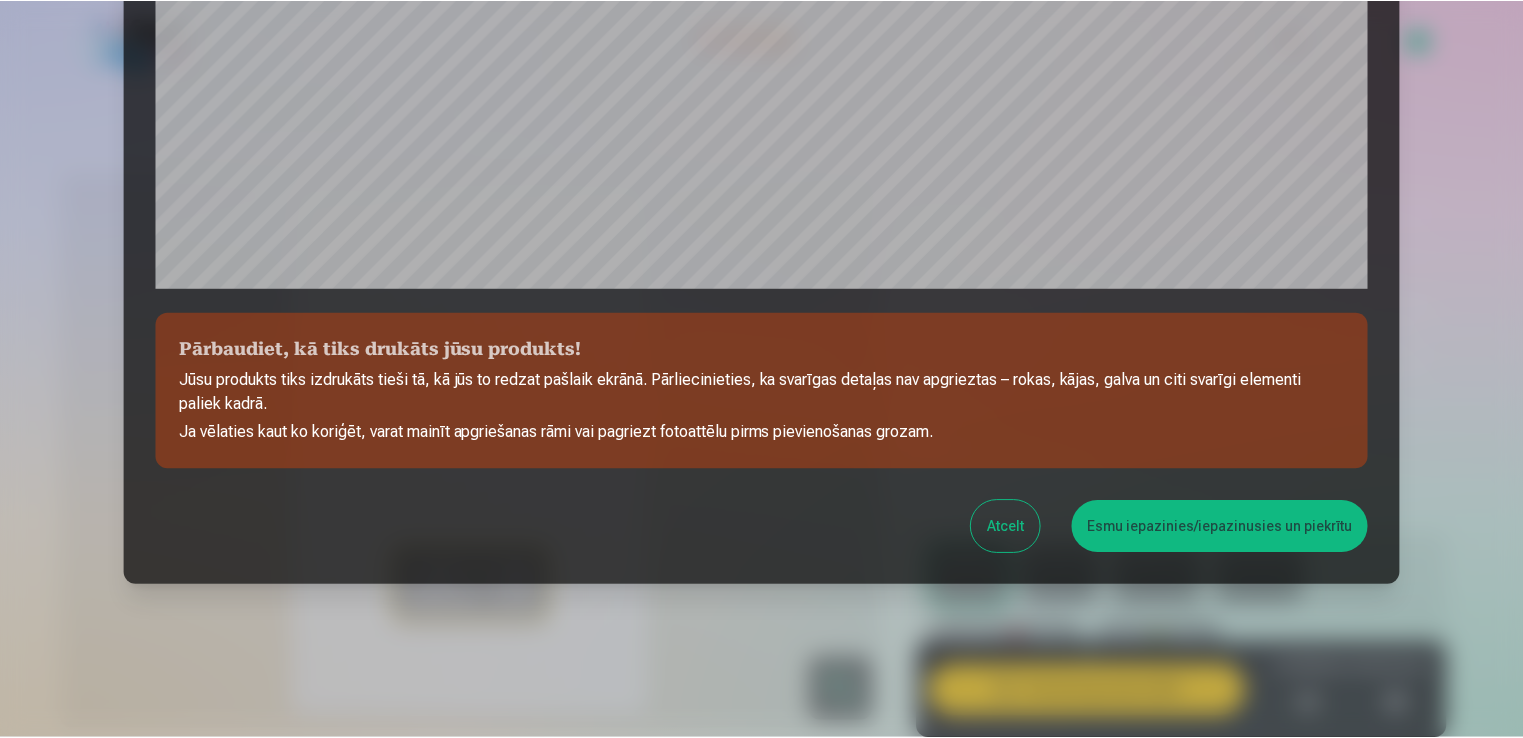 scroll, scrollTop: 701, scrollLeft: 0, axis: vertical 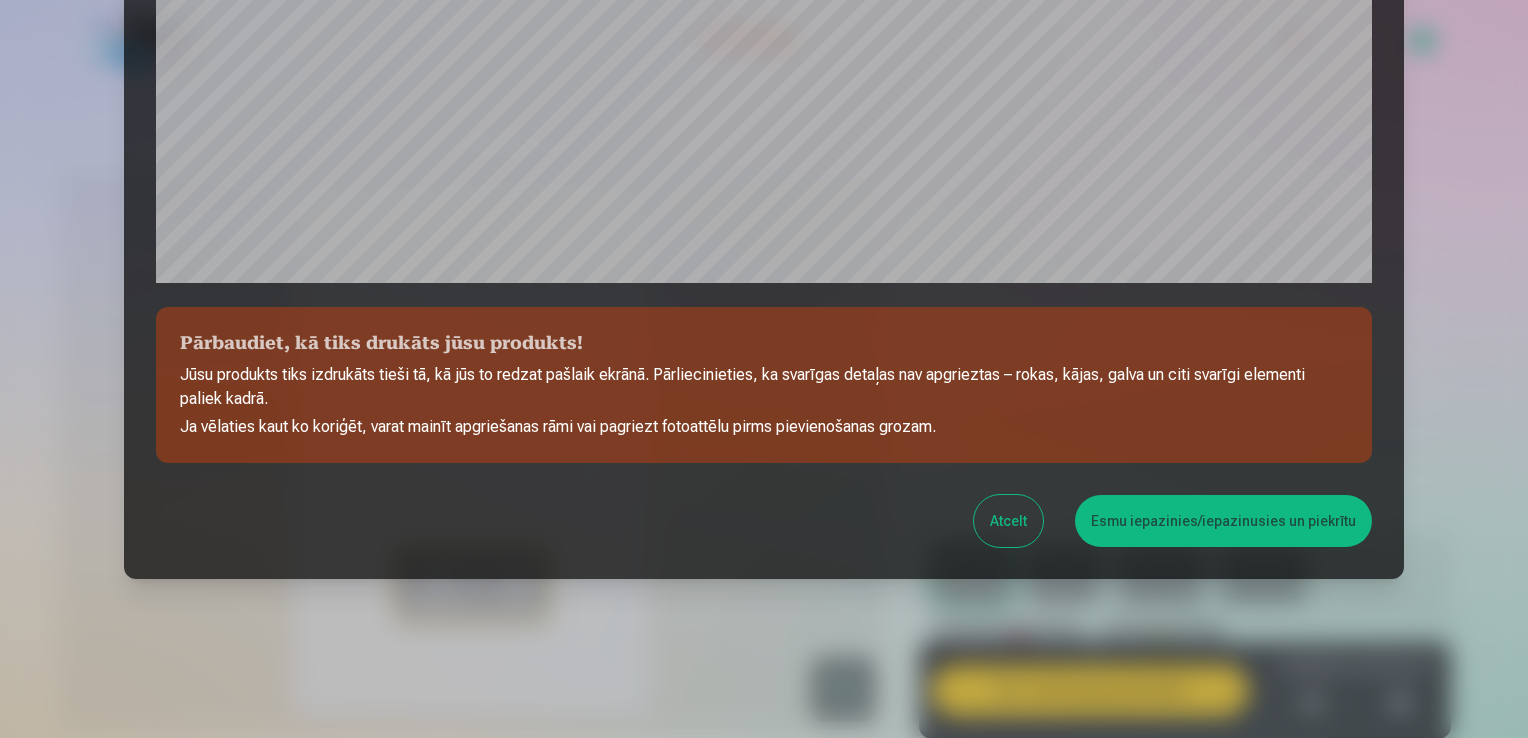 click on "Atcelt" at bounding box center (1008, 521) 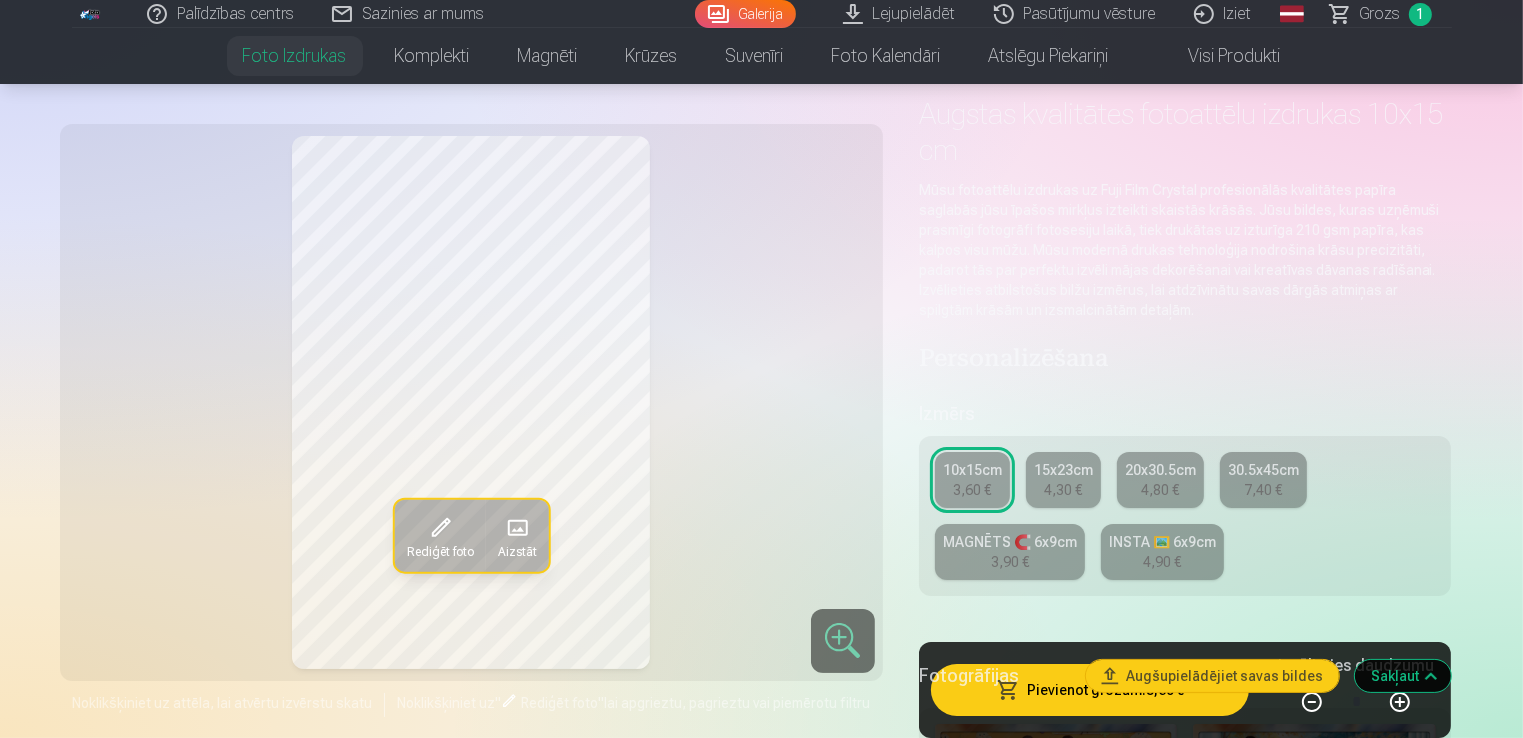 scroll, scrollTop: 100, scrollLeft: 0, axis: vertical 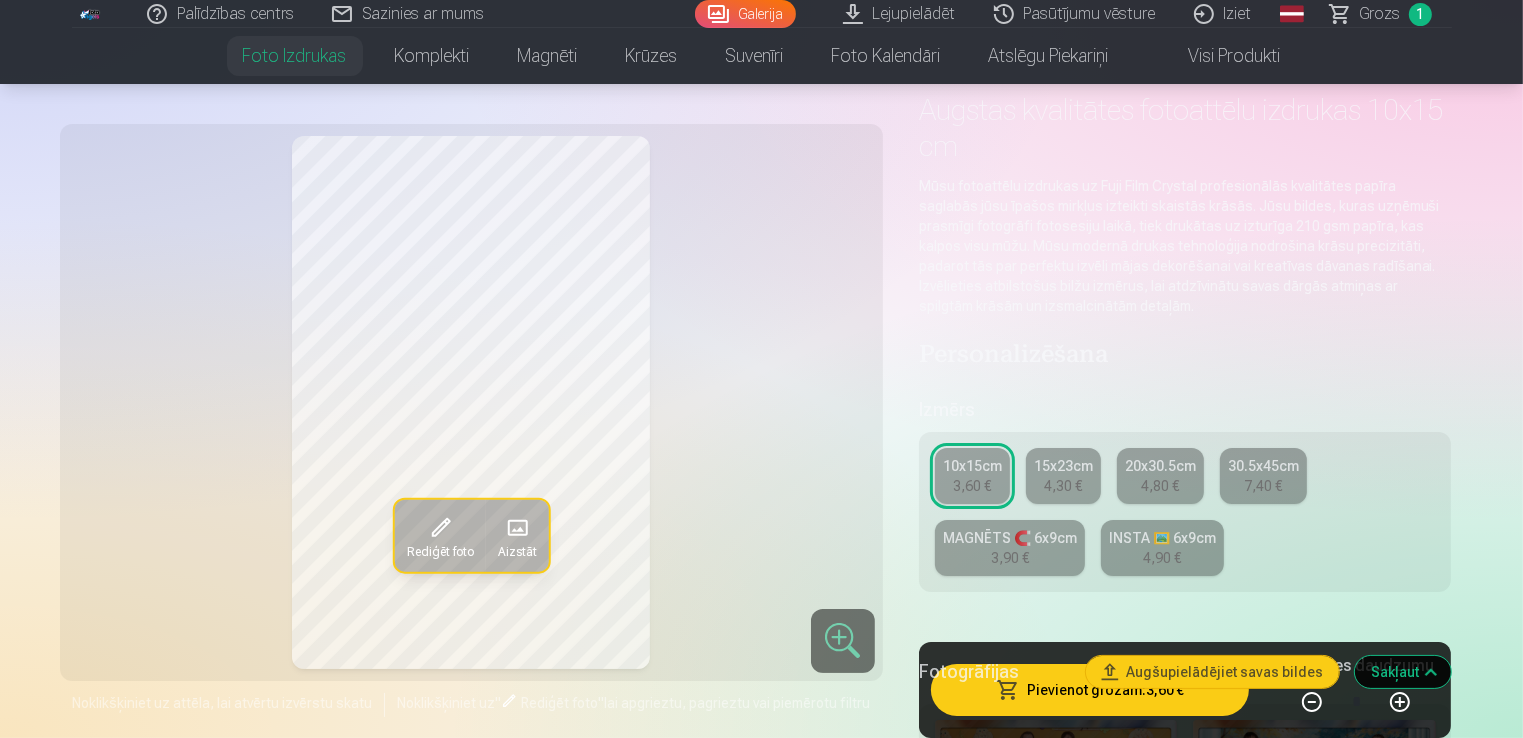 click on "15x23cm" at bounding box center [1063, 466] 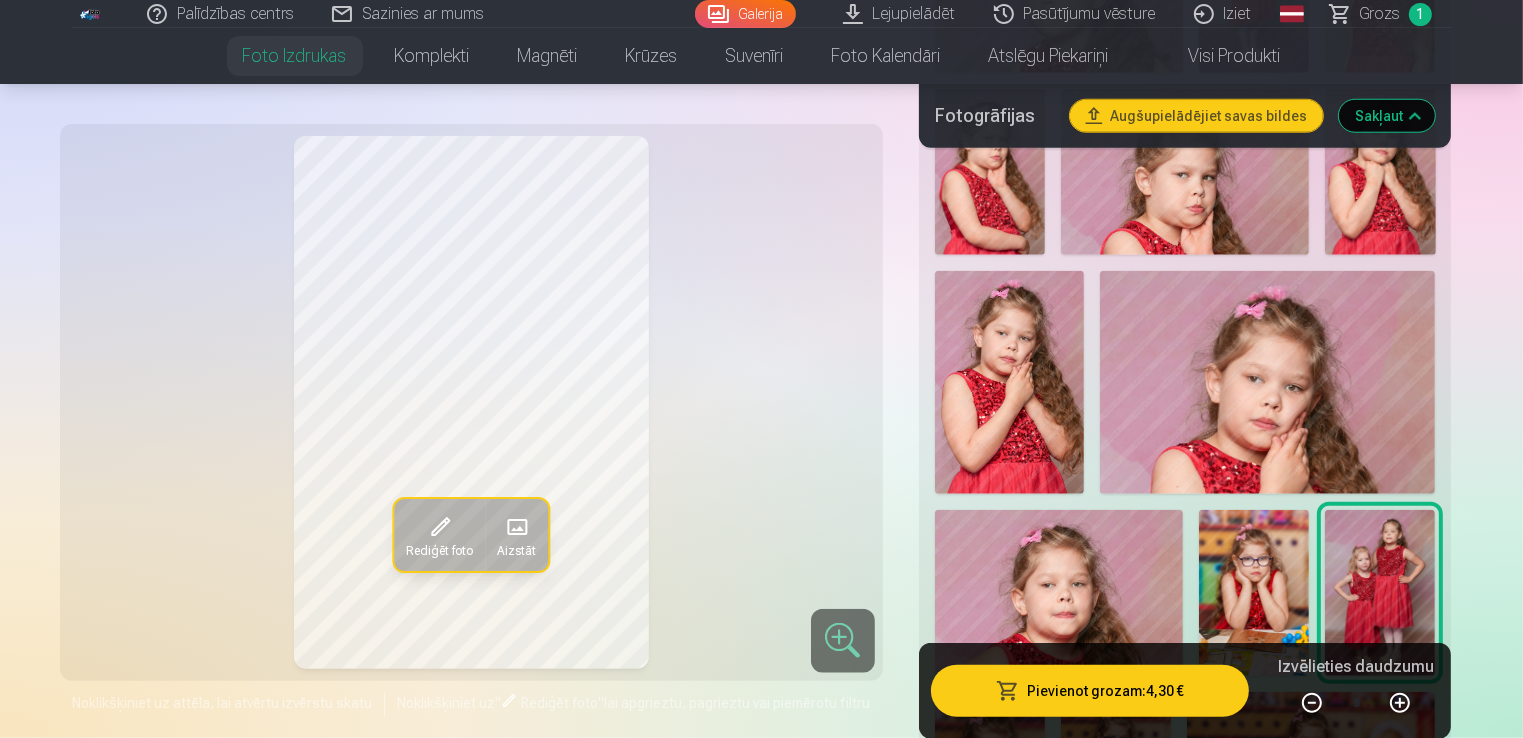 scroll, scrollTop: 1900, scrollLeft: 0, axis: vertical 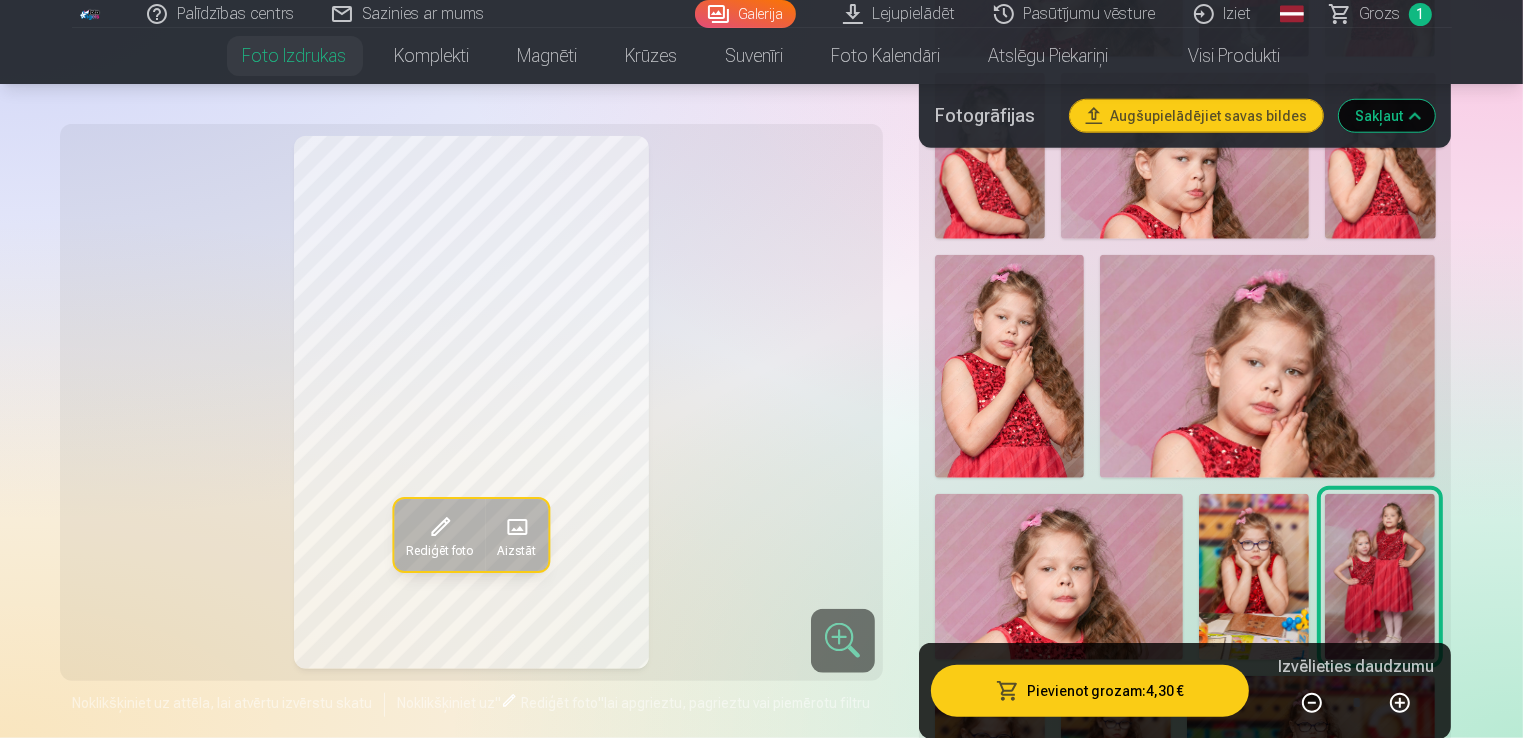click at bounding box center [1254, 576] 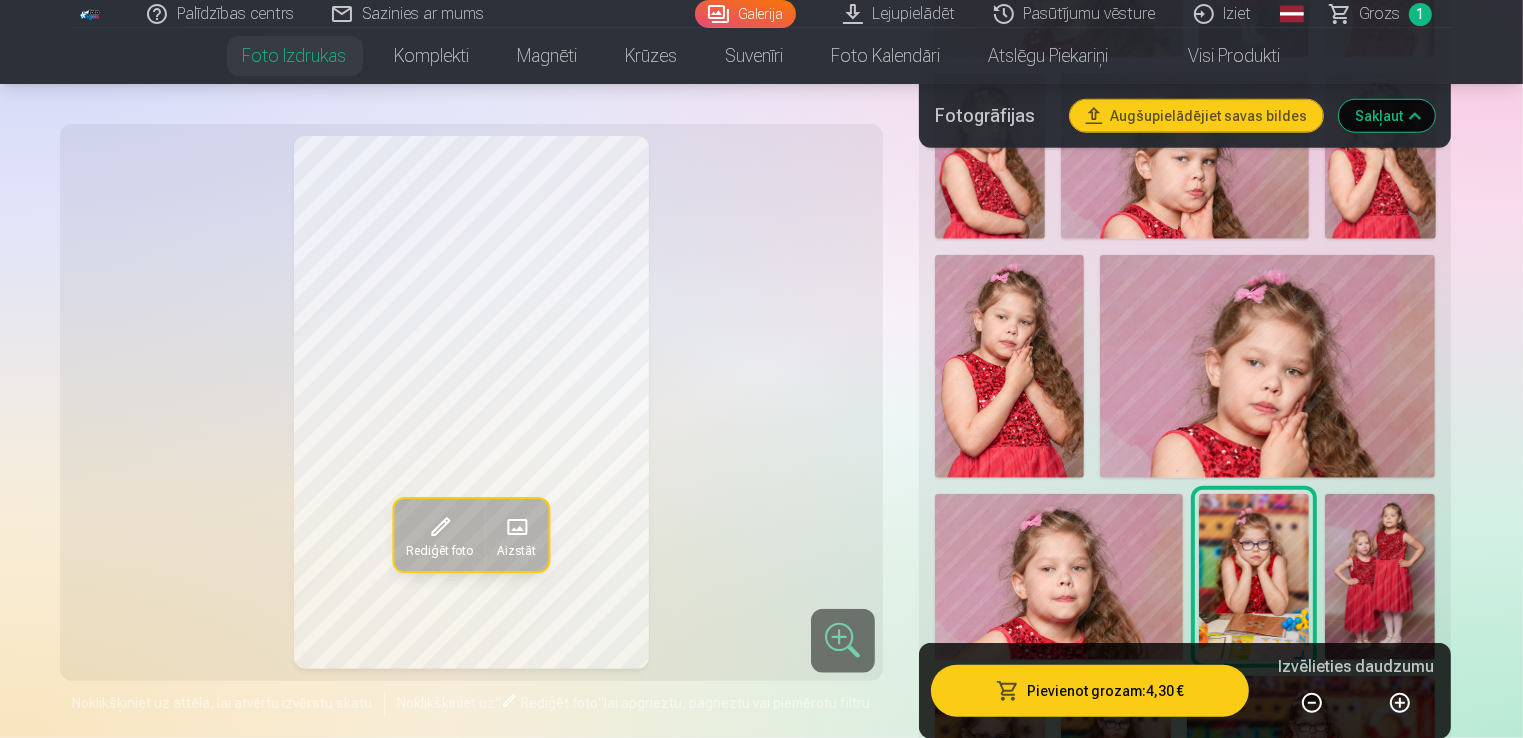 click at bounding box center (1380, 577) 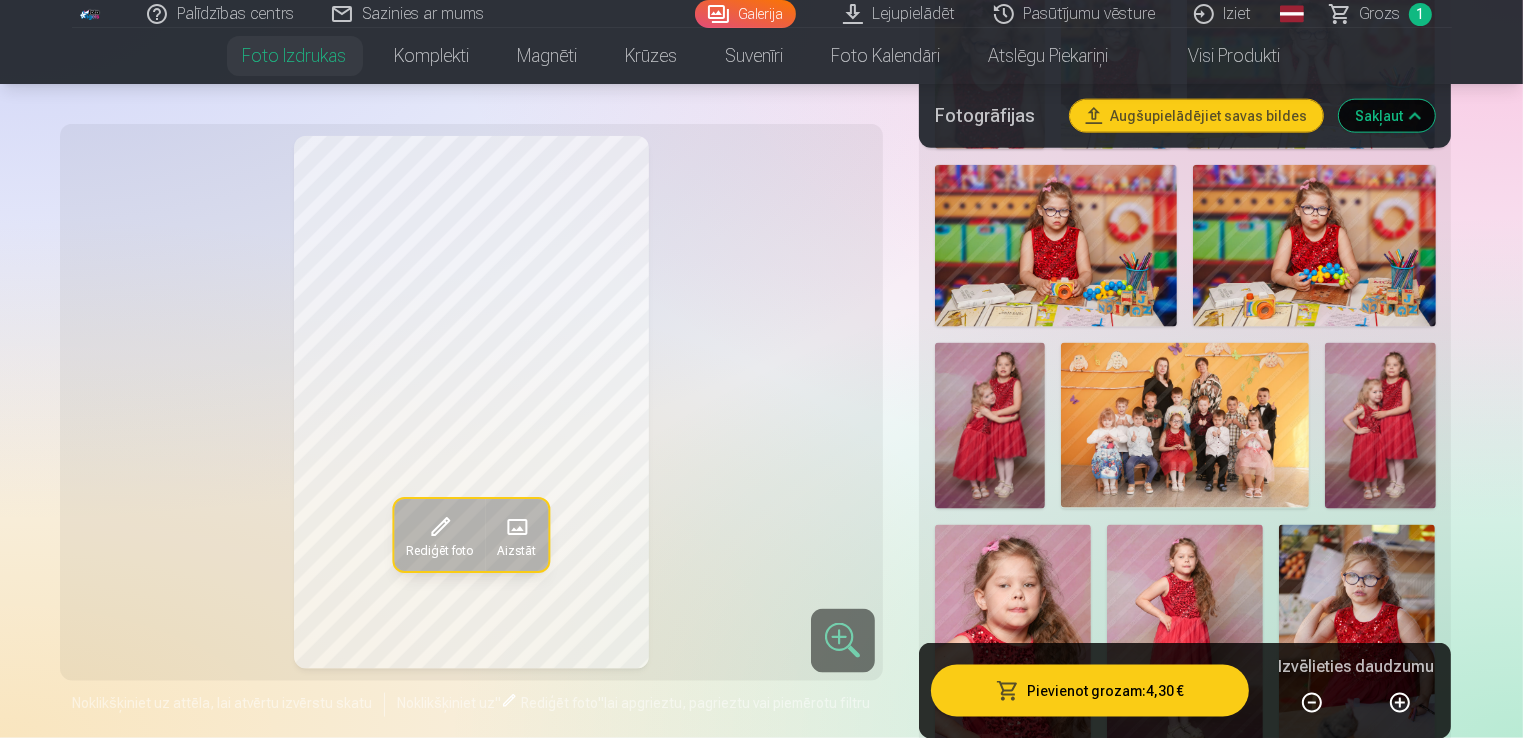 scroll, scrollTop: 2600, scrollLeft: 0, axis: vertical 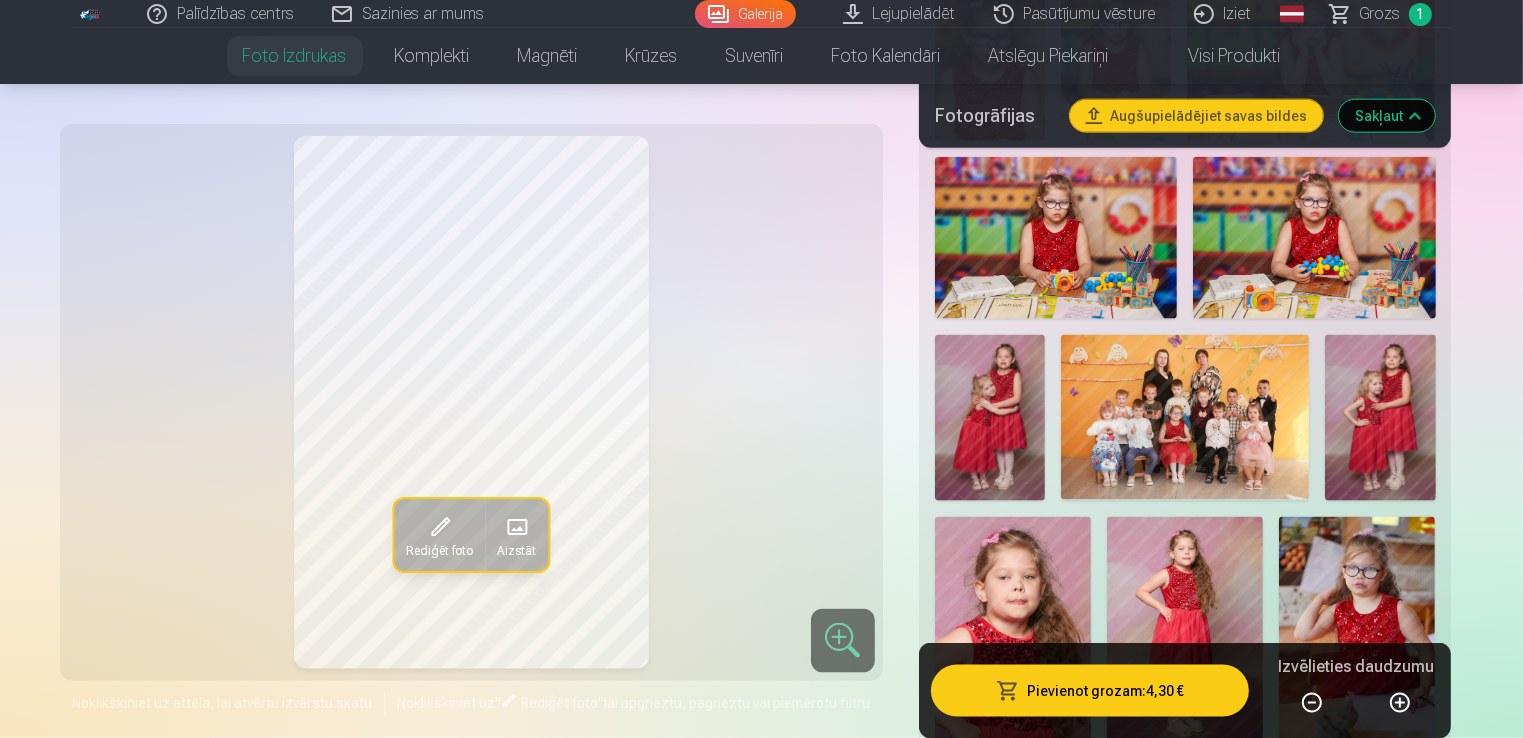 click at bounding box center [1380, 418] 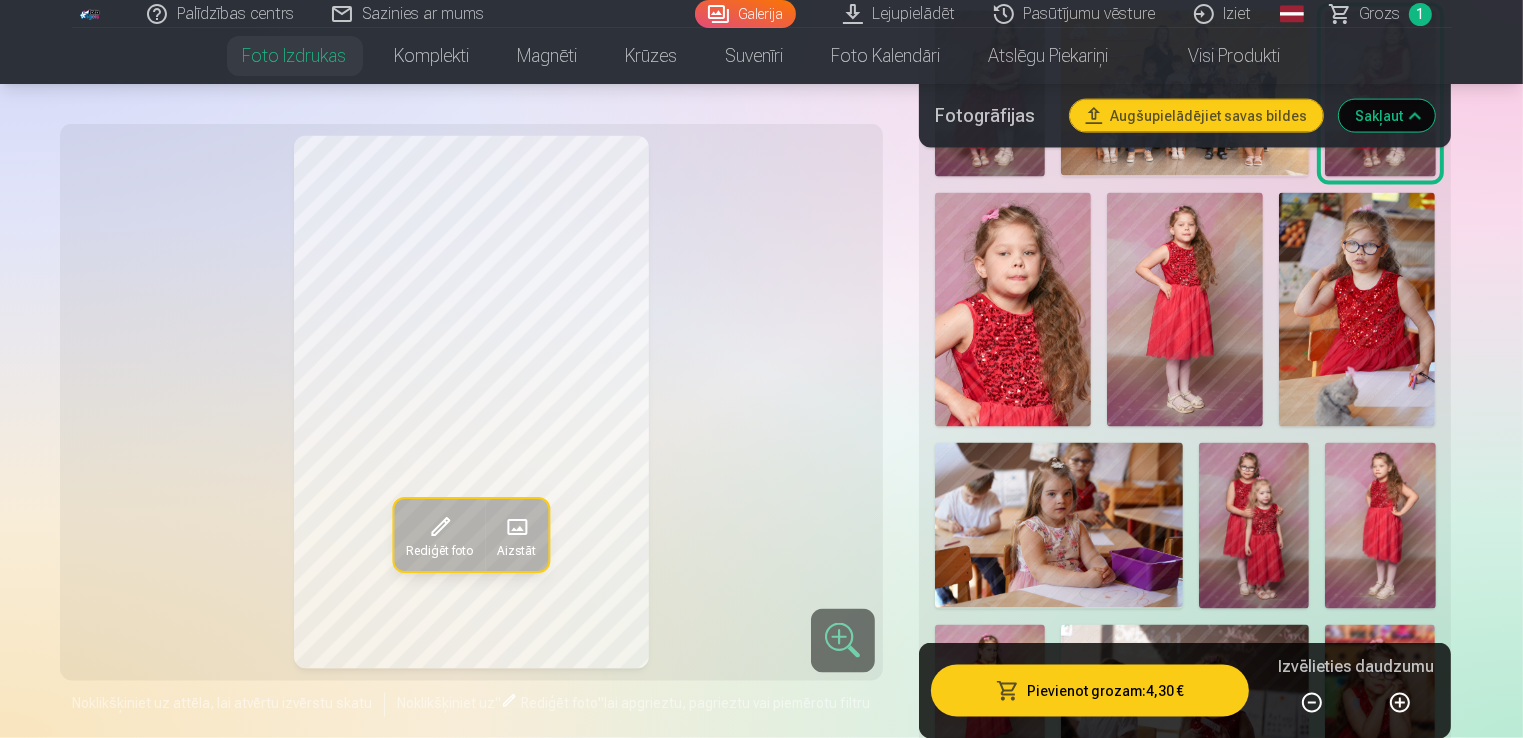 scroll, scrollTop: 3000, scrollLeft: 0, axis: vertical 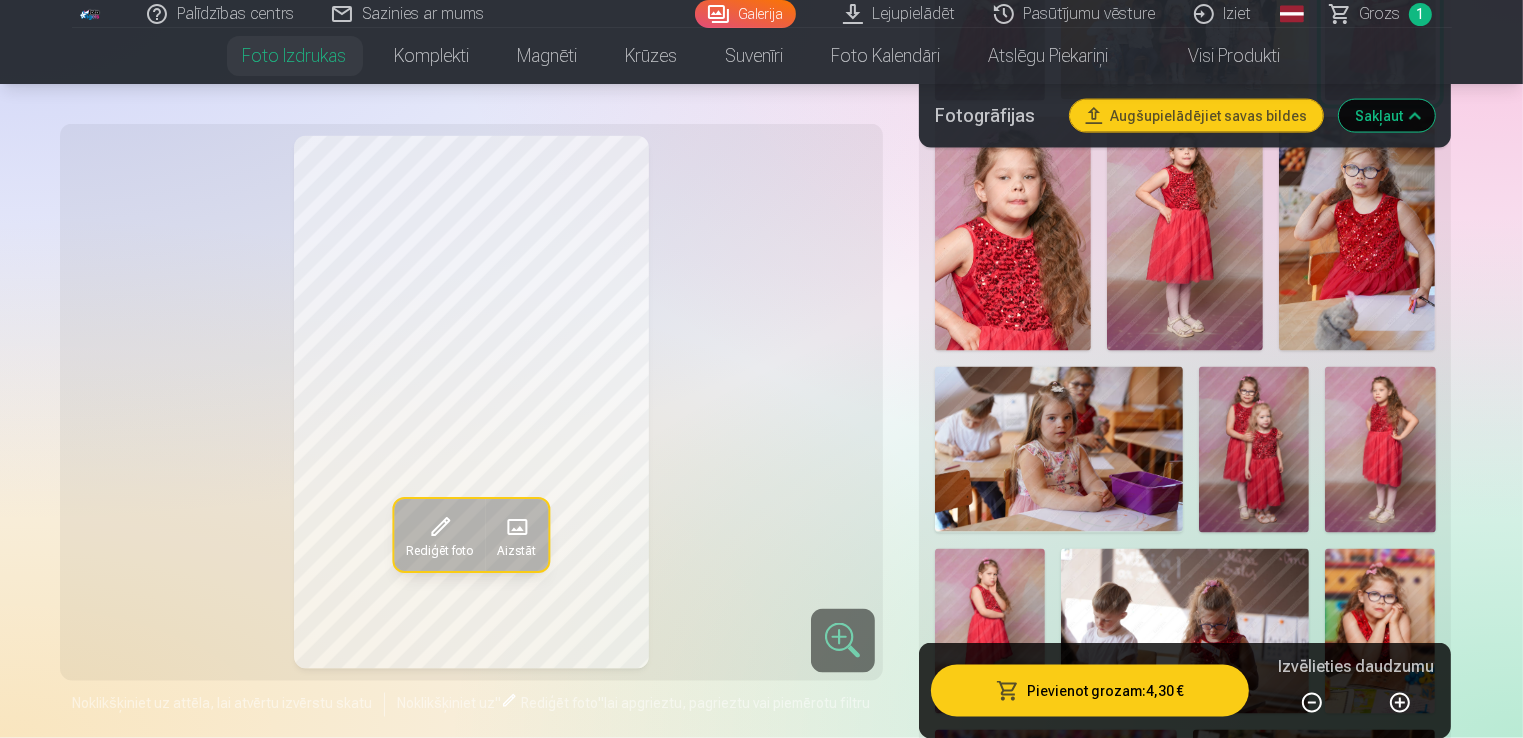 click at bounding box center (1254, 450) 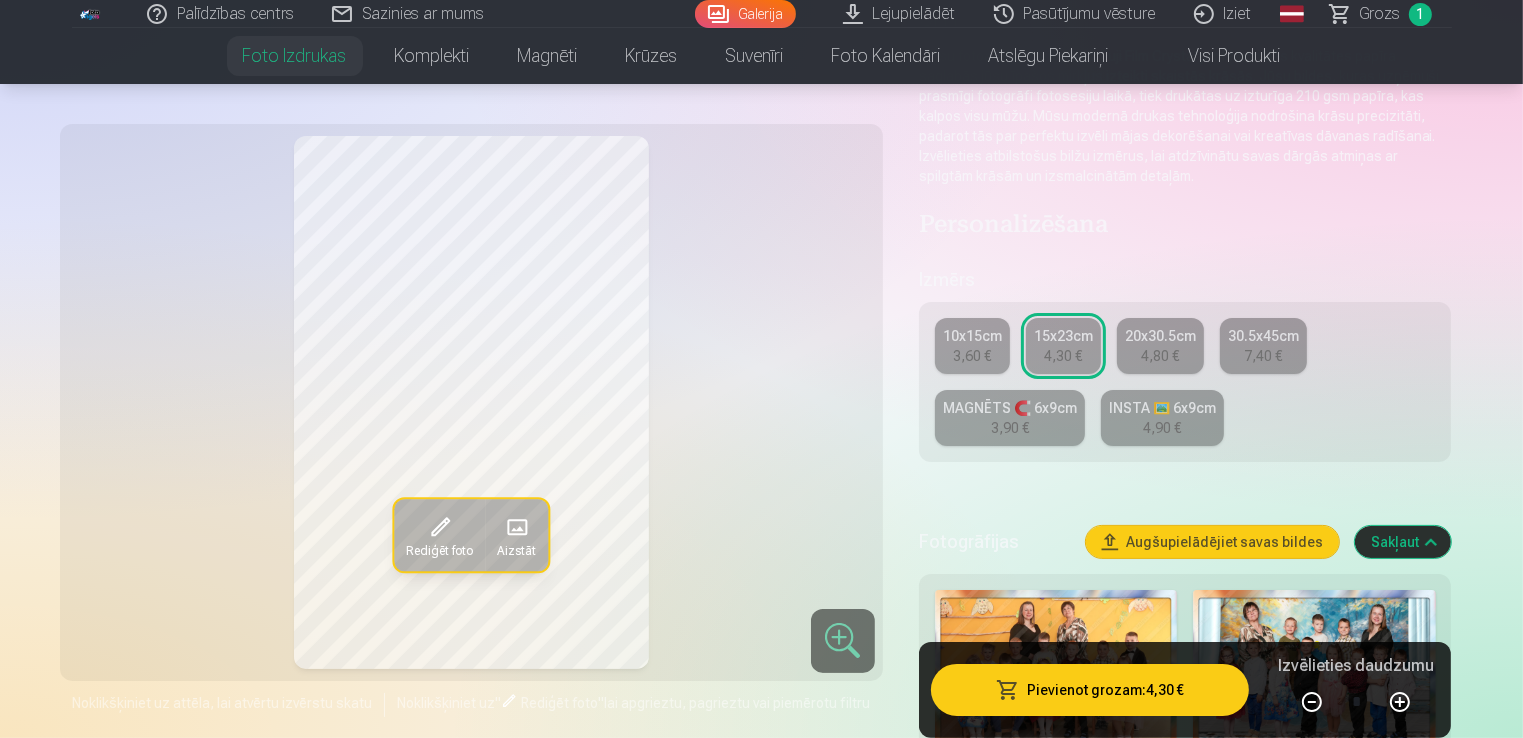 scroll, scrollTop: 200, scrollLeft: 0, axis: vertical 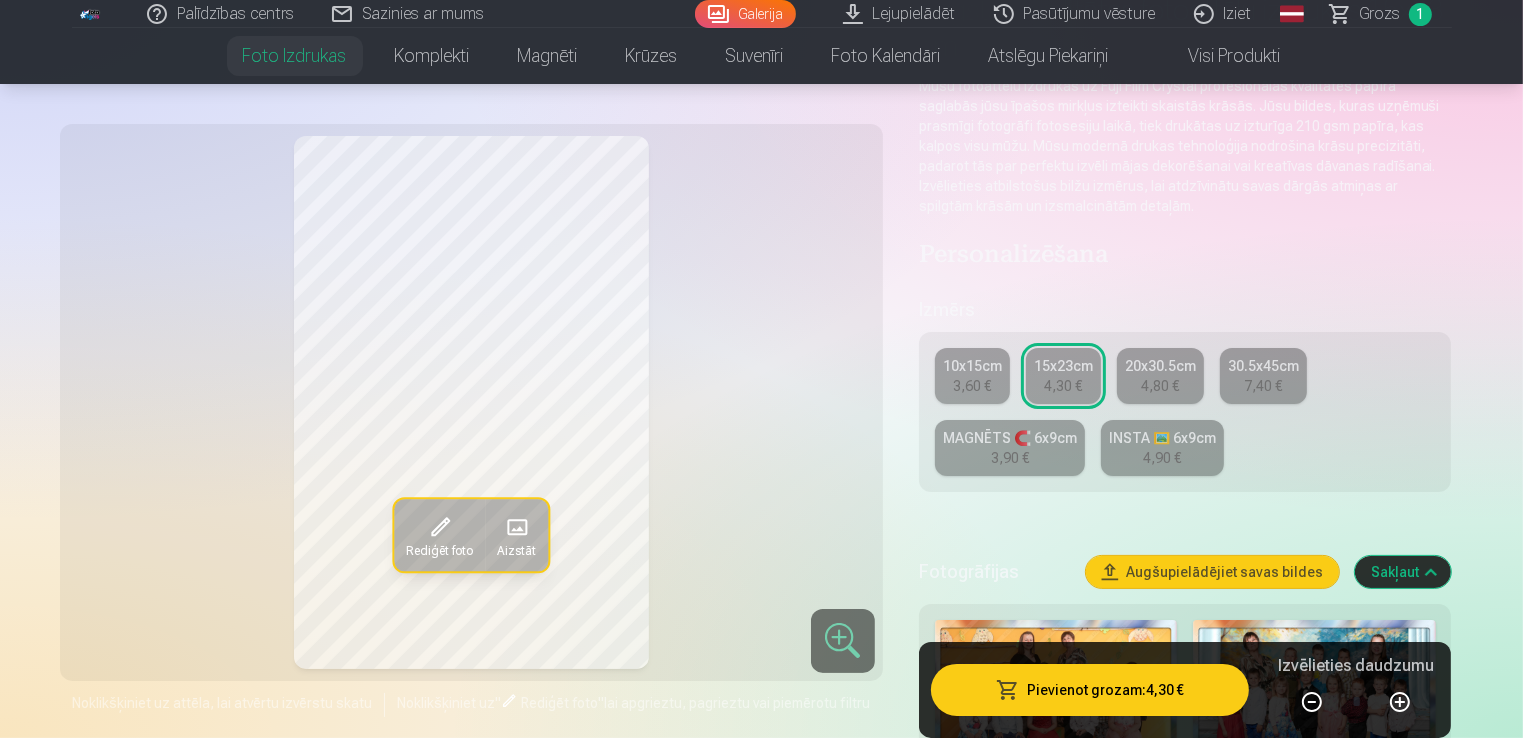 click on "10x15cm" at bounding box center (972, 366) 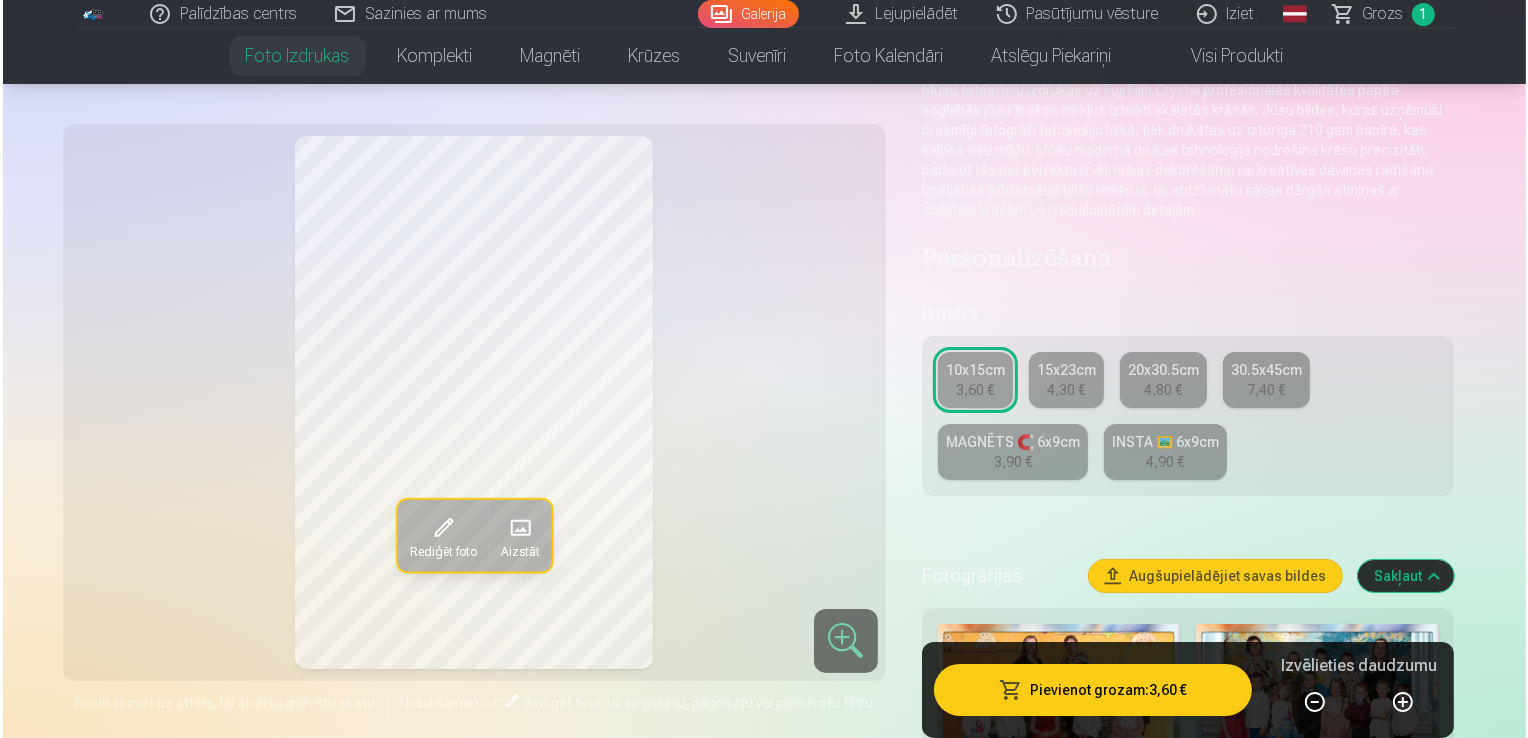 scroll, scrollTop: 200, scrollLeft: 0, axis: vertical 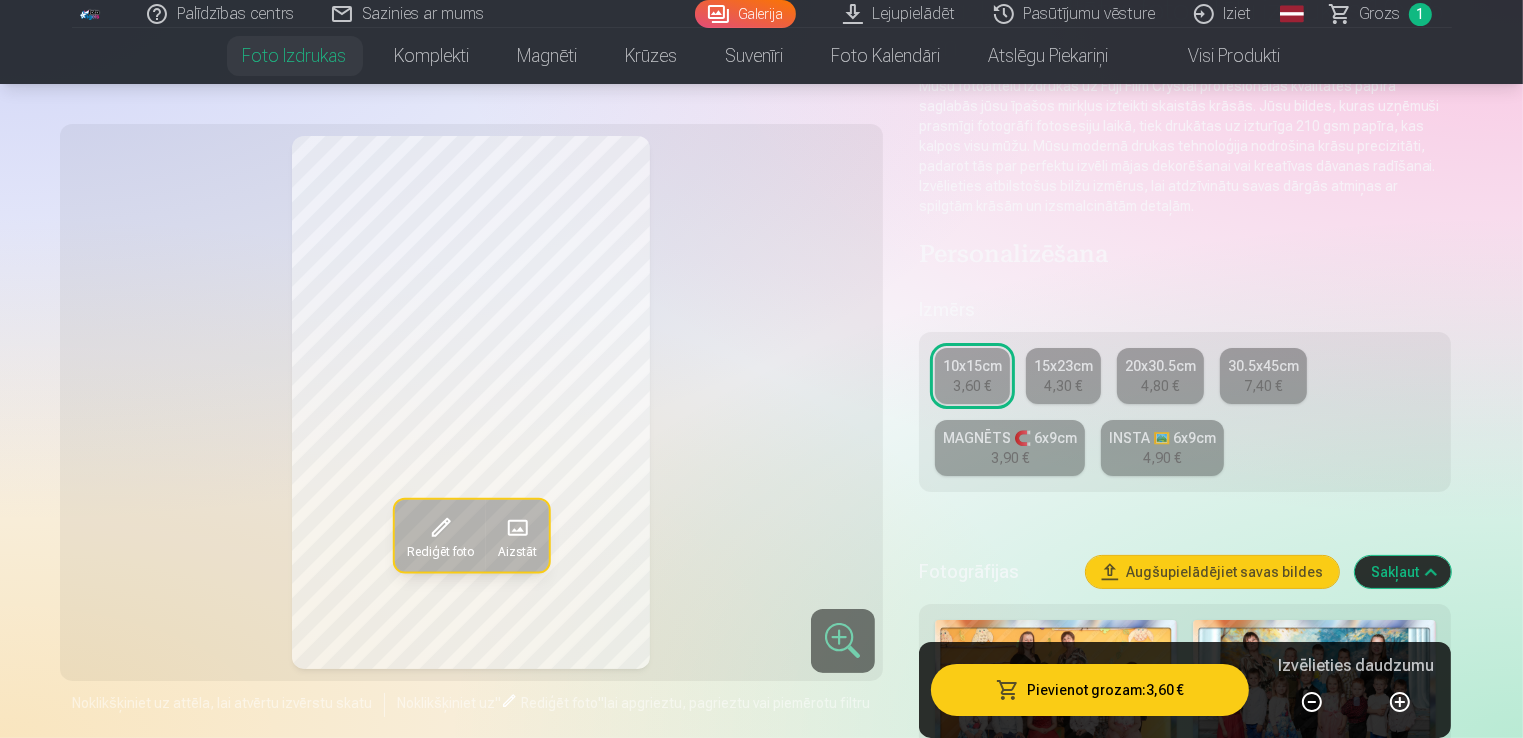 click on "Pievienot grozam :  3,60 €" at bounding box center (1090, 690) 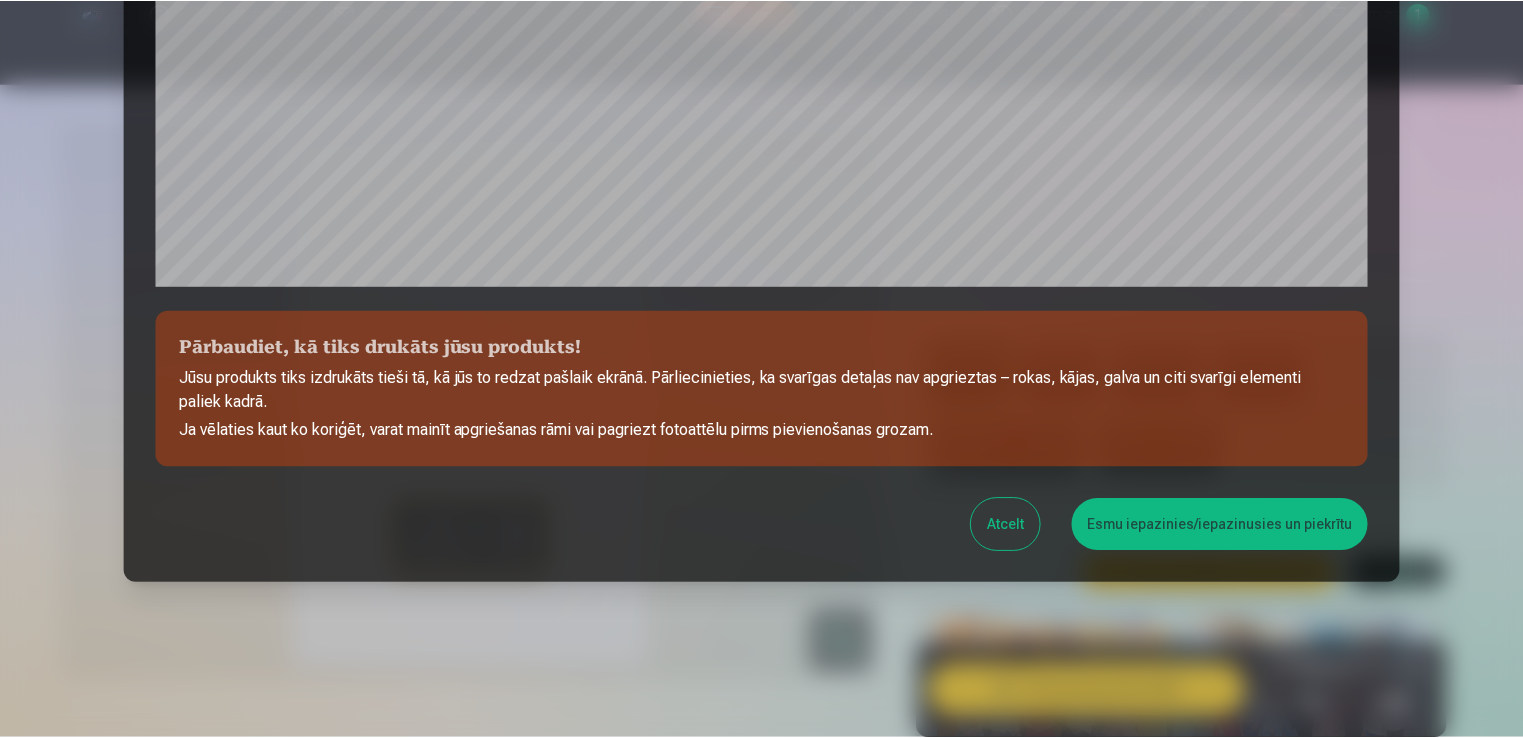 scroll, scrollTop: 701, scrollLeft: 0, axis: vertical 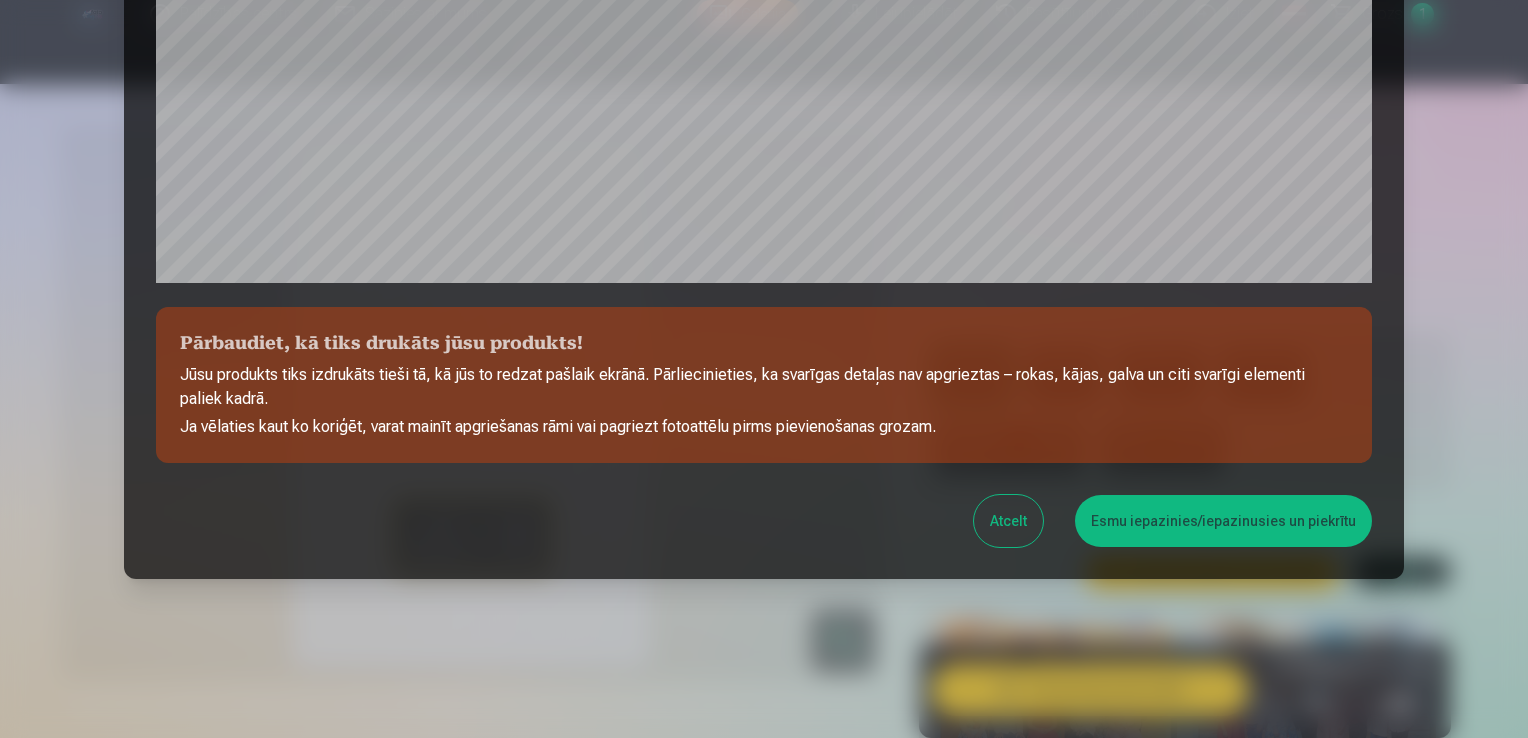 click on "Esmu iepazinies/iepazinusies un piekrītu" at bounding box center [1223, 521] 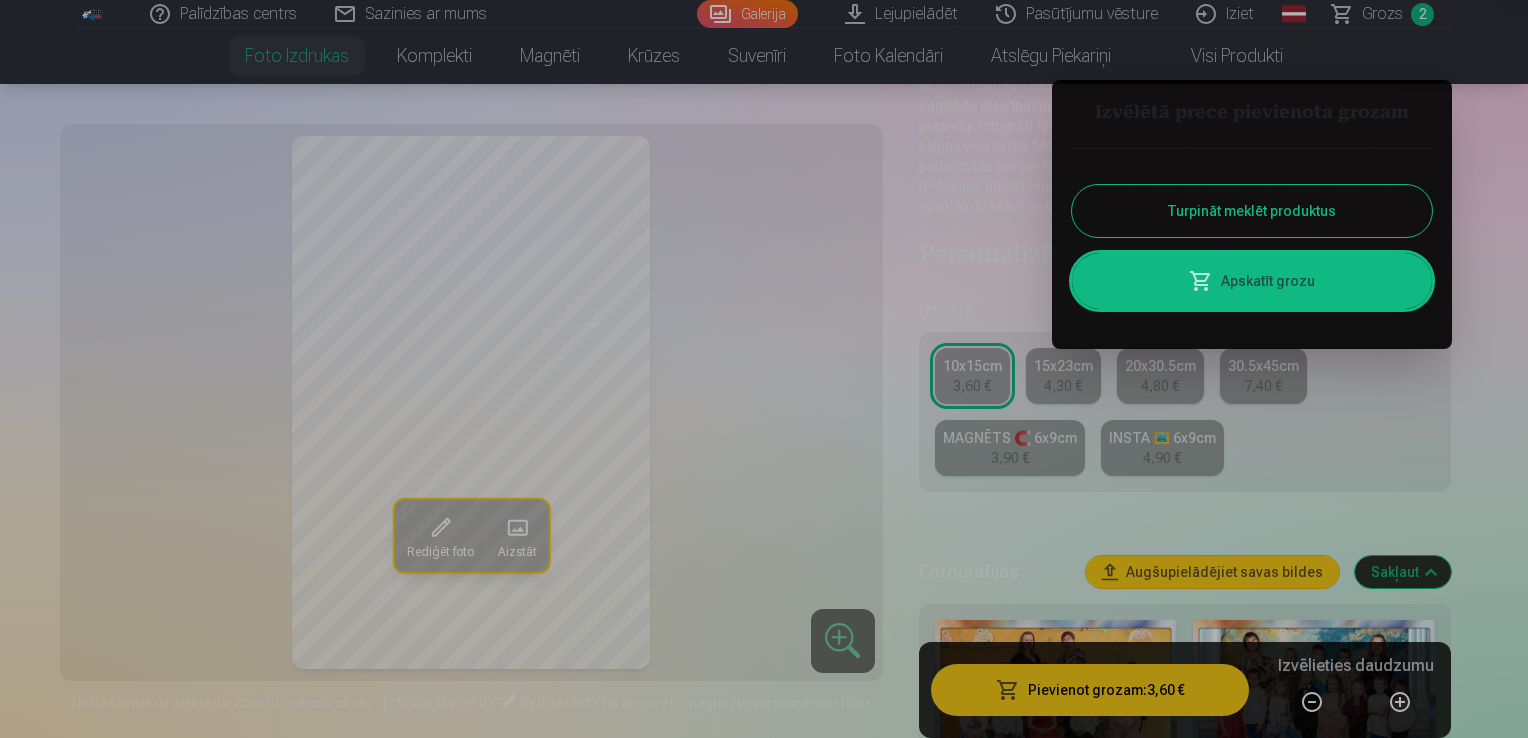 click at bounding box center [764, 369] 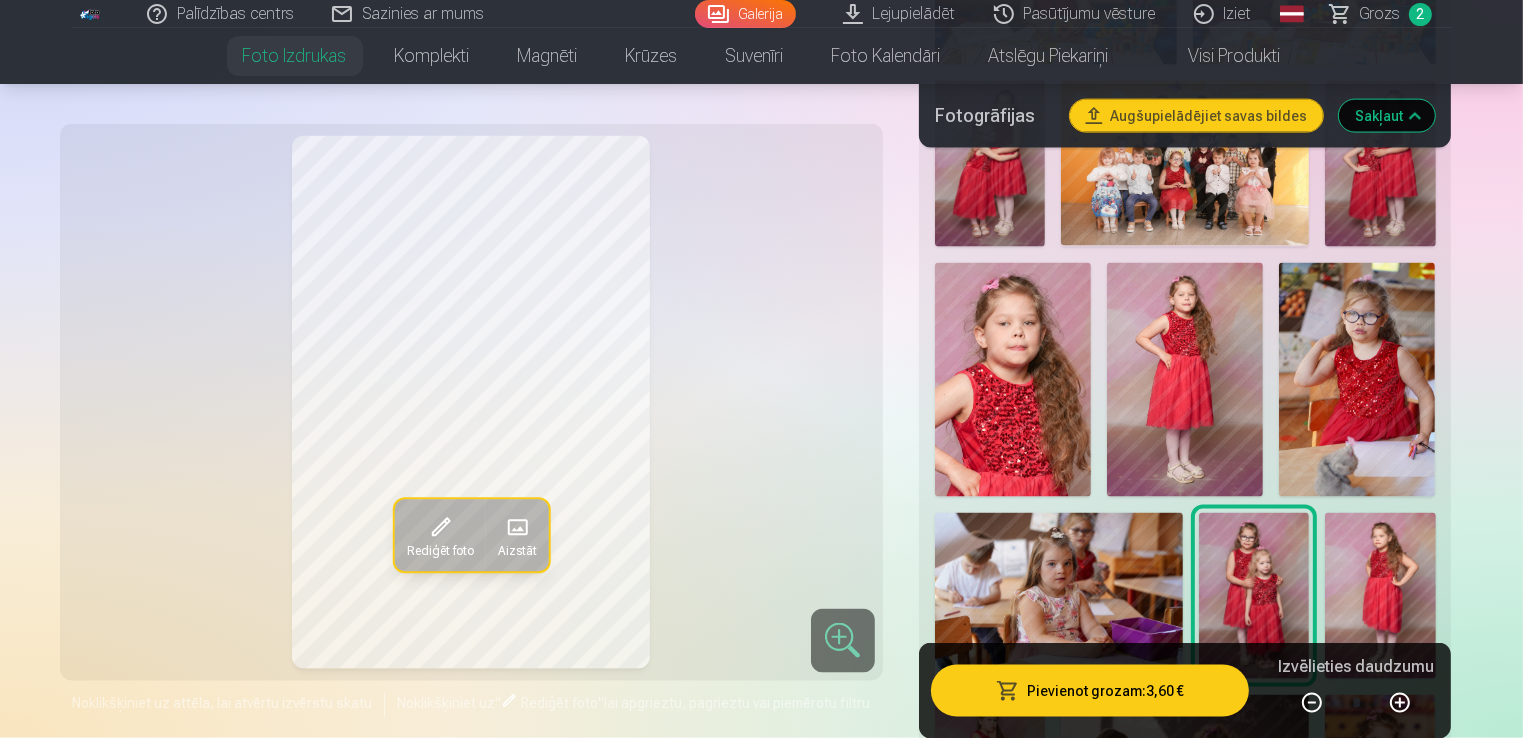scroll, scrollTop: 2900, scrollLeft: 0, axis: vertical 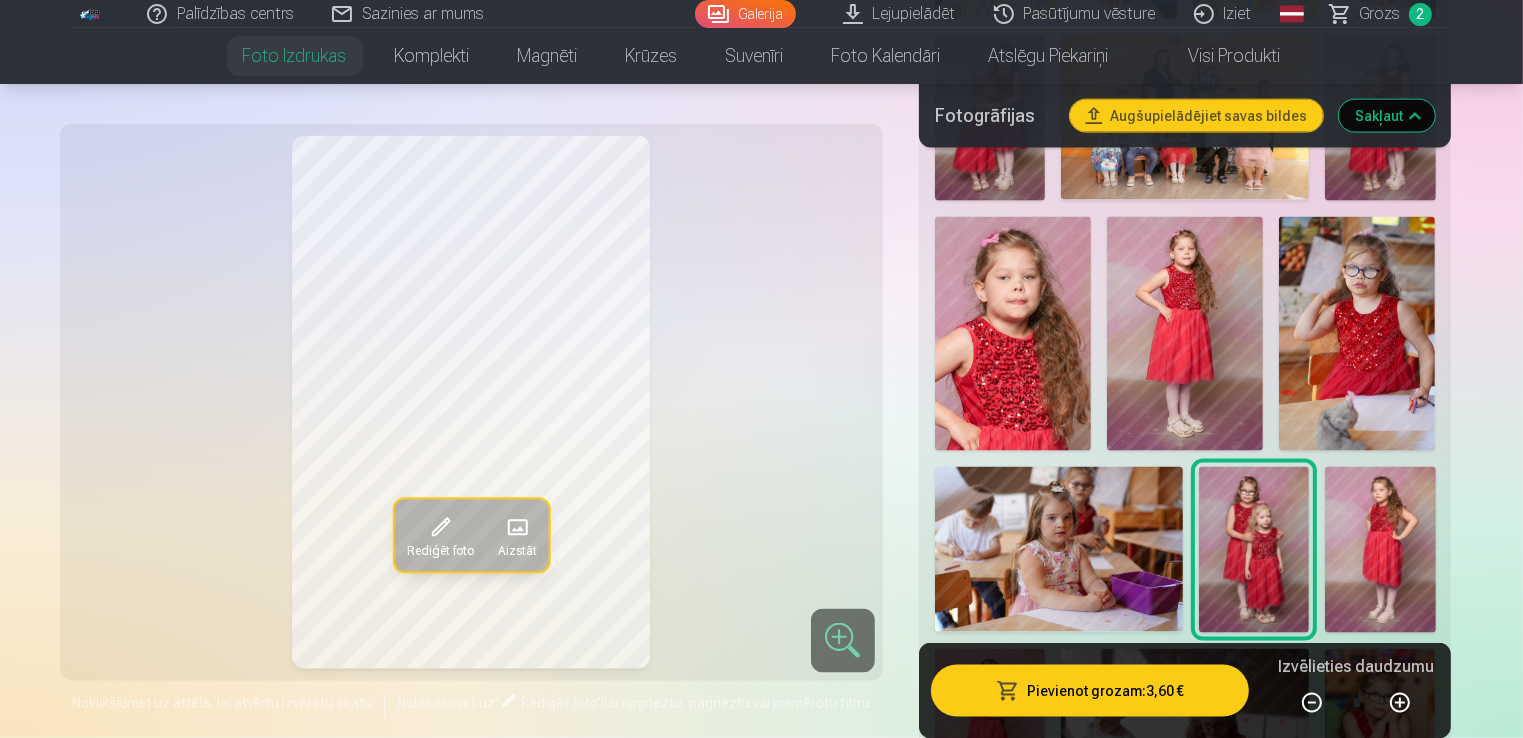 click at bounding box center (1357, 334) 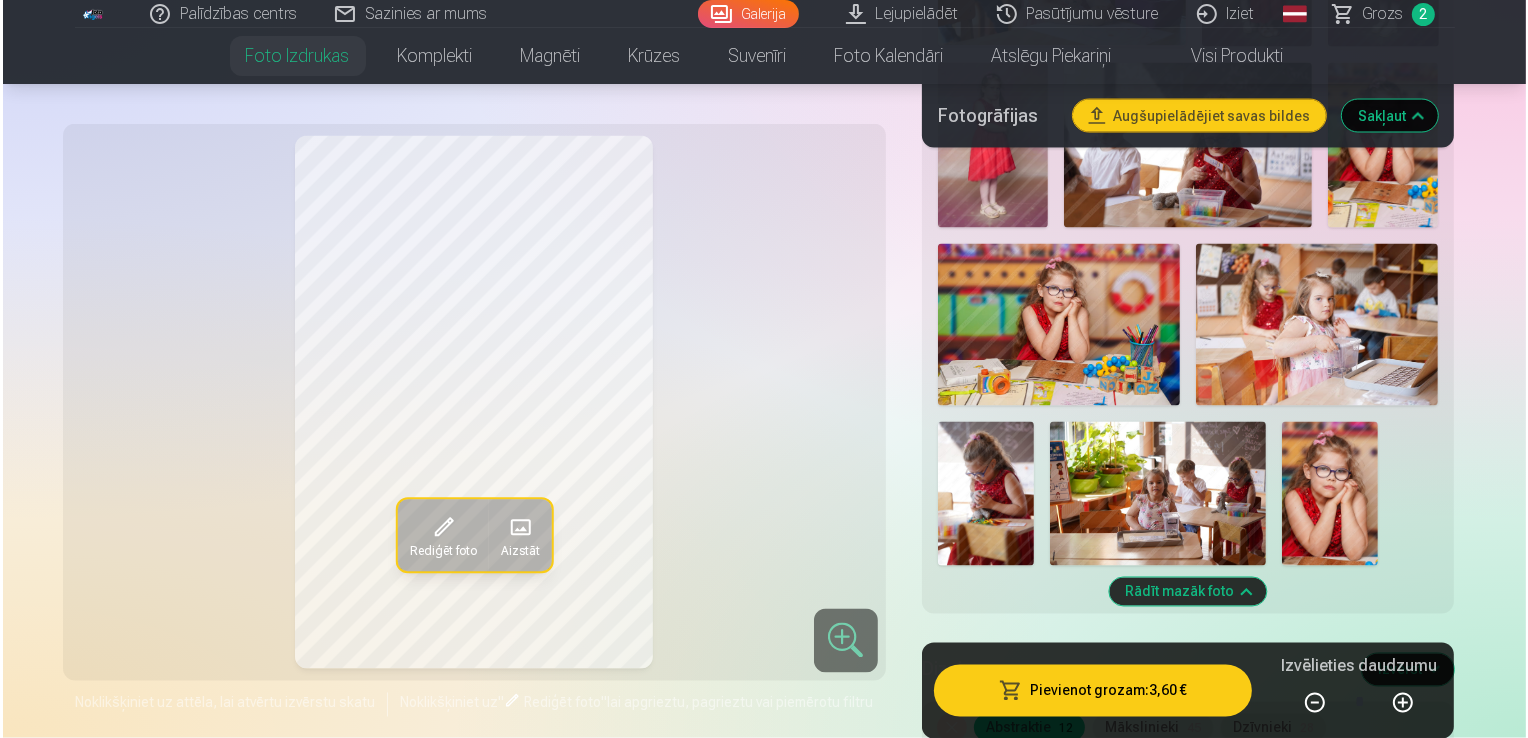 scroll, scrollTop: 3500, scrollLeft: 0, axis: vertical 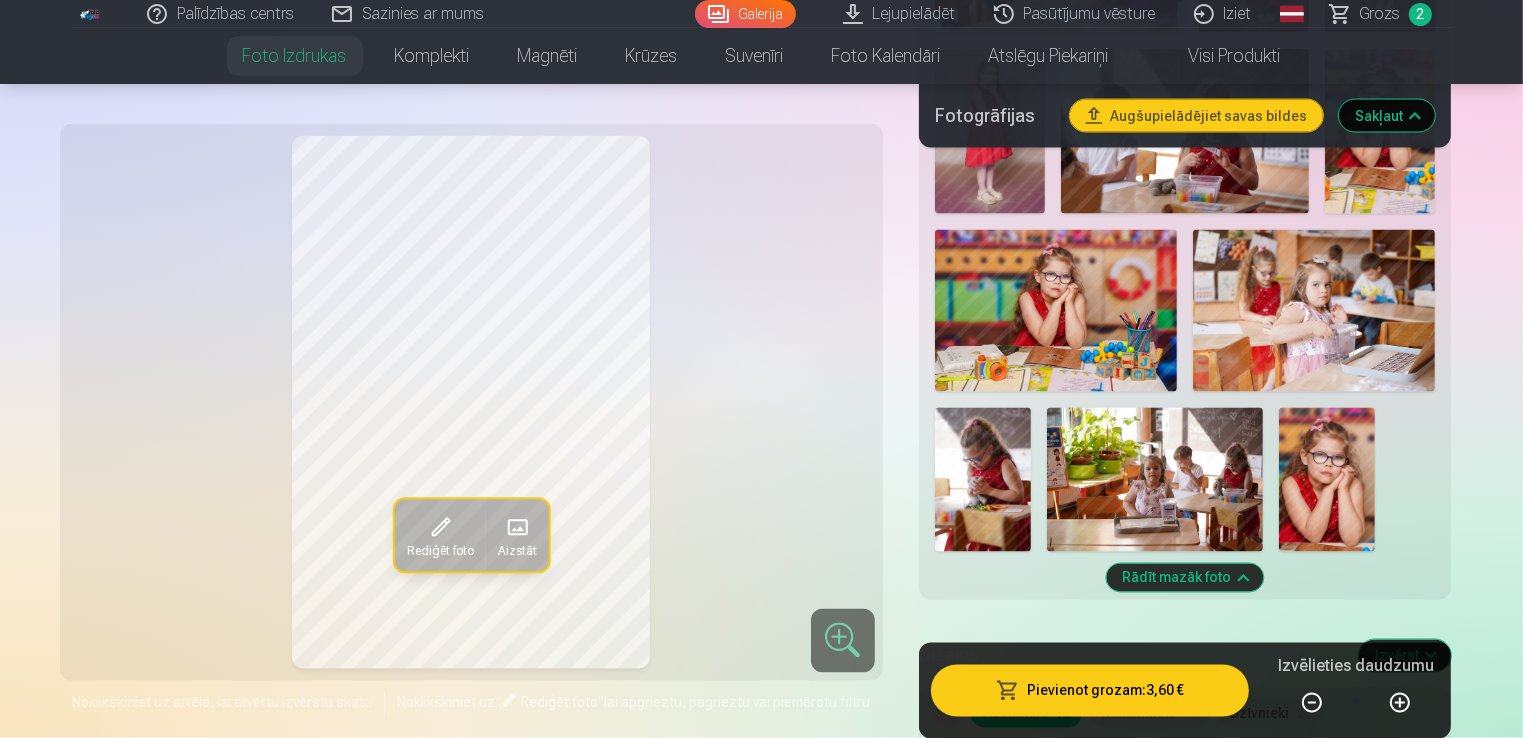 click at bounding box center [983, 480] 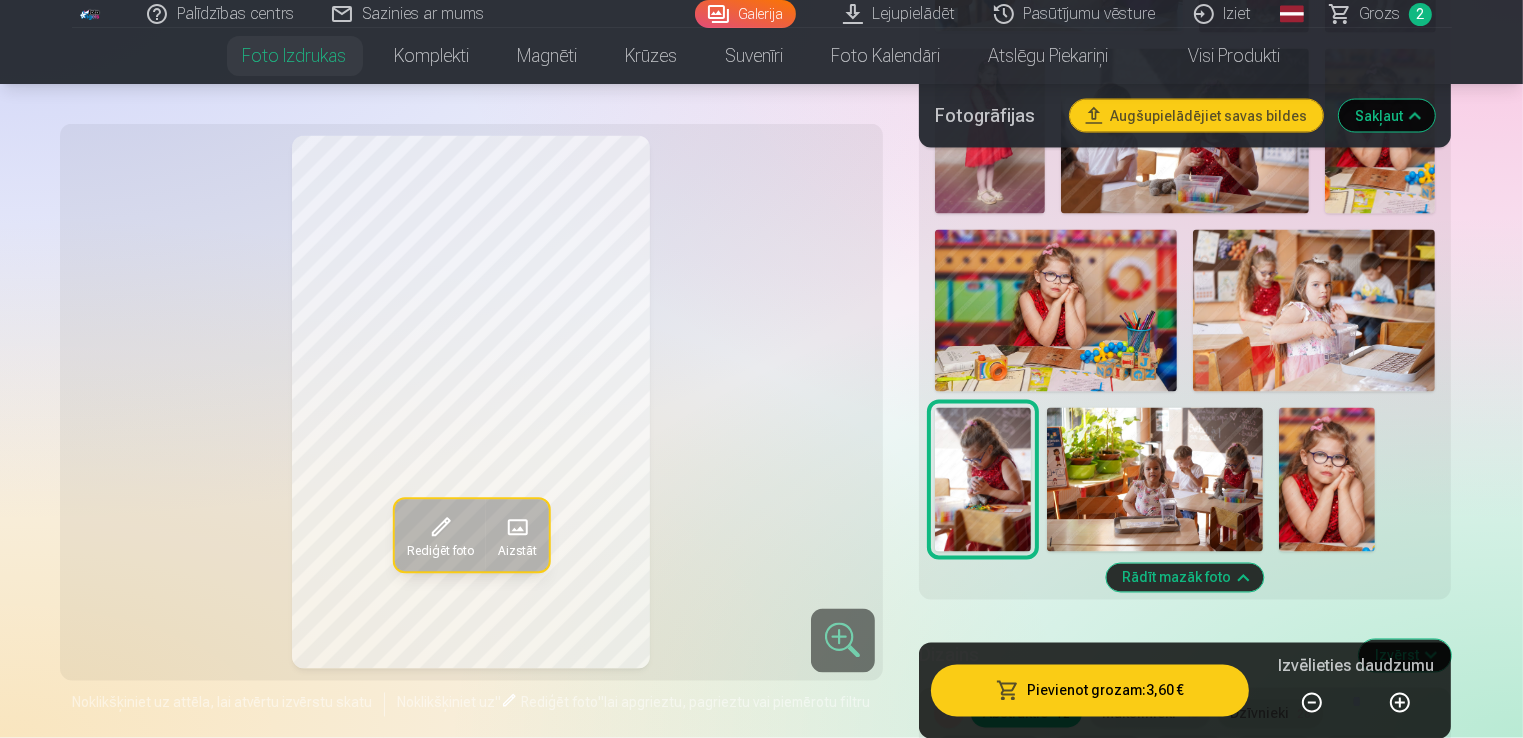 click on "Pievienot grozam :  3,60 €" at bounding box center (1090, 690) 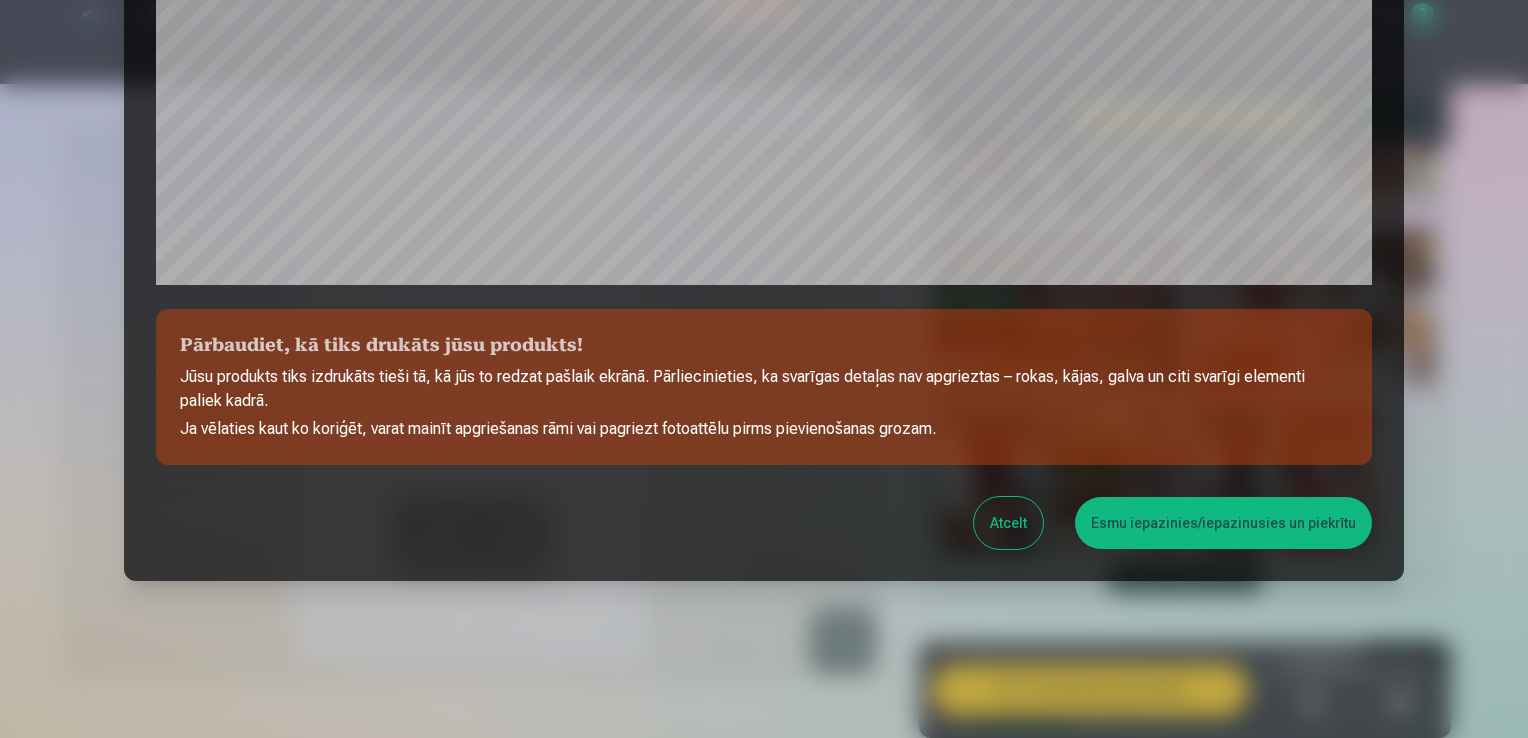 scroll, scrollTop: 701, scrollLeft: 0, axis: vertical 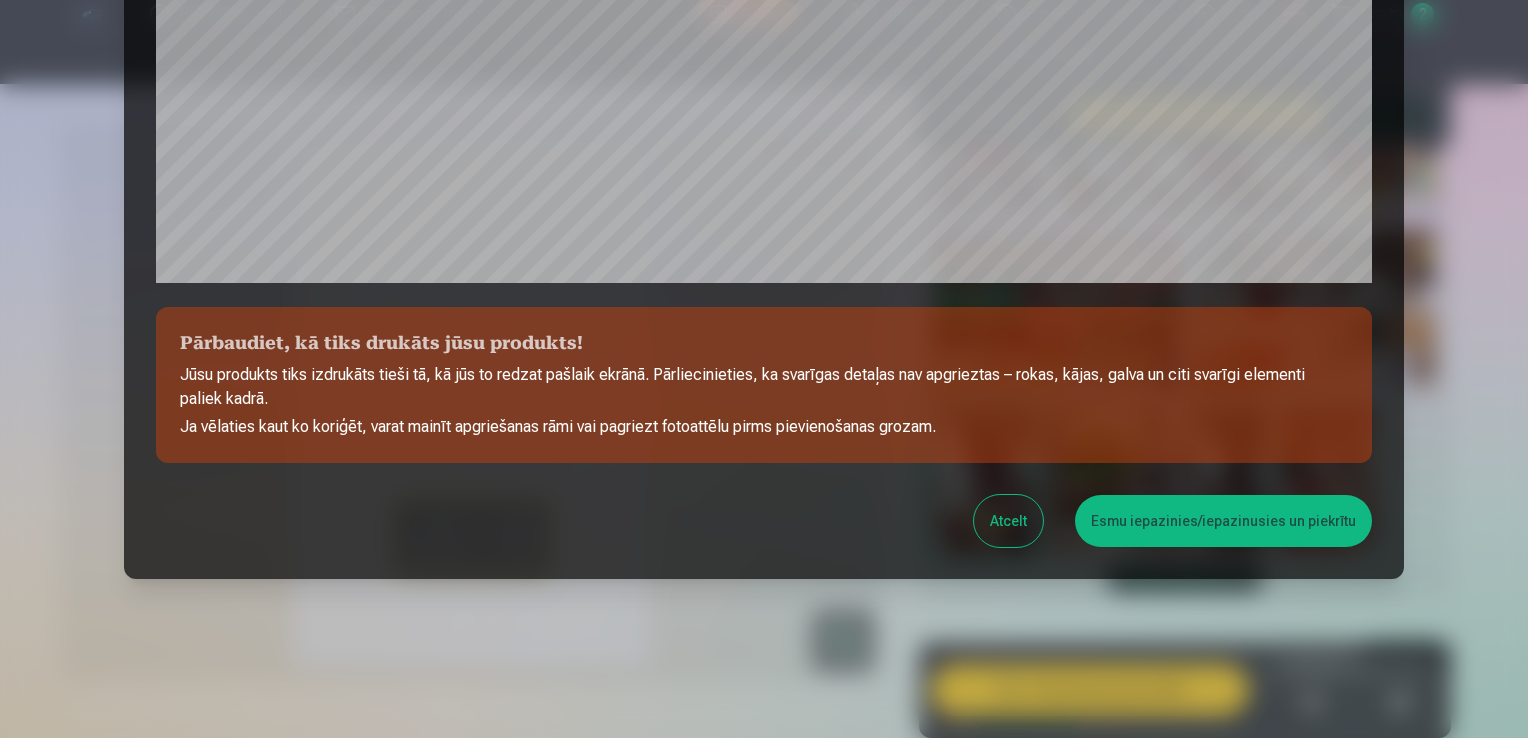 click on "Esmu iepazinies/iepazinusies un piekrītu" at bounding box center (1223, 521) 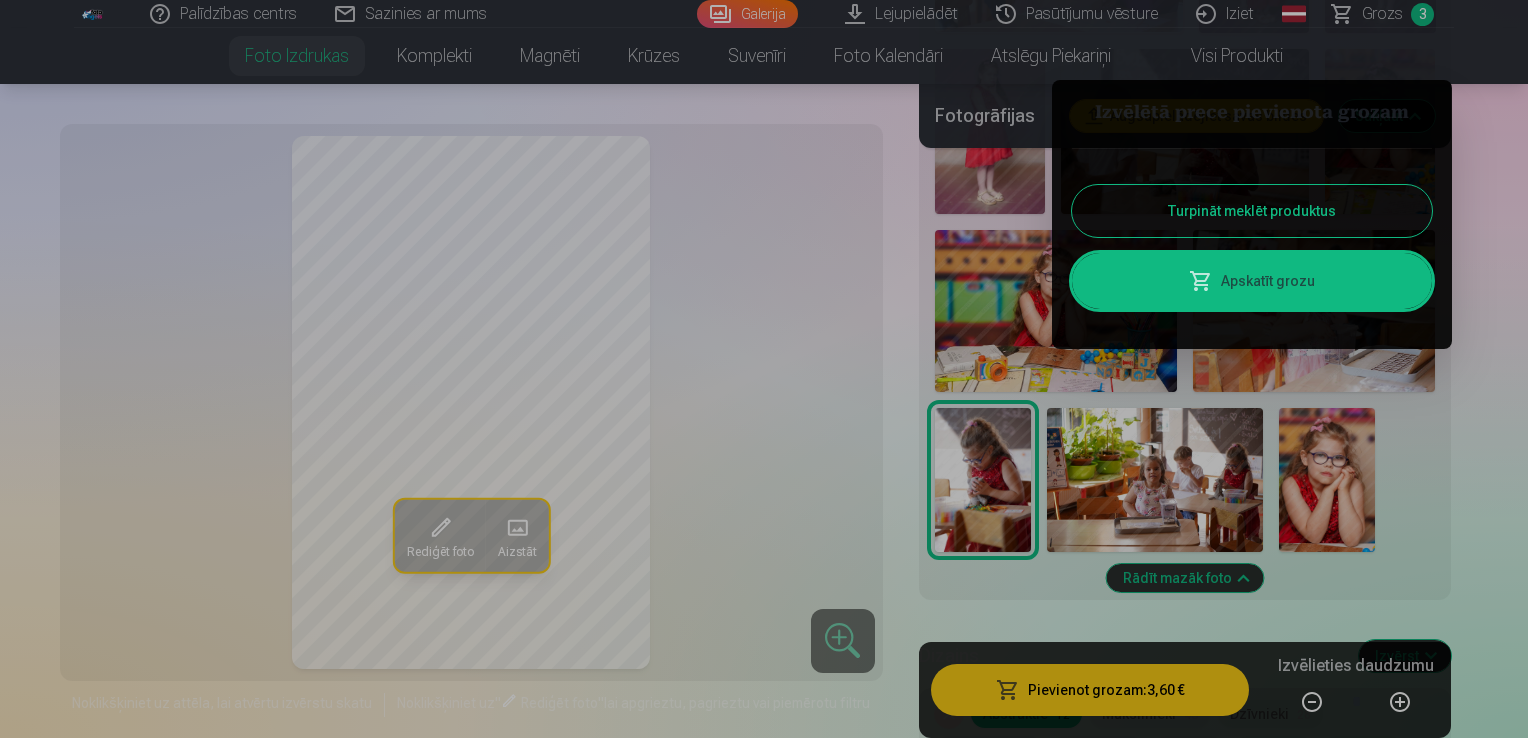 click on "Apskatīt grozu" at bounding box center [1252, 281] 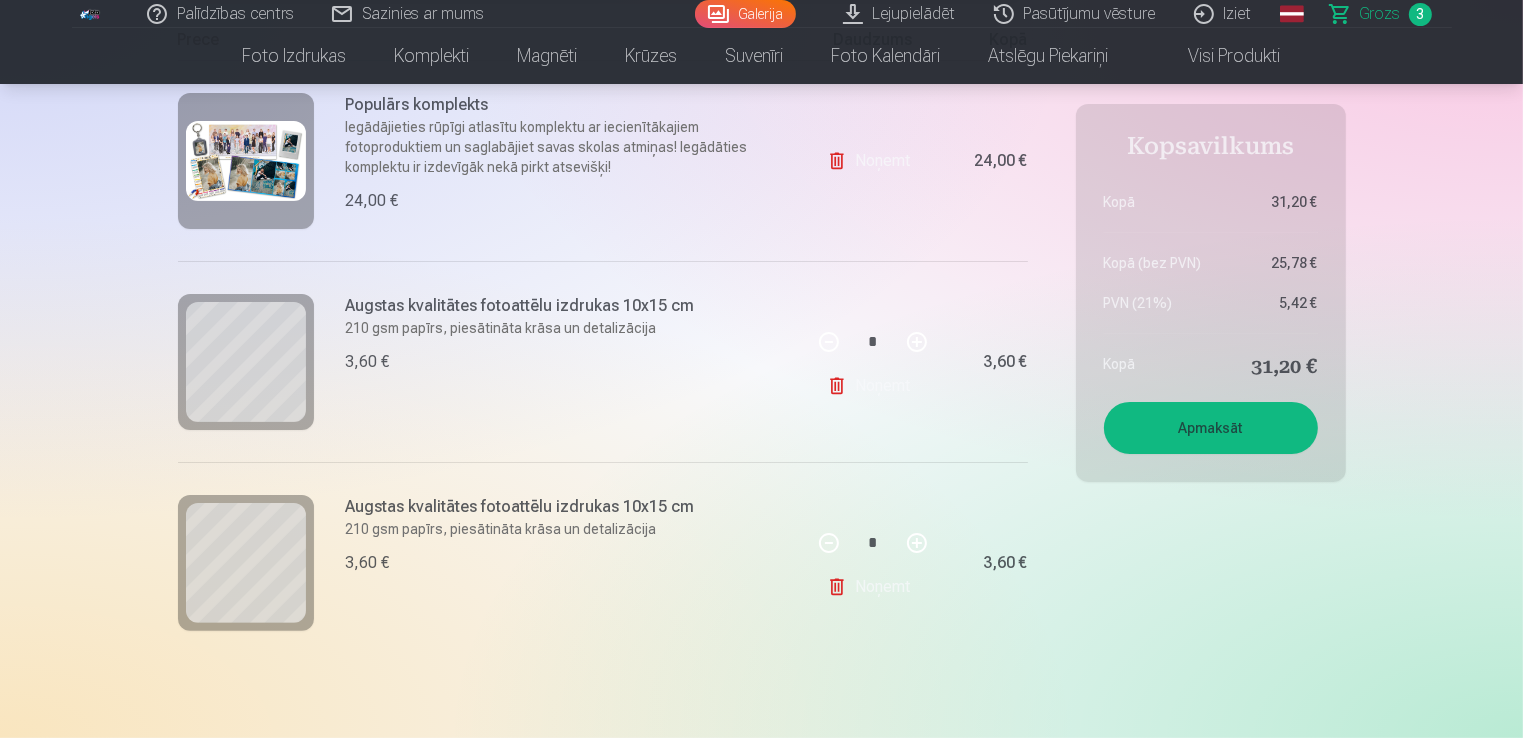 scroll, scrollTop: 300, scrollLeft: 0, axis: vertical 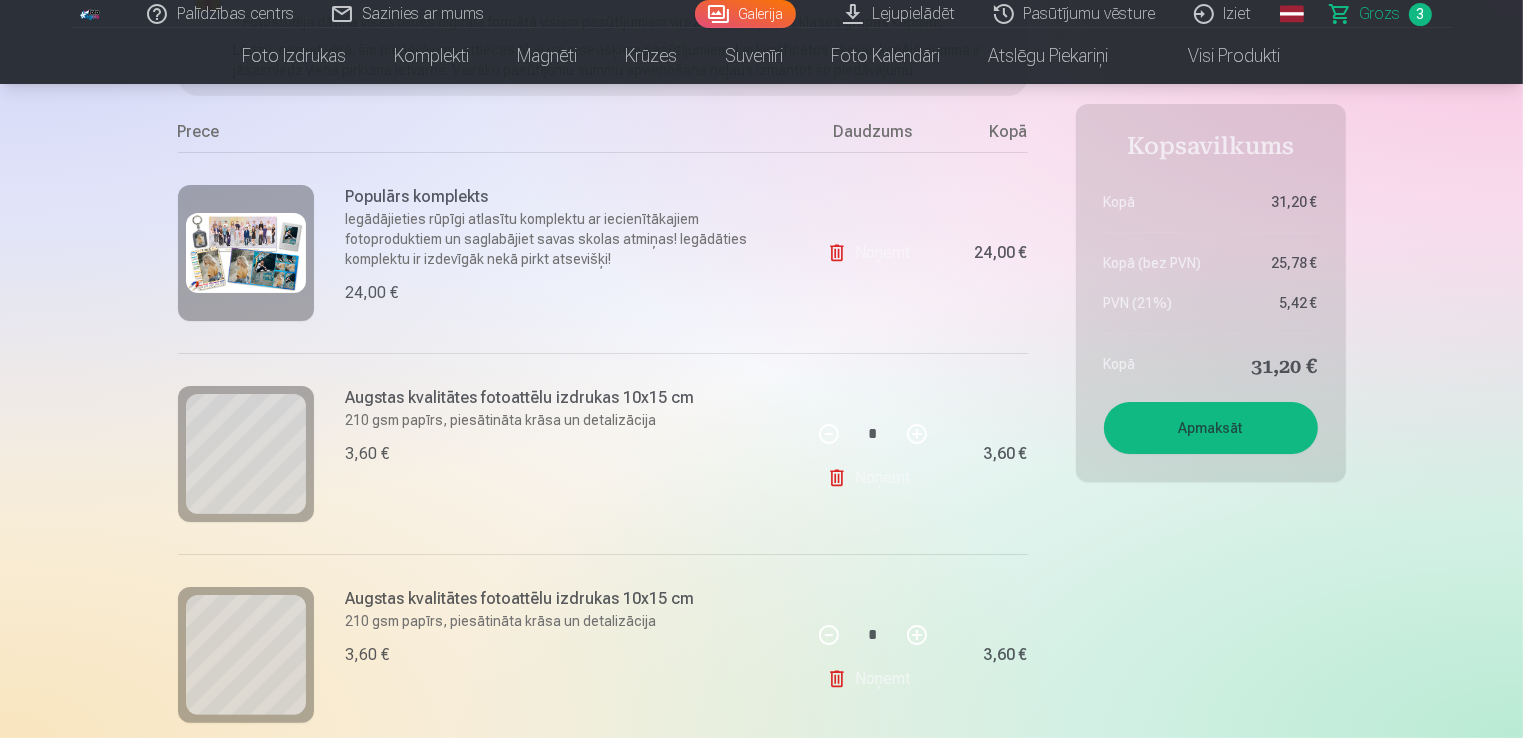 click on "Apmaksāt" at bounding box center (1211, 428) 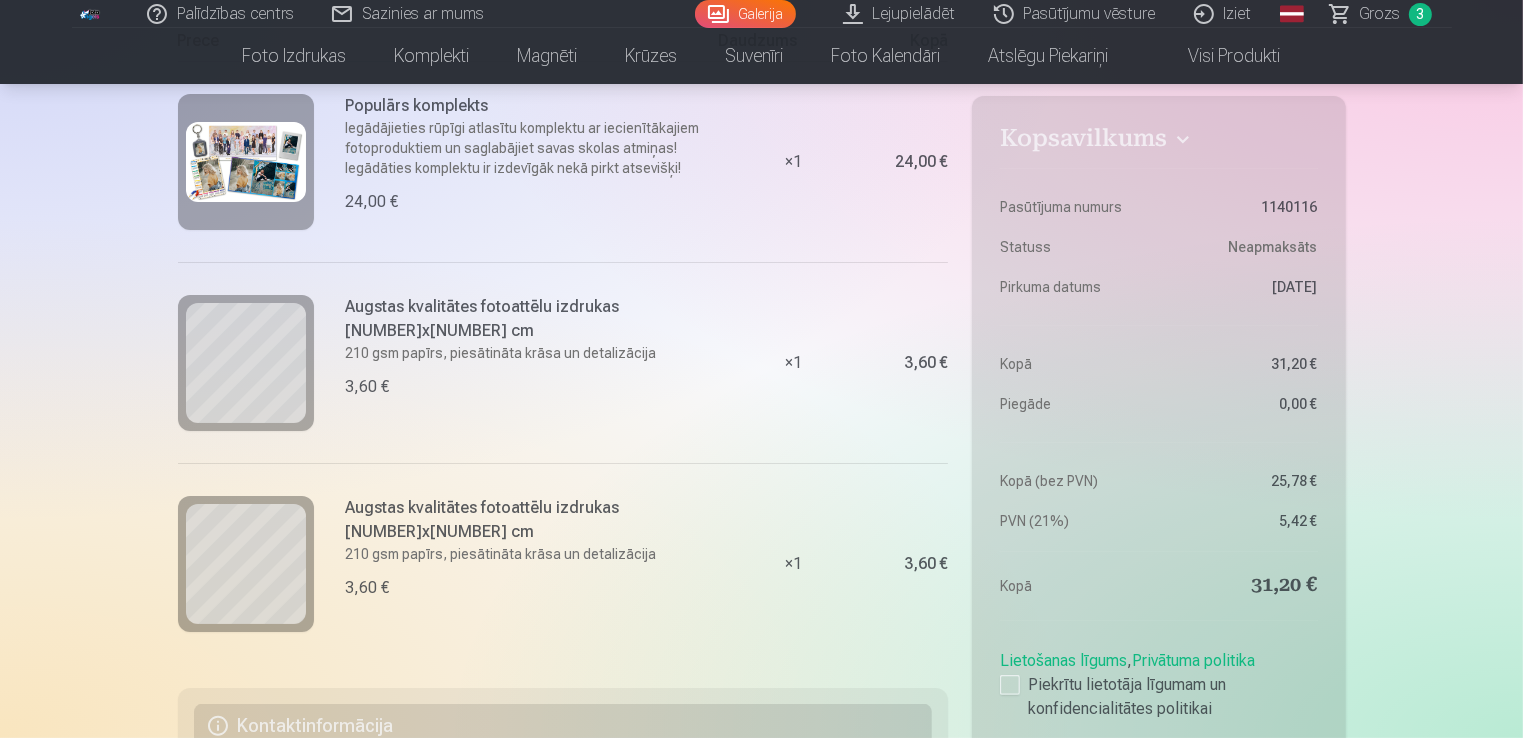 scroll, scrollTop: 300, scrollLeft: 0, axis: vertical 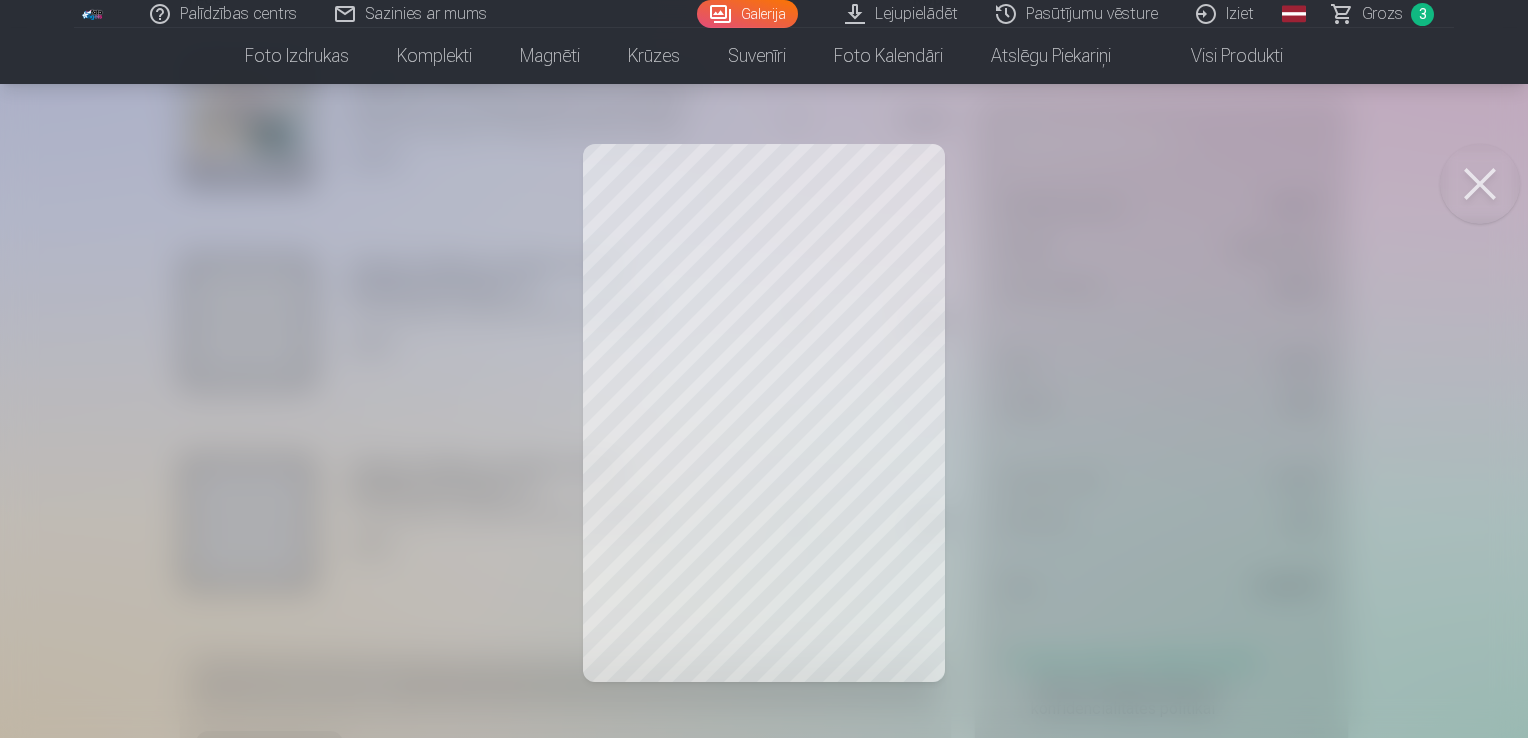 click at bounding box center [1480, 184] 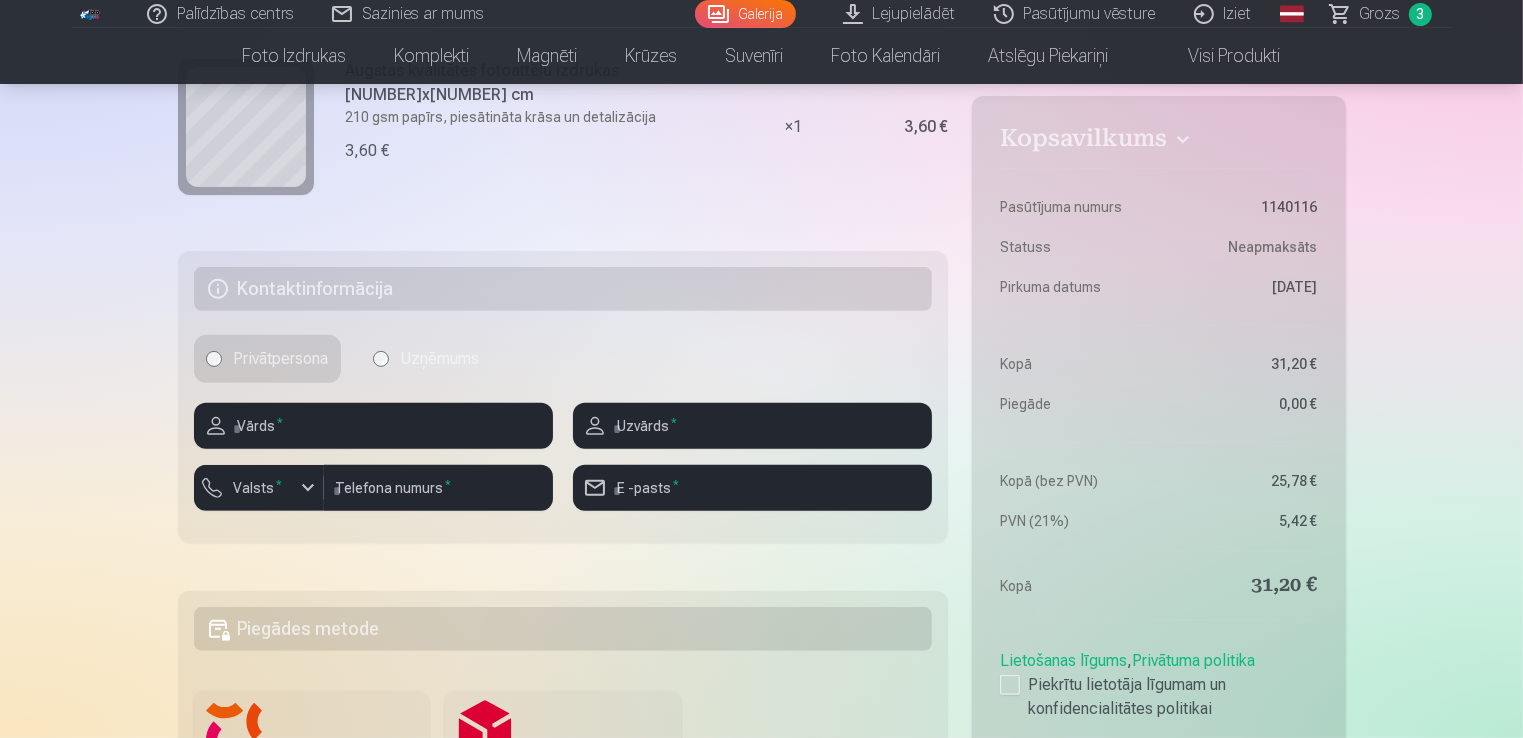 scroll, scrollTop: 700, scrollLeft: 0, axis: vertical 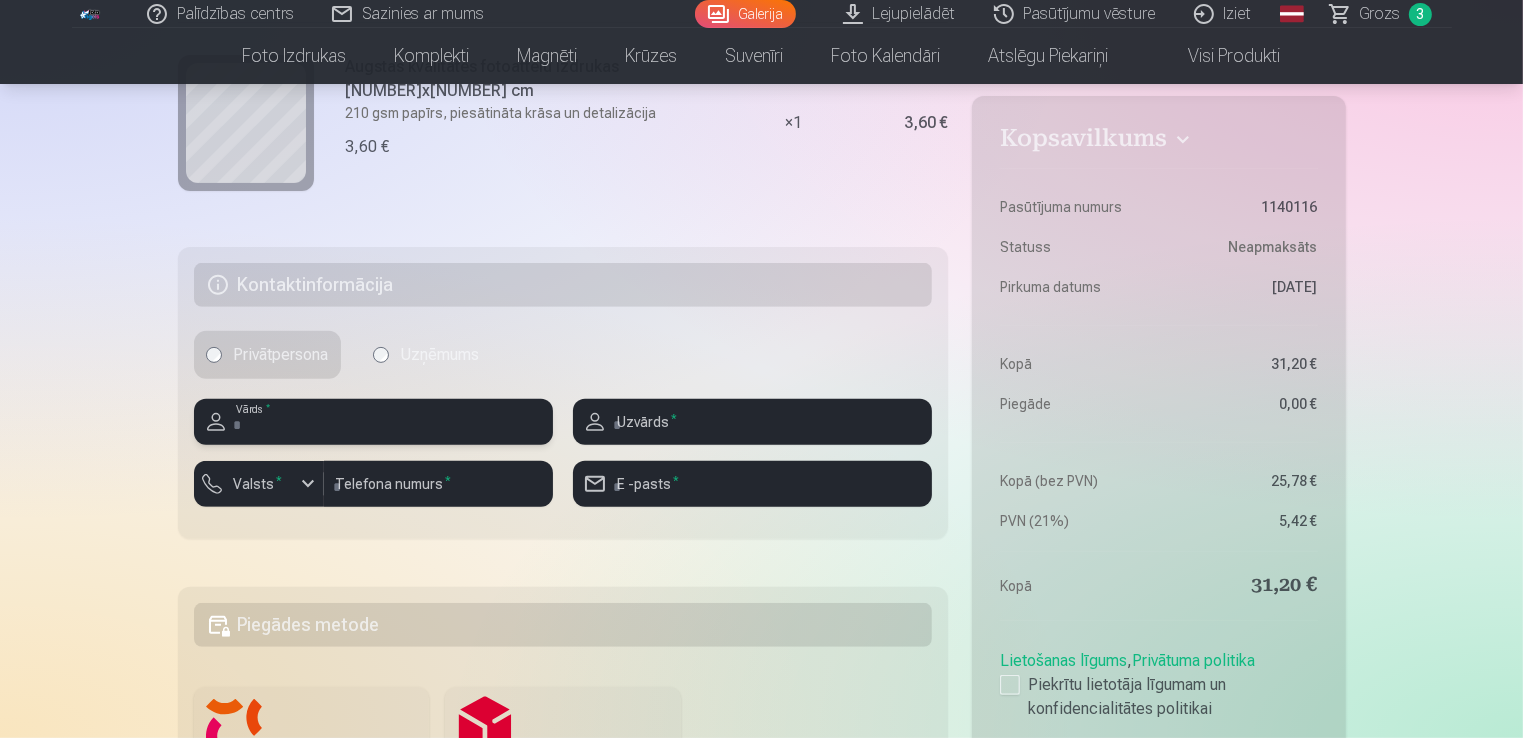 click at bounding box center [373, 422] 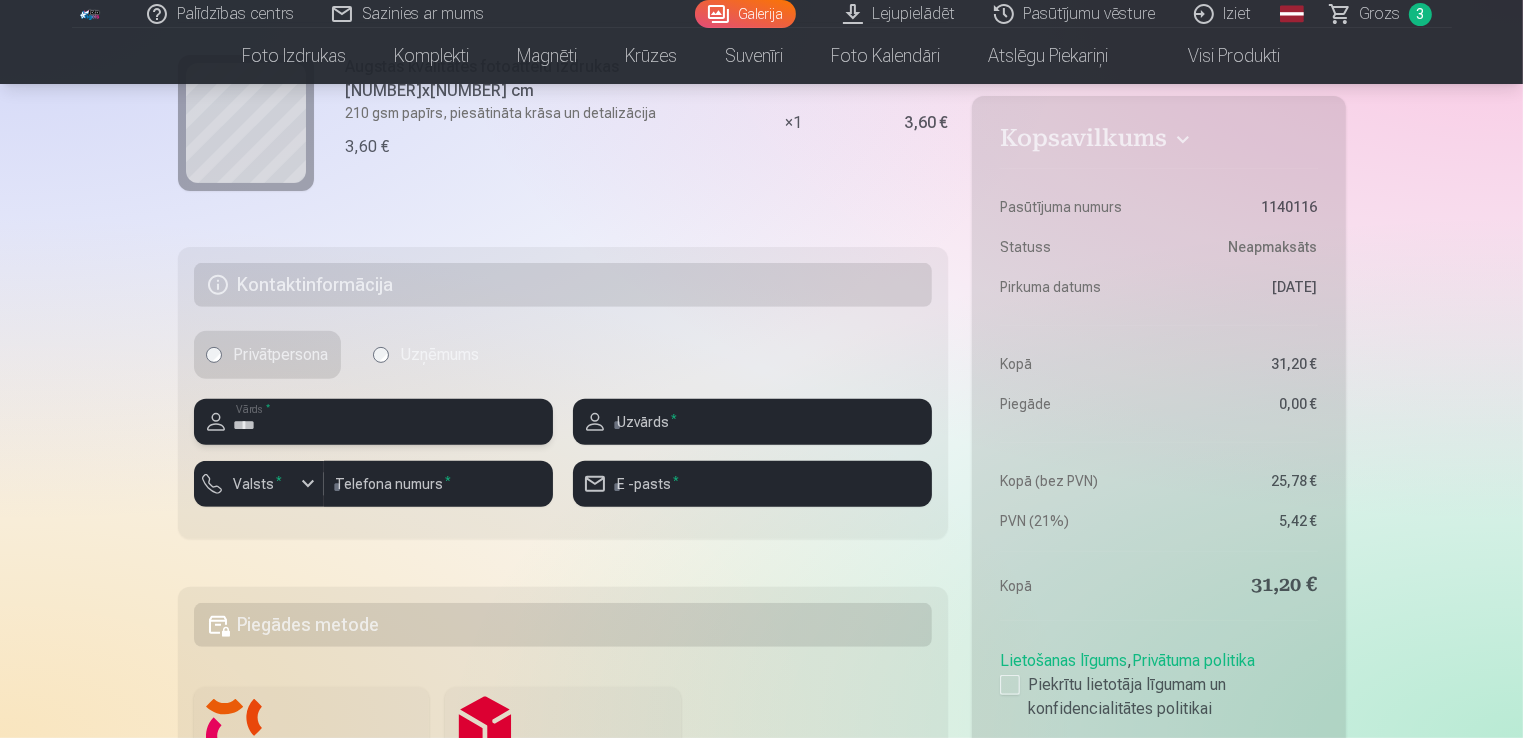 type on "****" 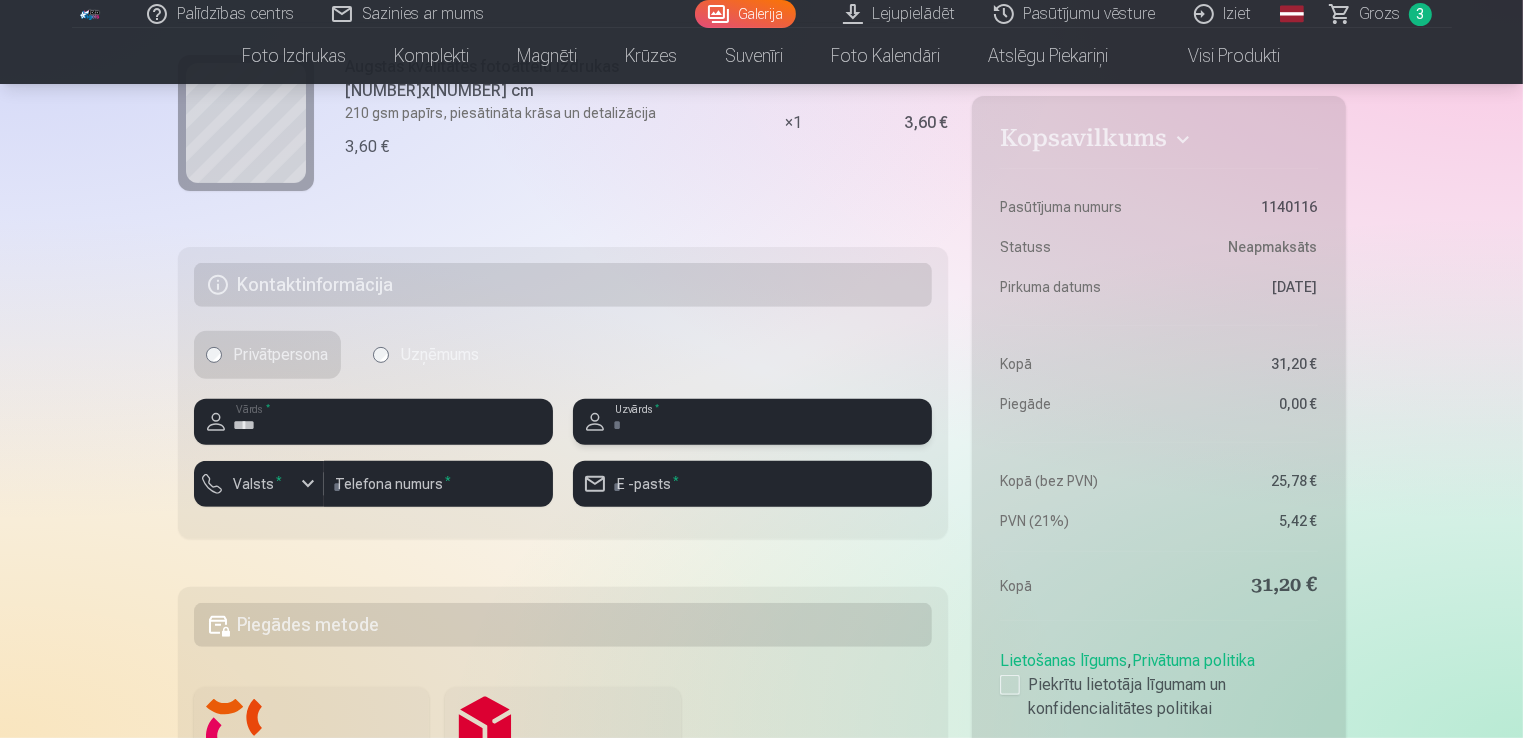 click at bounding box center [752, 422] 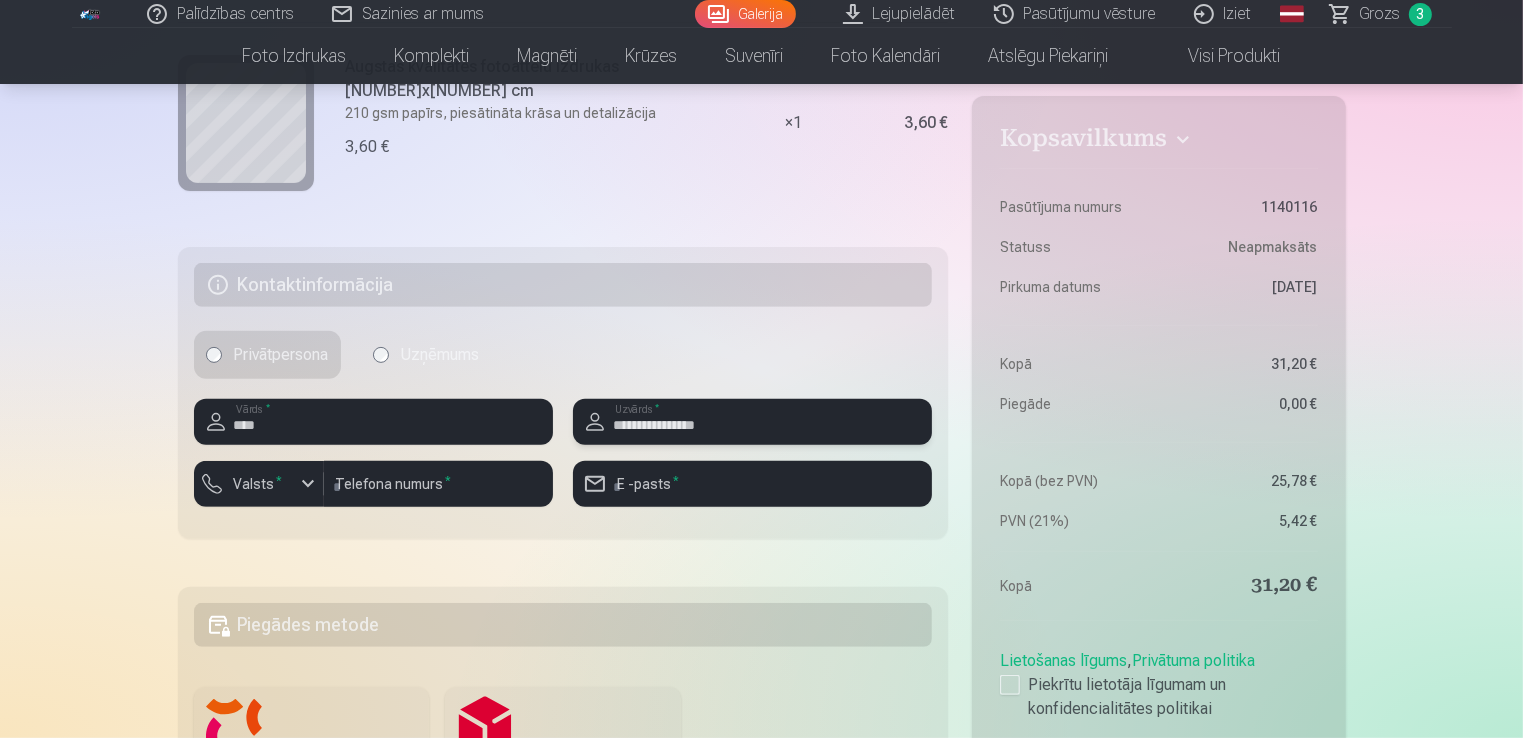 type on "**********" 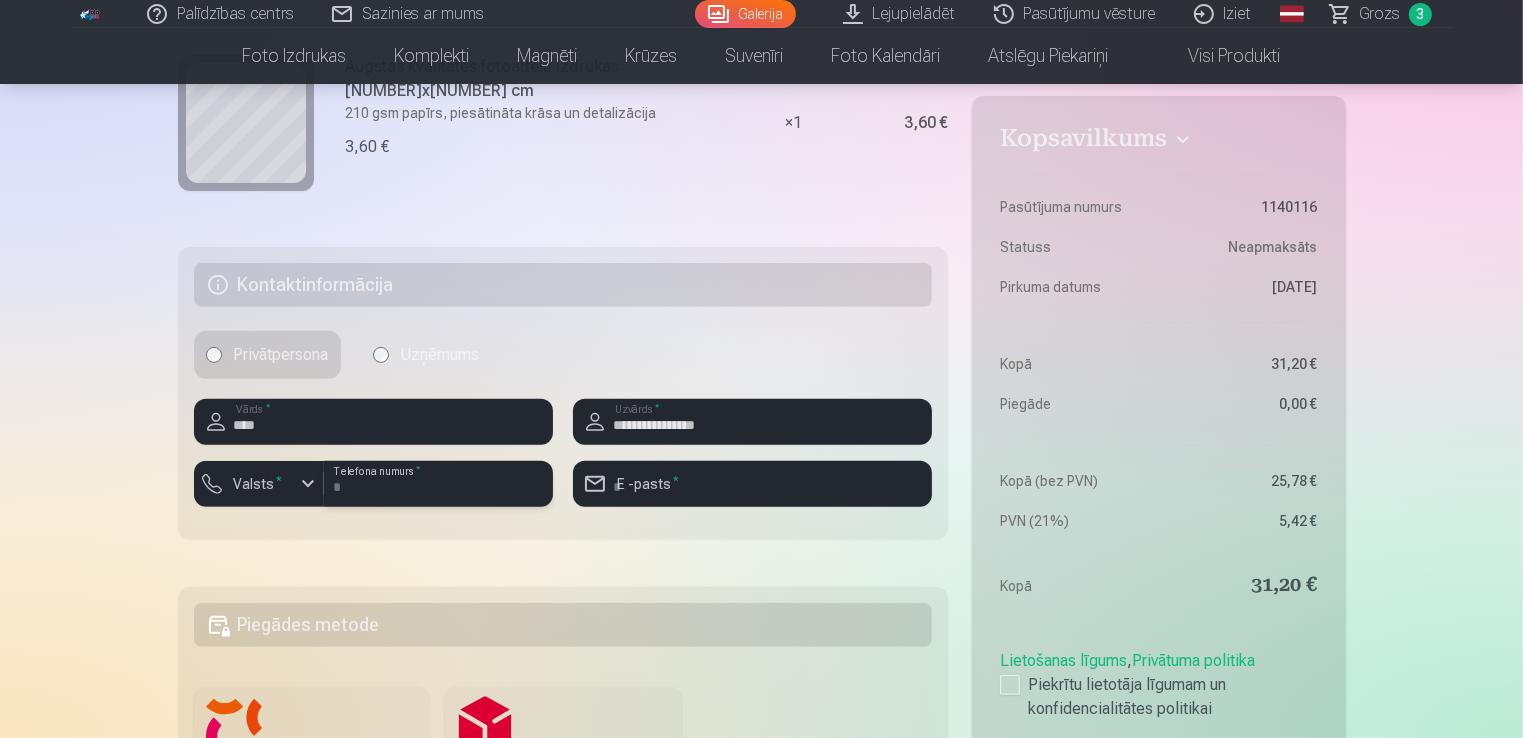click at bounding box center [438, 484] 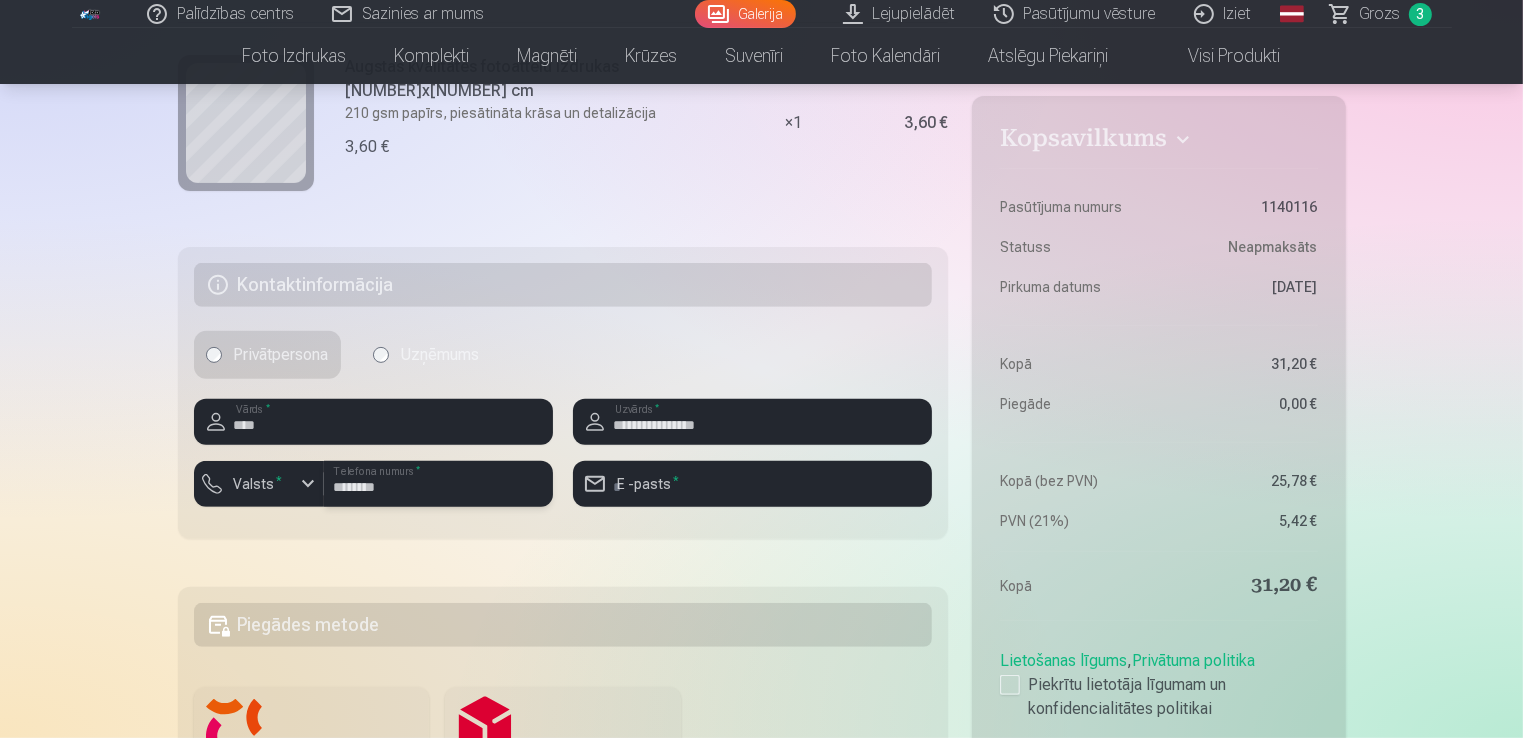 type on "********" 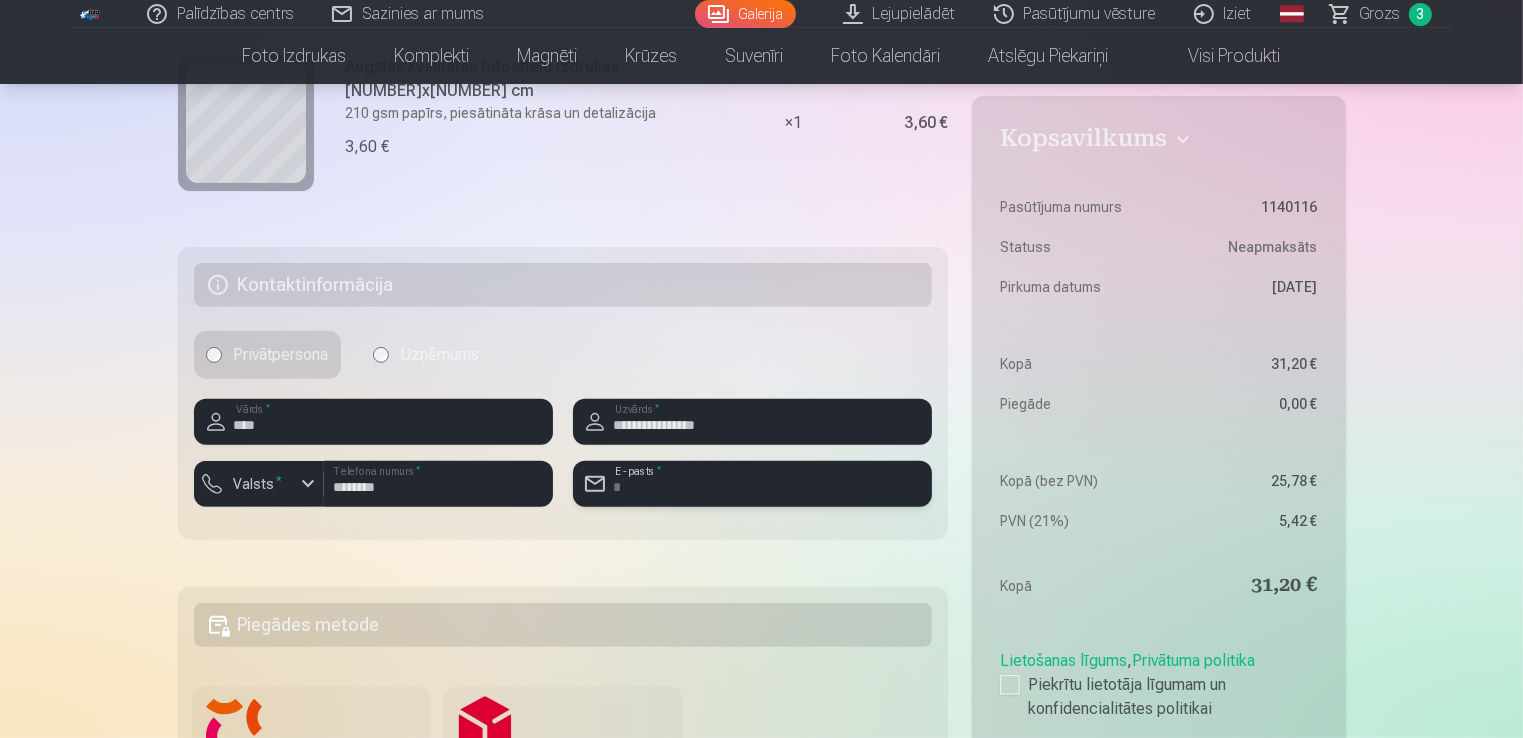 click at bounding box center (752, 484) 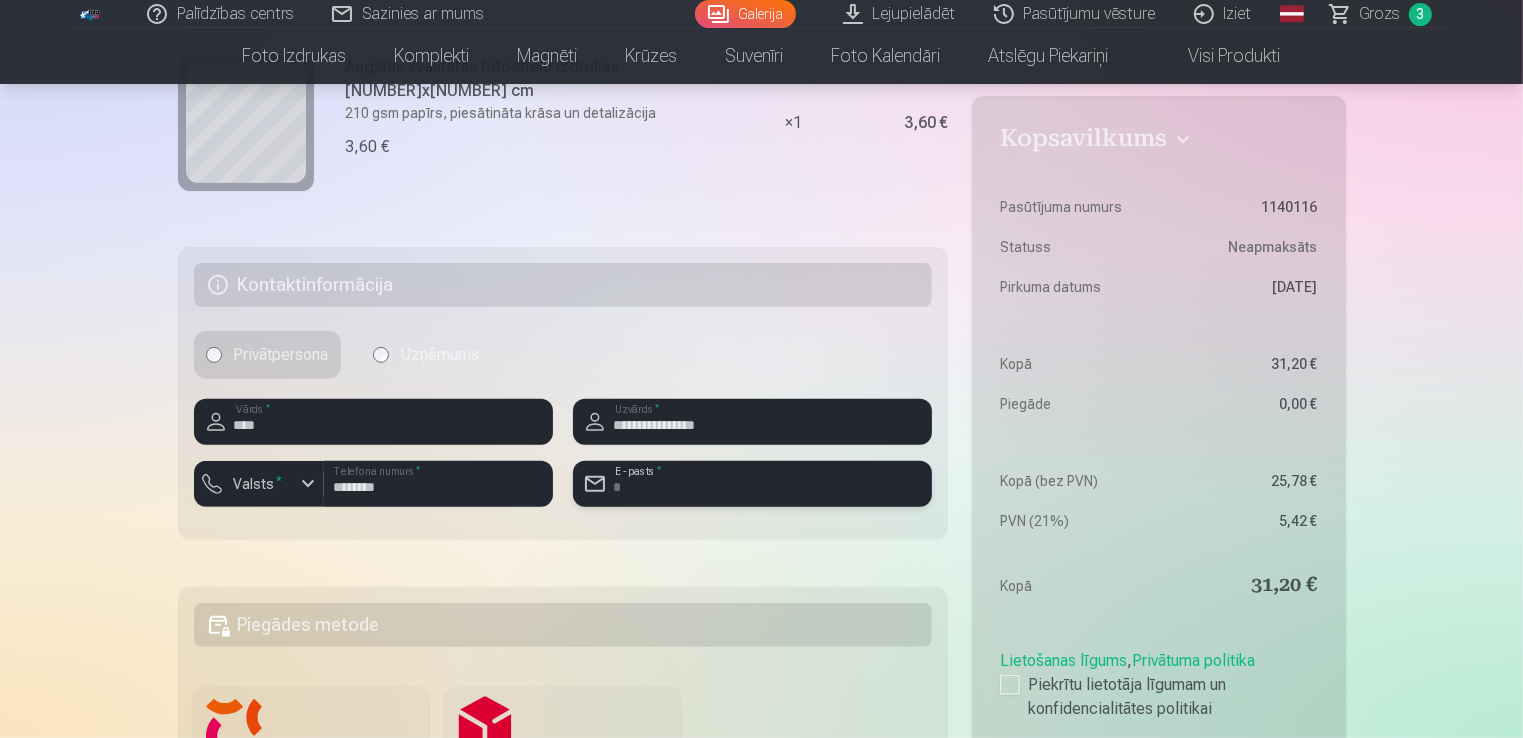 type on "**********" 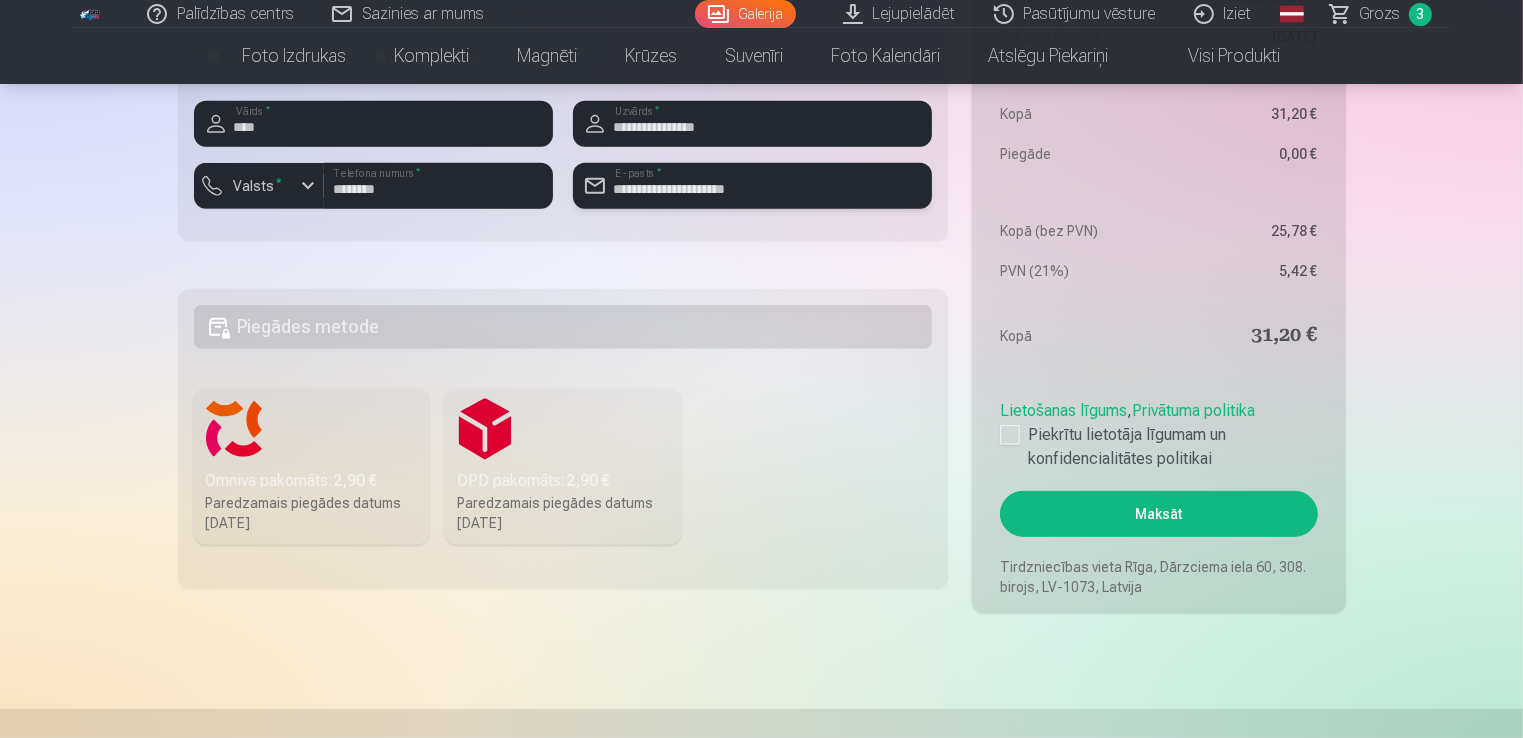 scroll, scrollTop: 1000, scrollLeft: 0, axis: vertical 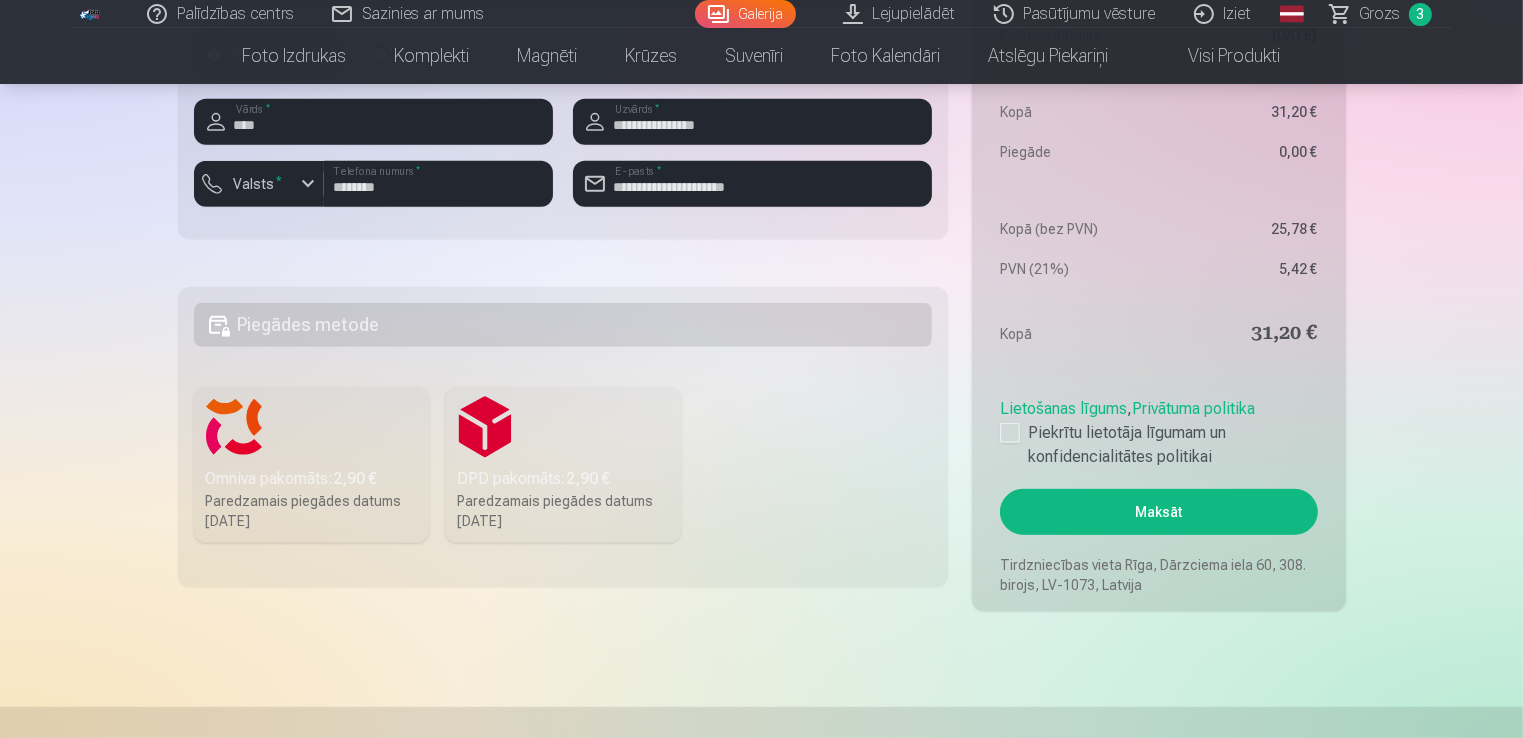 click on "Omniva pakomāts :  [PRICE] Paredzamais piegādes datums [DATE]" at bounding box center (312, 465) 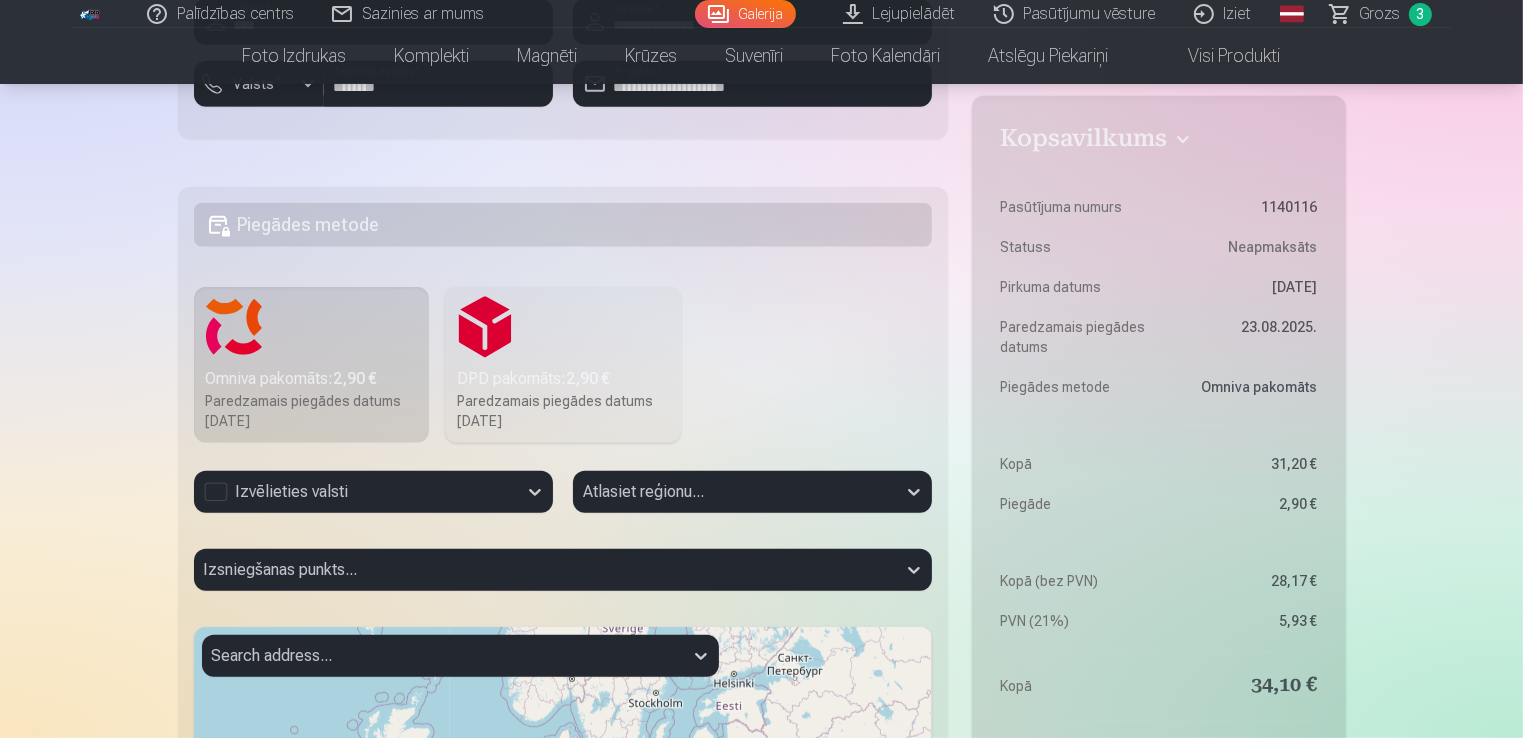 scroll, scrollTop: 1200, scrollLeft: 0, axis: vertical 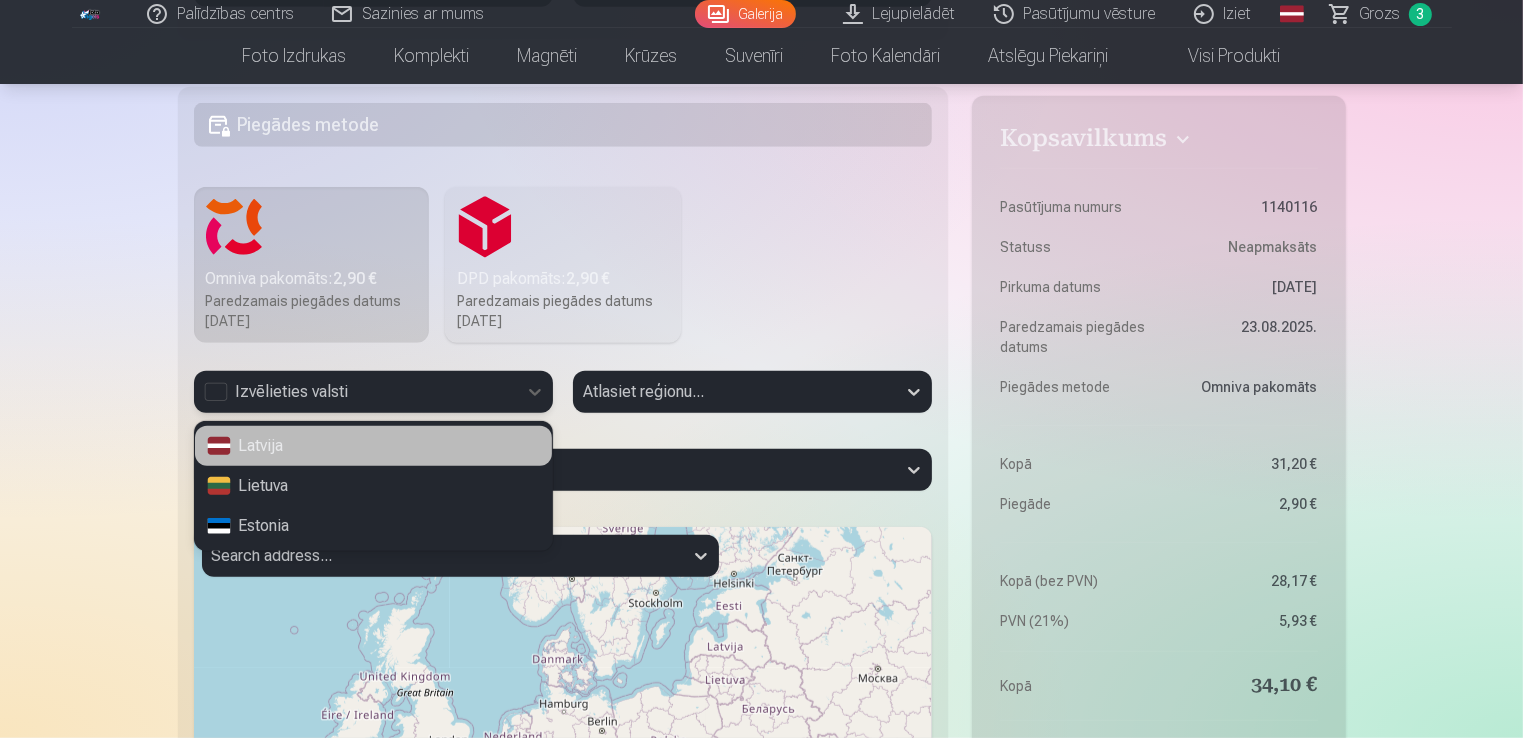 click on "Izvēlieties valsti" at bounding box center [355, 392] 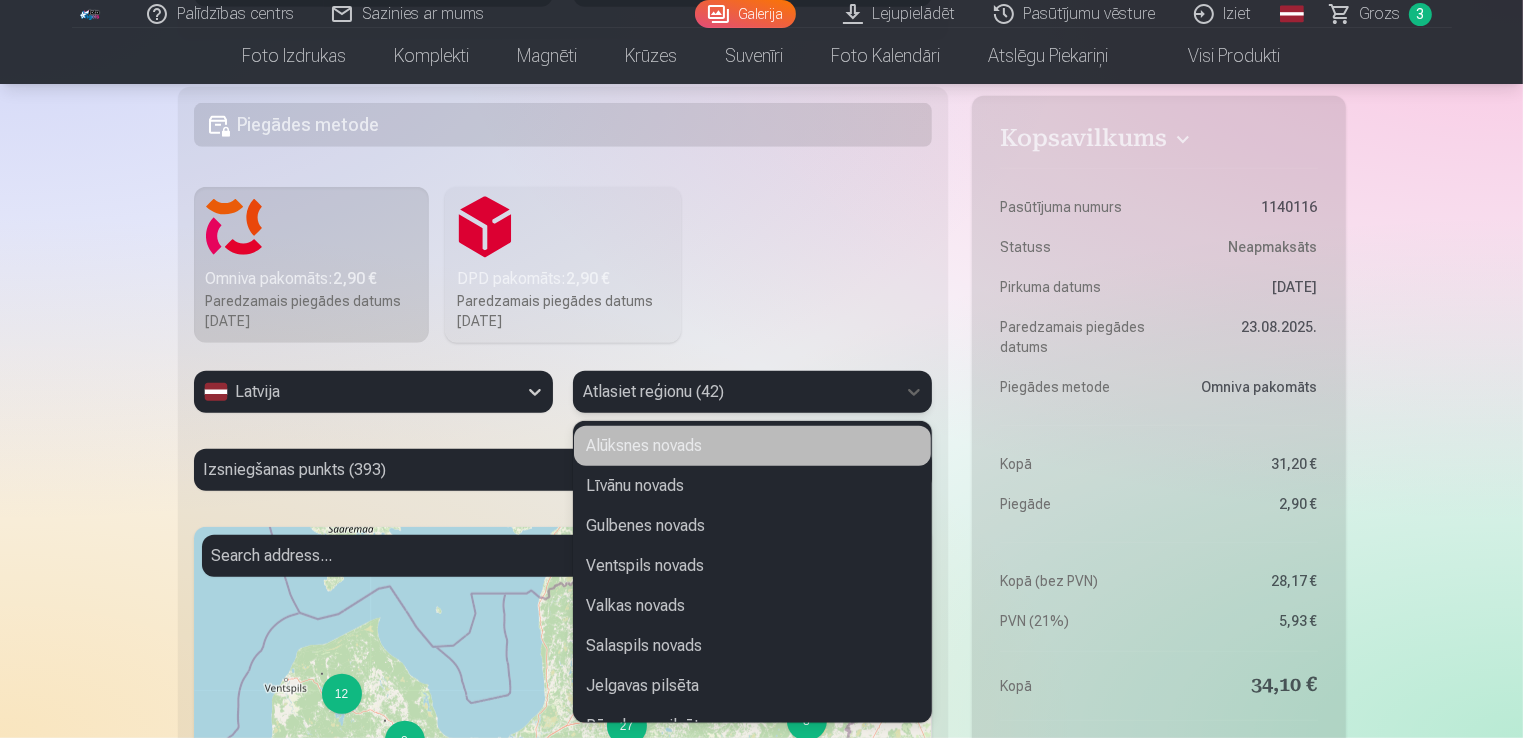 click at bounding box center (734, 392) 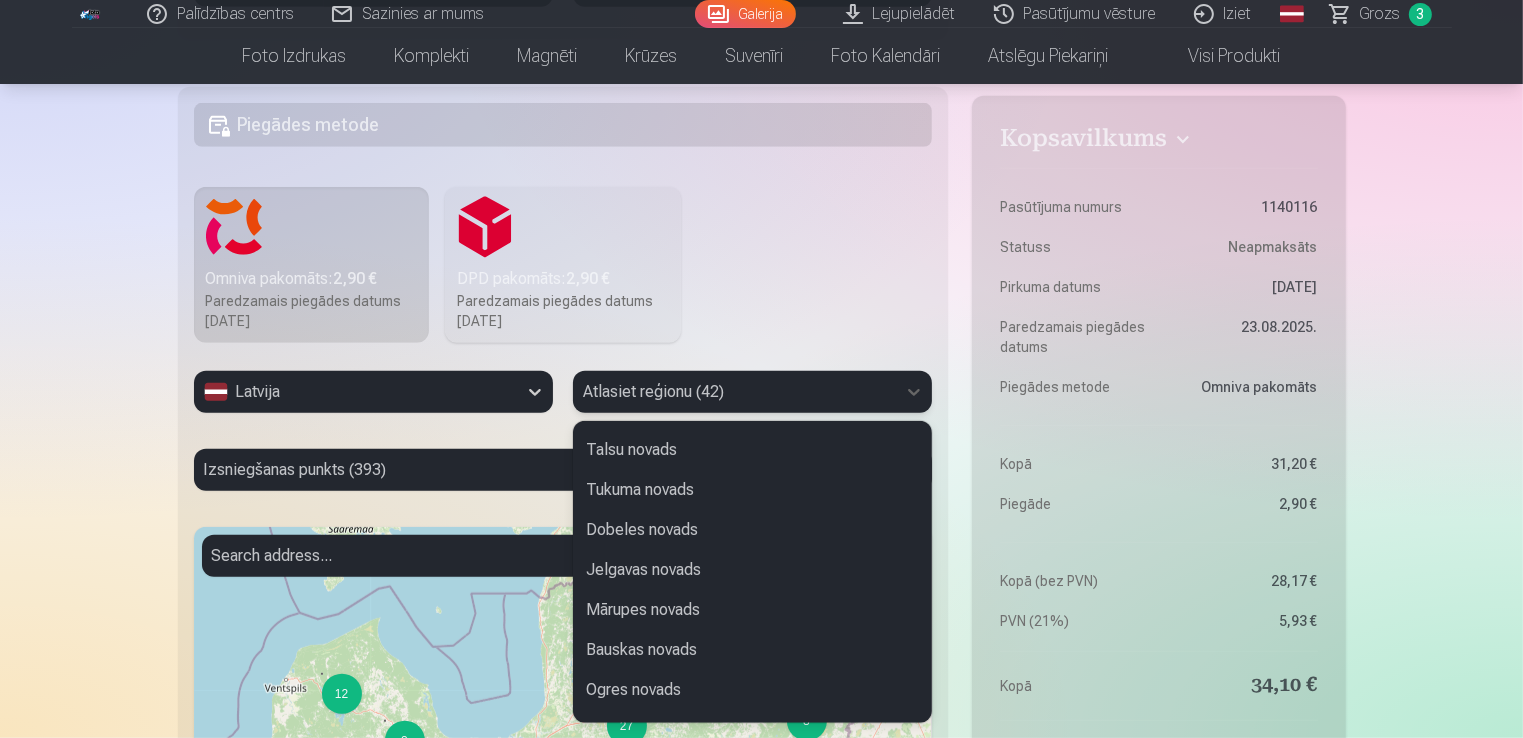 scroll, scrollTop: 600, scrollLeft: 0, axis: vertical 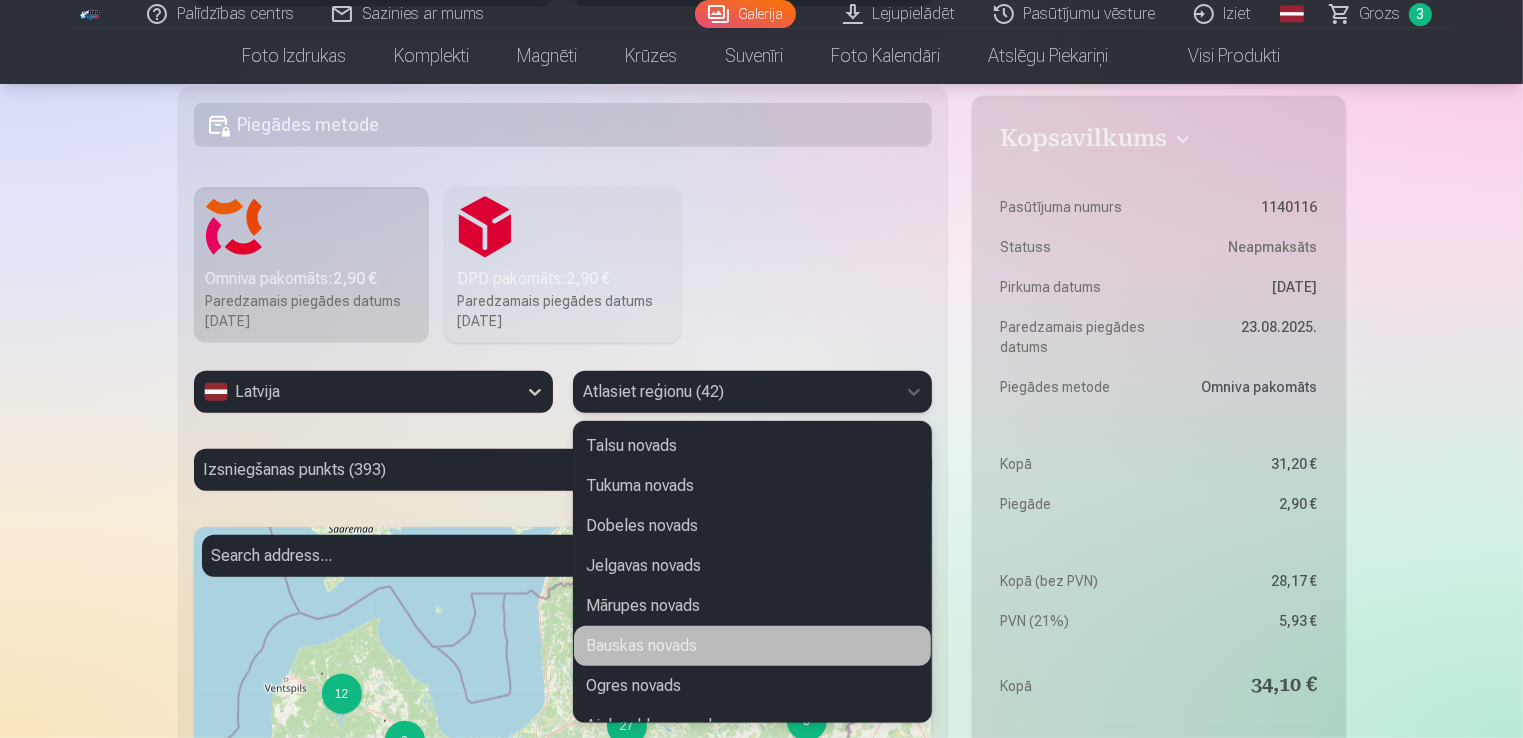 click on "Bauskas novads" at bounding box center [752, 646] 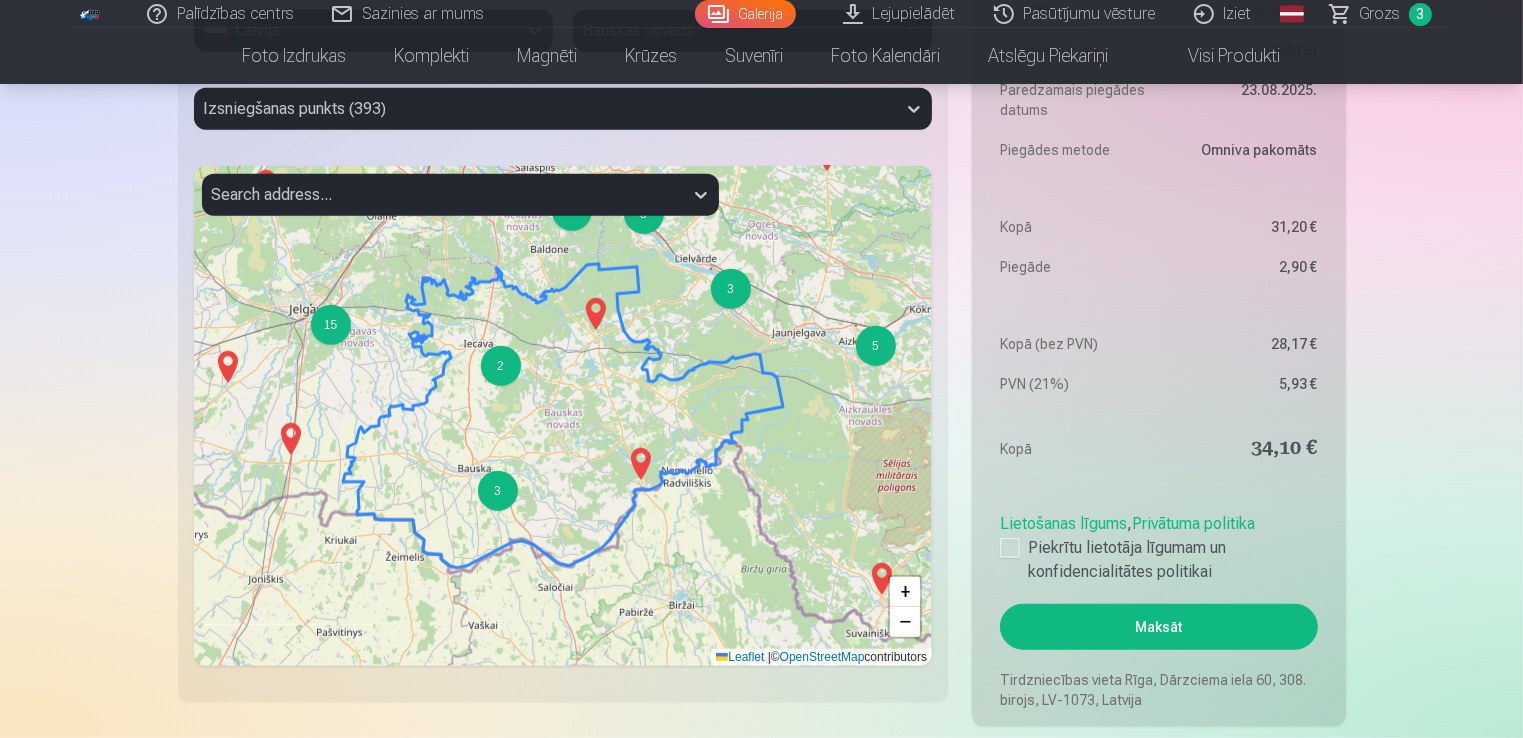 scroll, scrollTop: 1600, scrollLeft: 0, axis: vertical 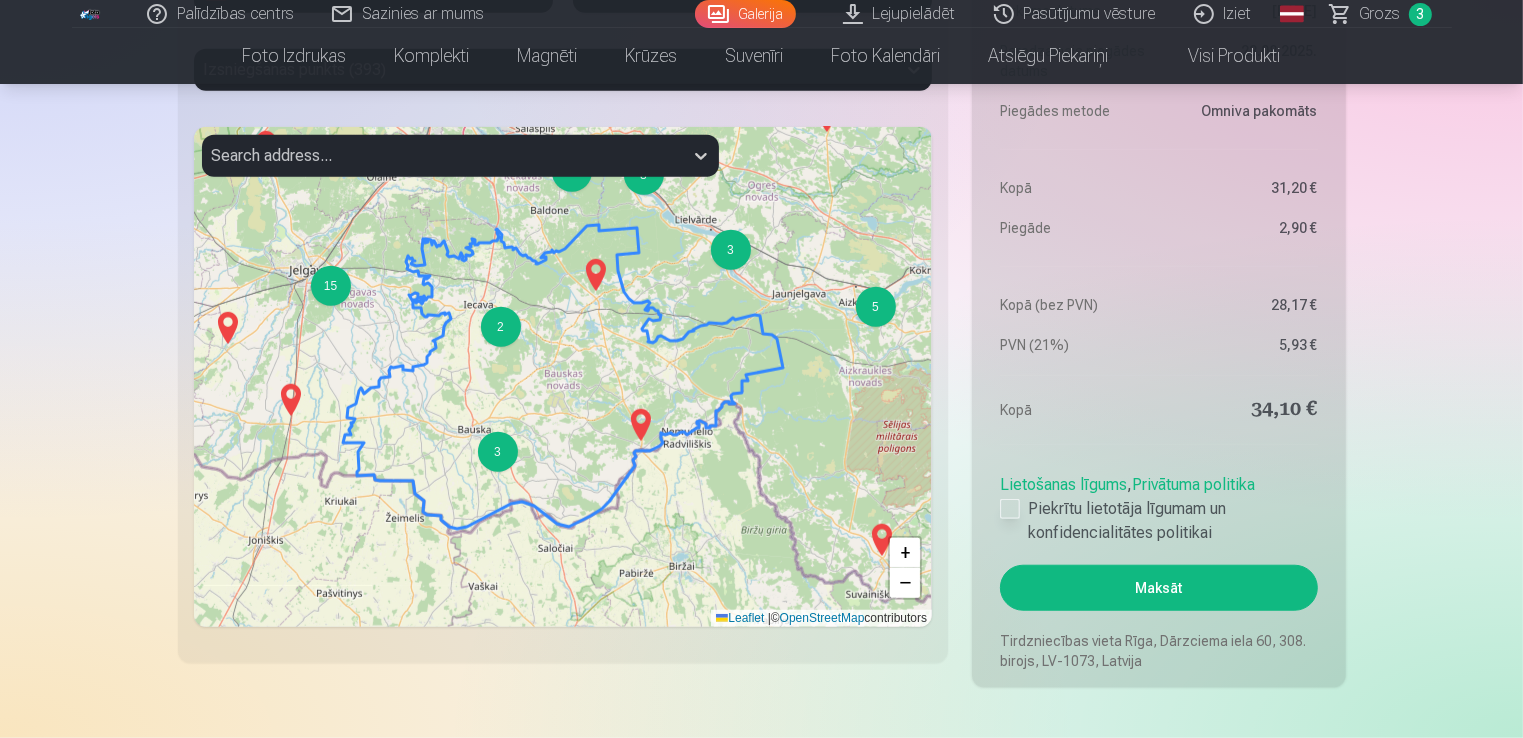 click at bounding box center [1010, 509] 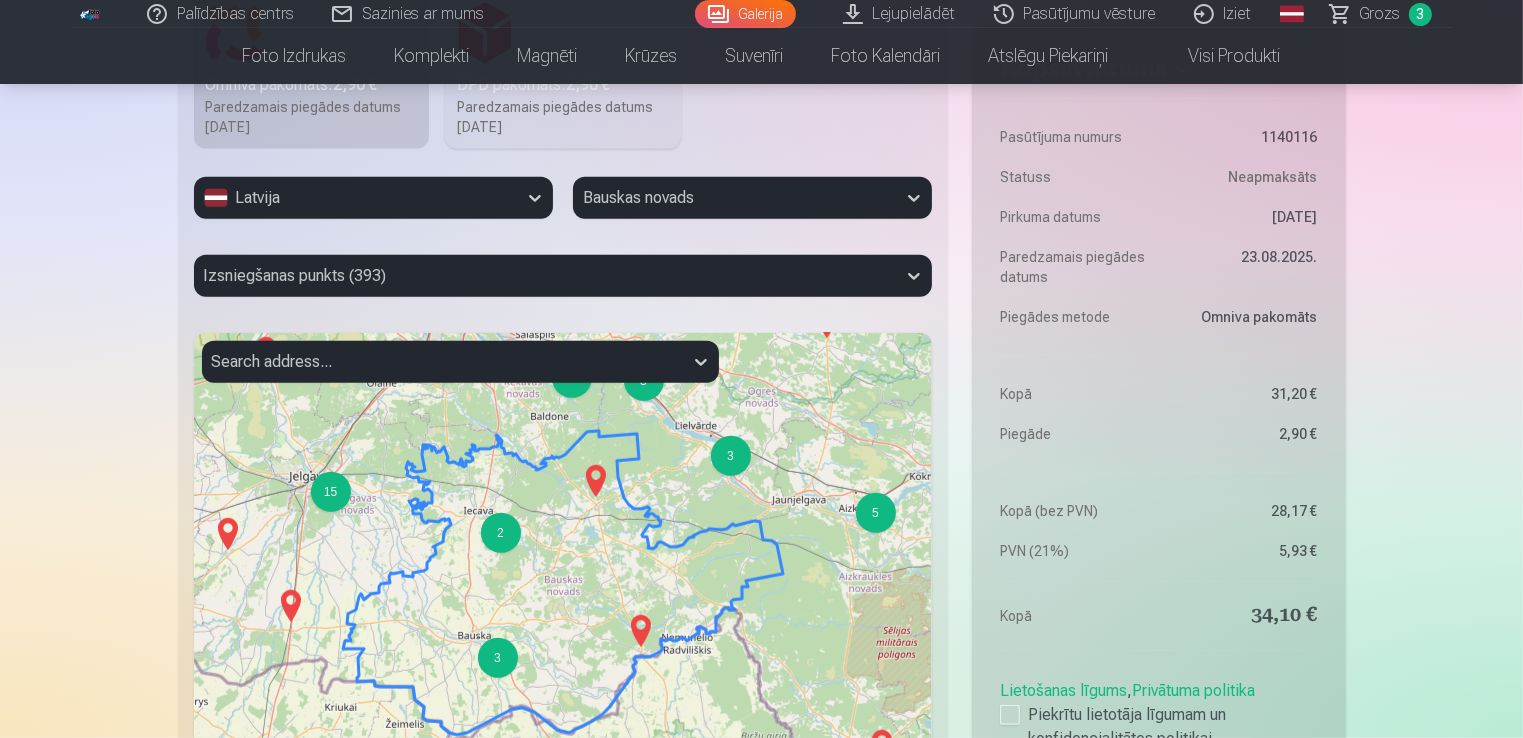 scroll, scrollTop: 1400, scrollLeft: 0, axis: vertical 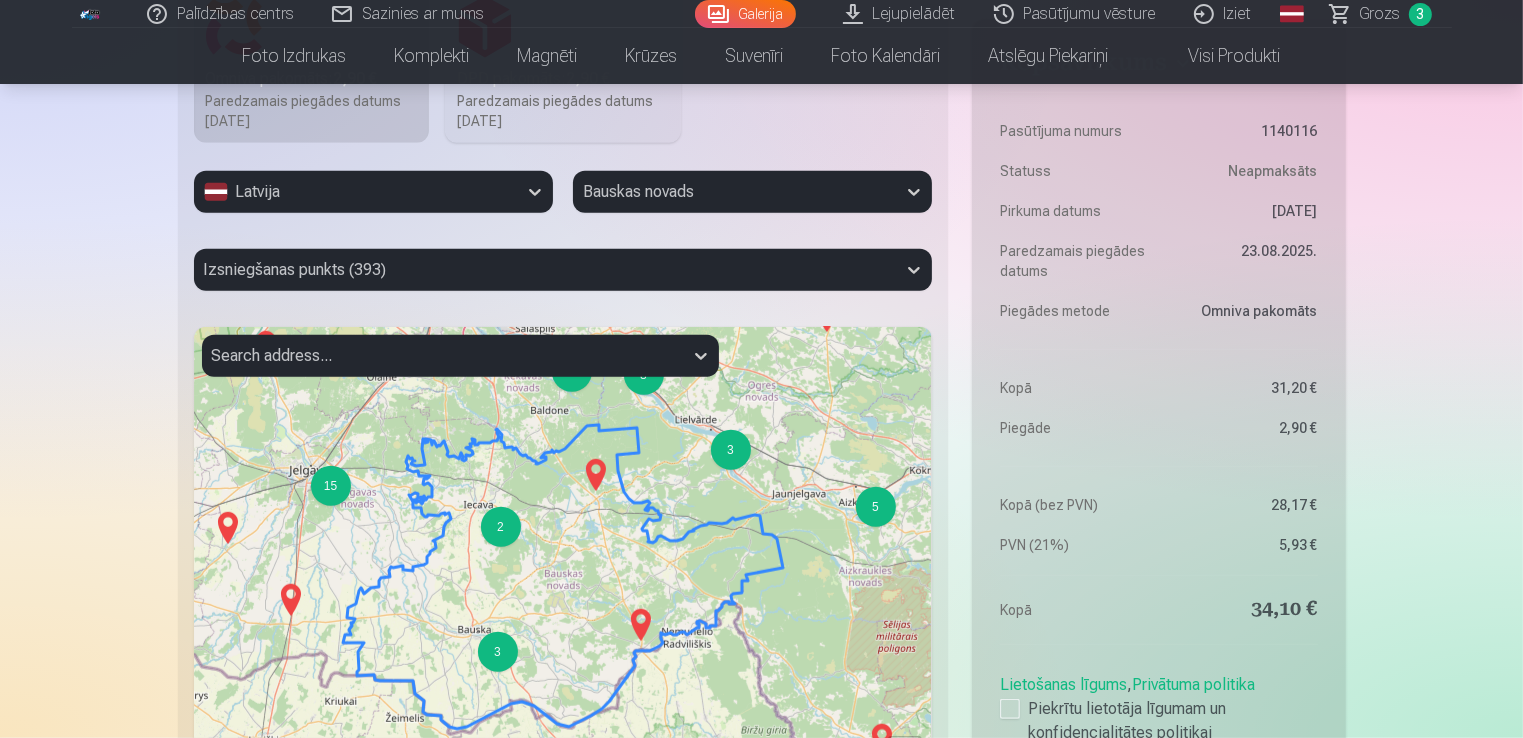 click at bounding box center (545, 270) 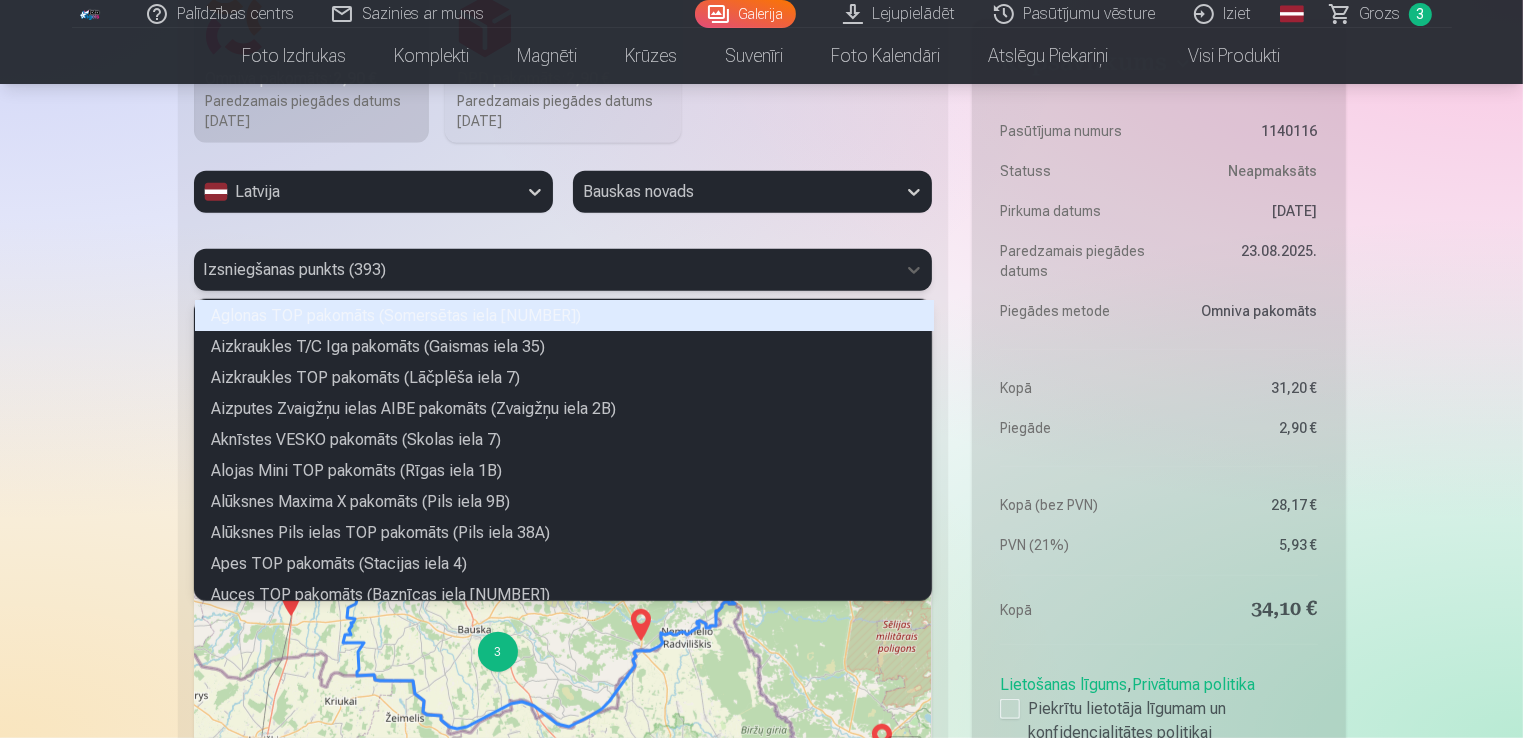 scroll, scrollTop: 5, scrollLeft: 6, axis: both 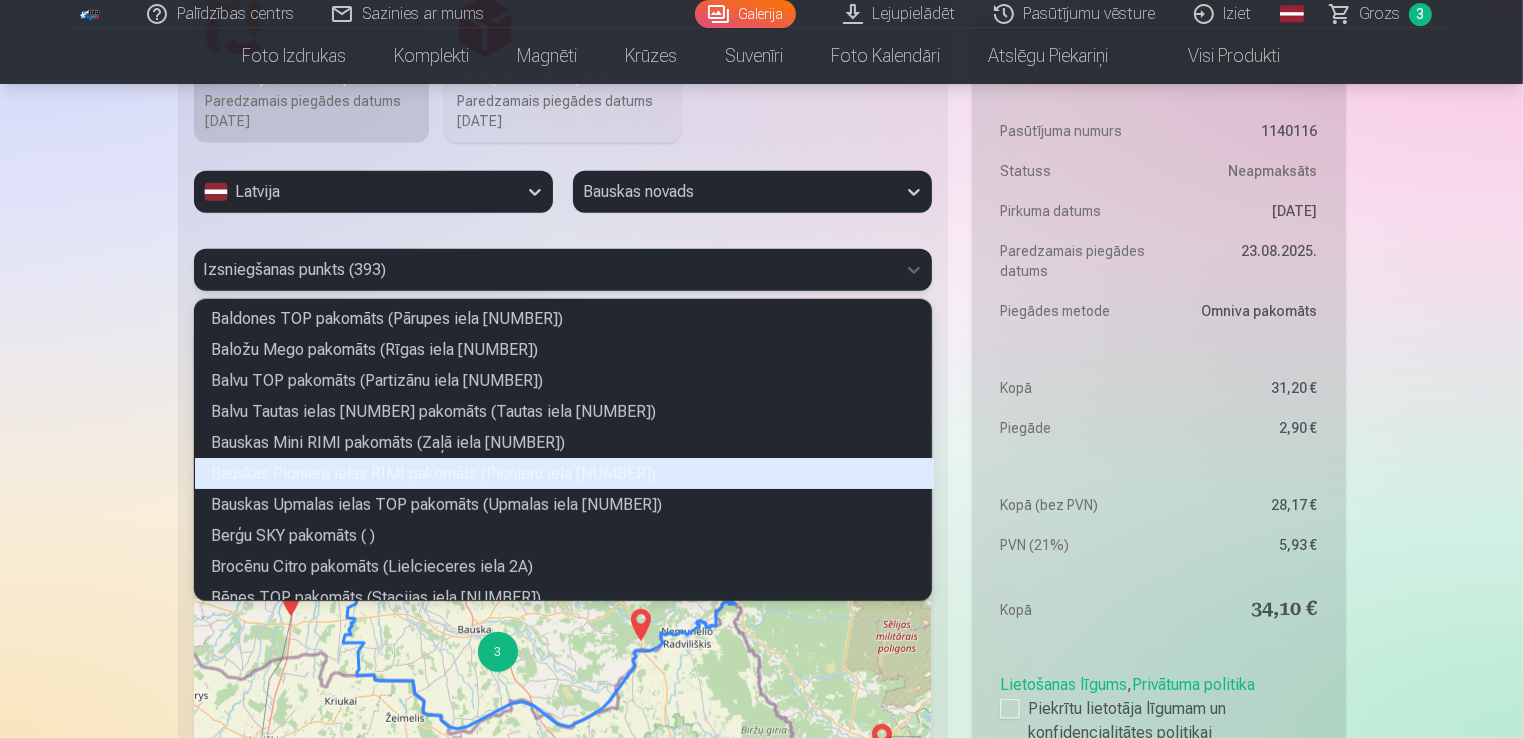 click on "Bauskas Pionieru ielas RIMI pakomāts (Pionieru iela [NUMBER])" at bounding box center [564, 473] 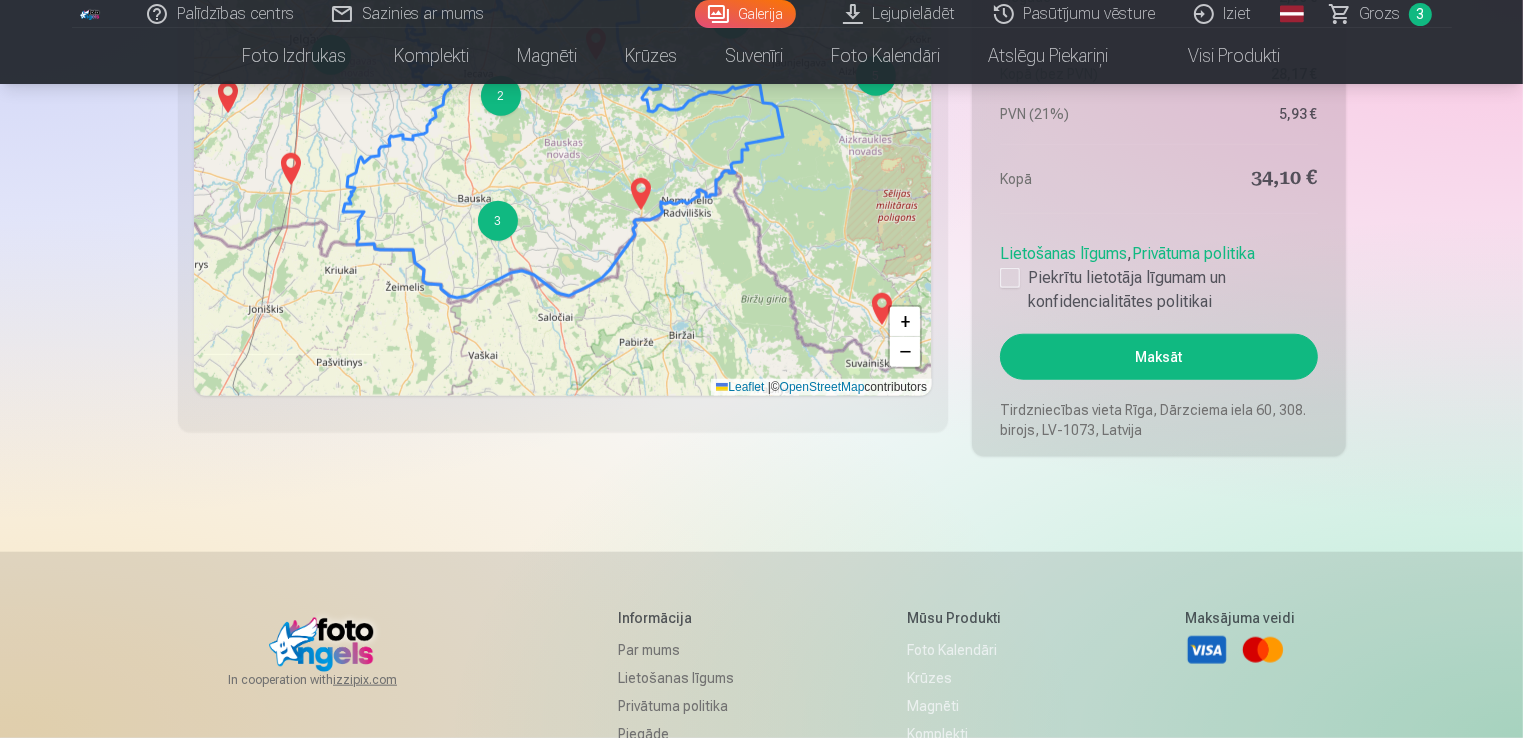 scroll, scrollTop: 1900, scrollLeft: 0, axis: vertical 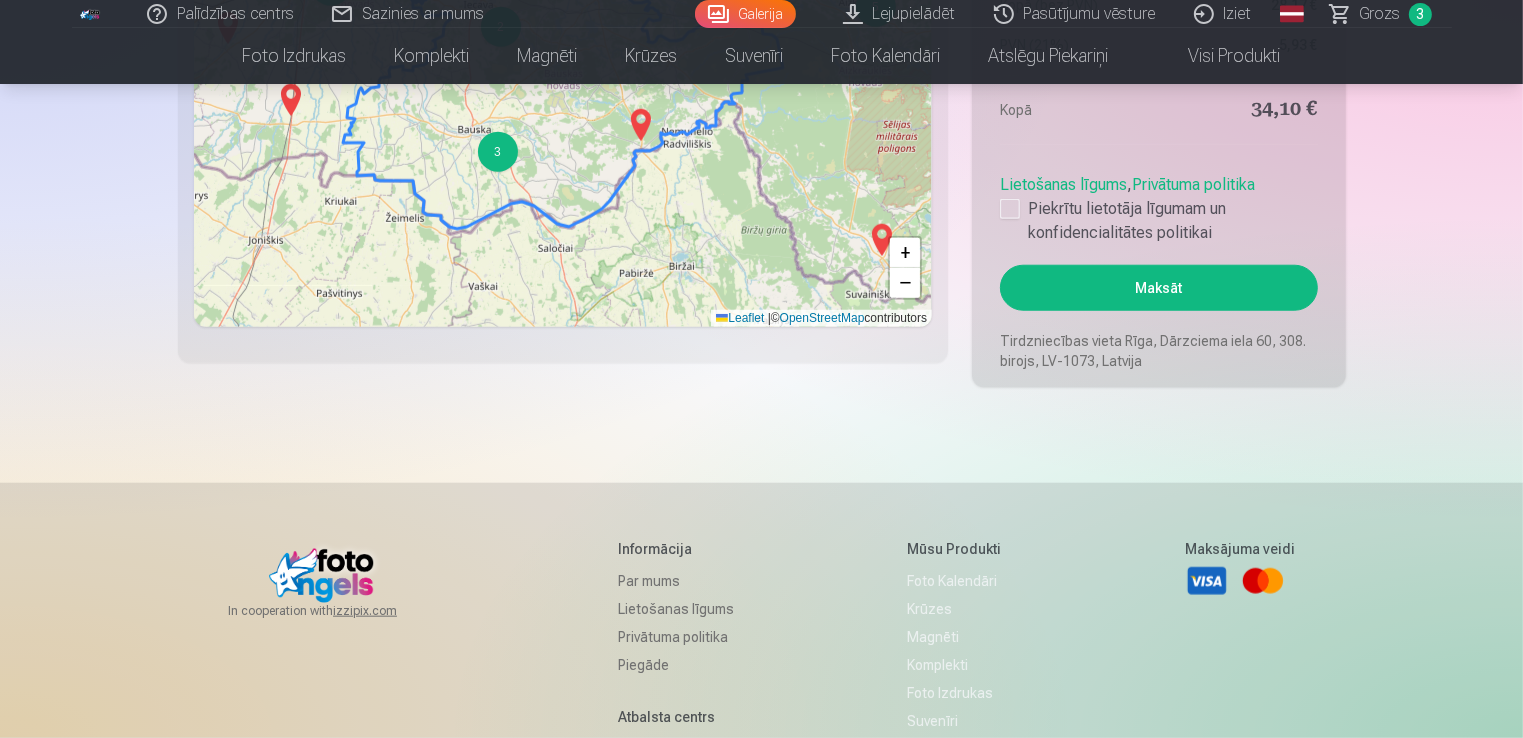 click on "Maksāt" at bounding box center (1158, 288) 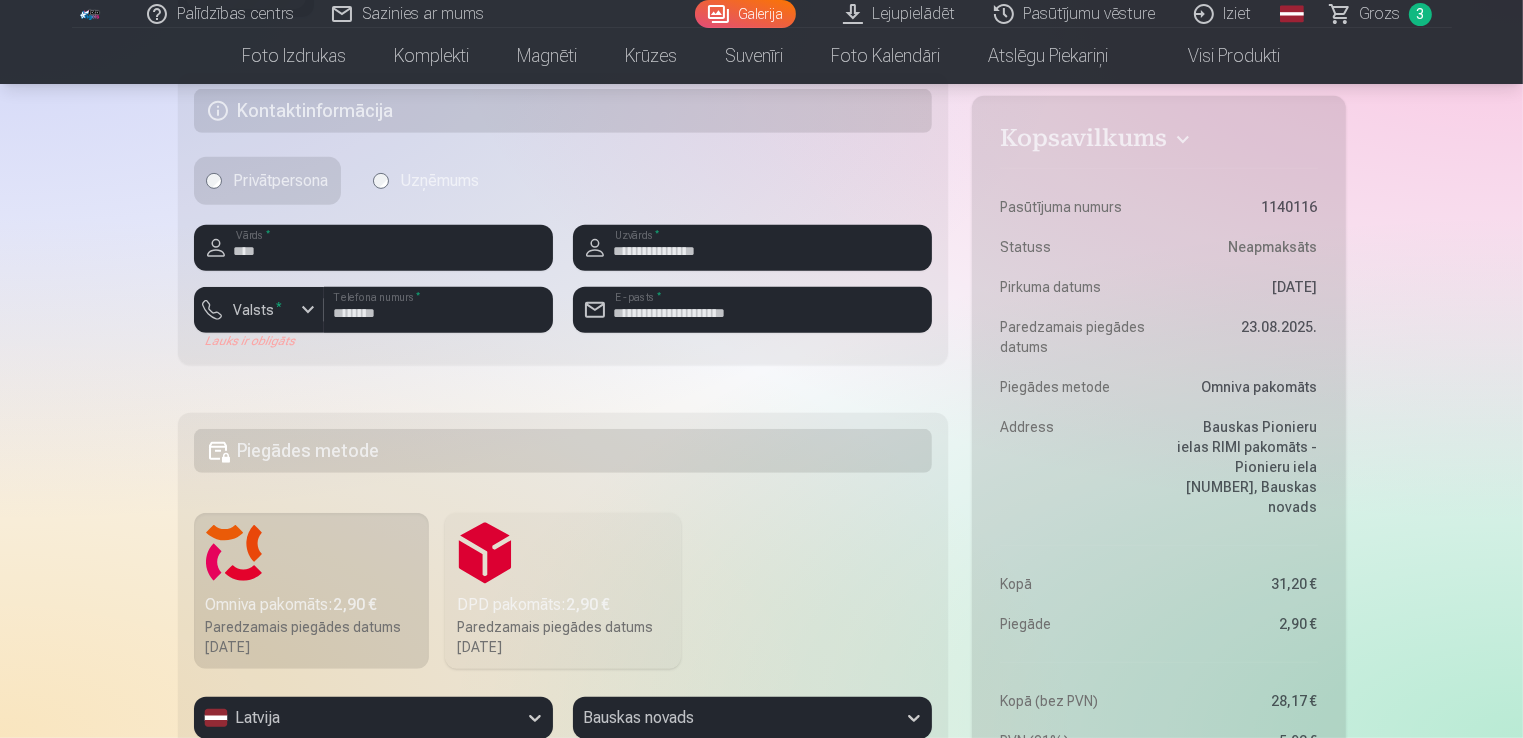 scroll, scrollTop: 800, scrollLeft: 0, axis: vertical 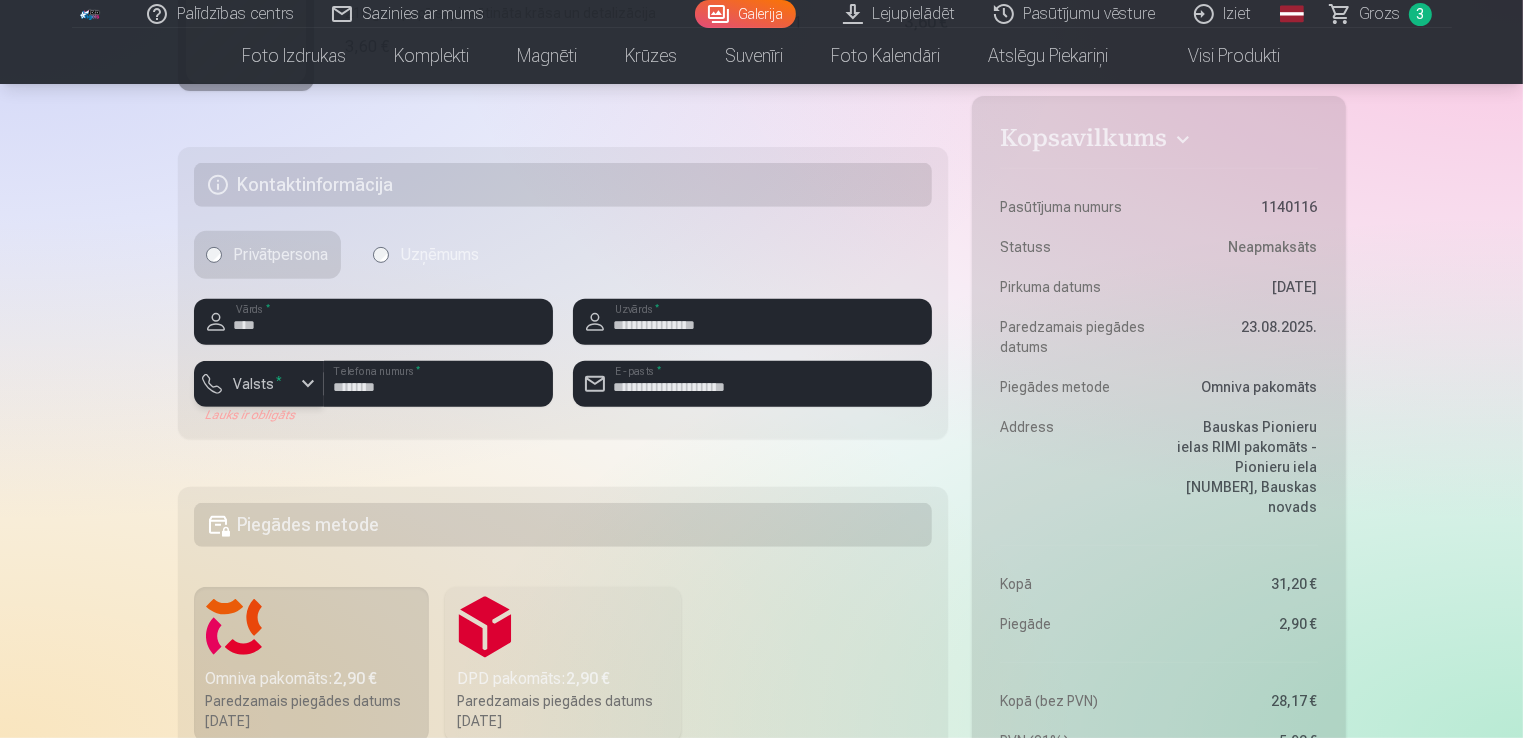 click on "Valsts *" at bounding box center [258, 384] 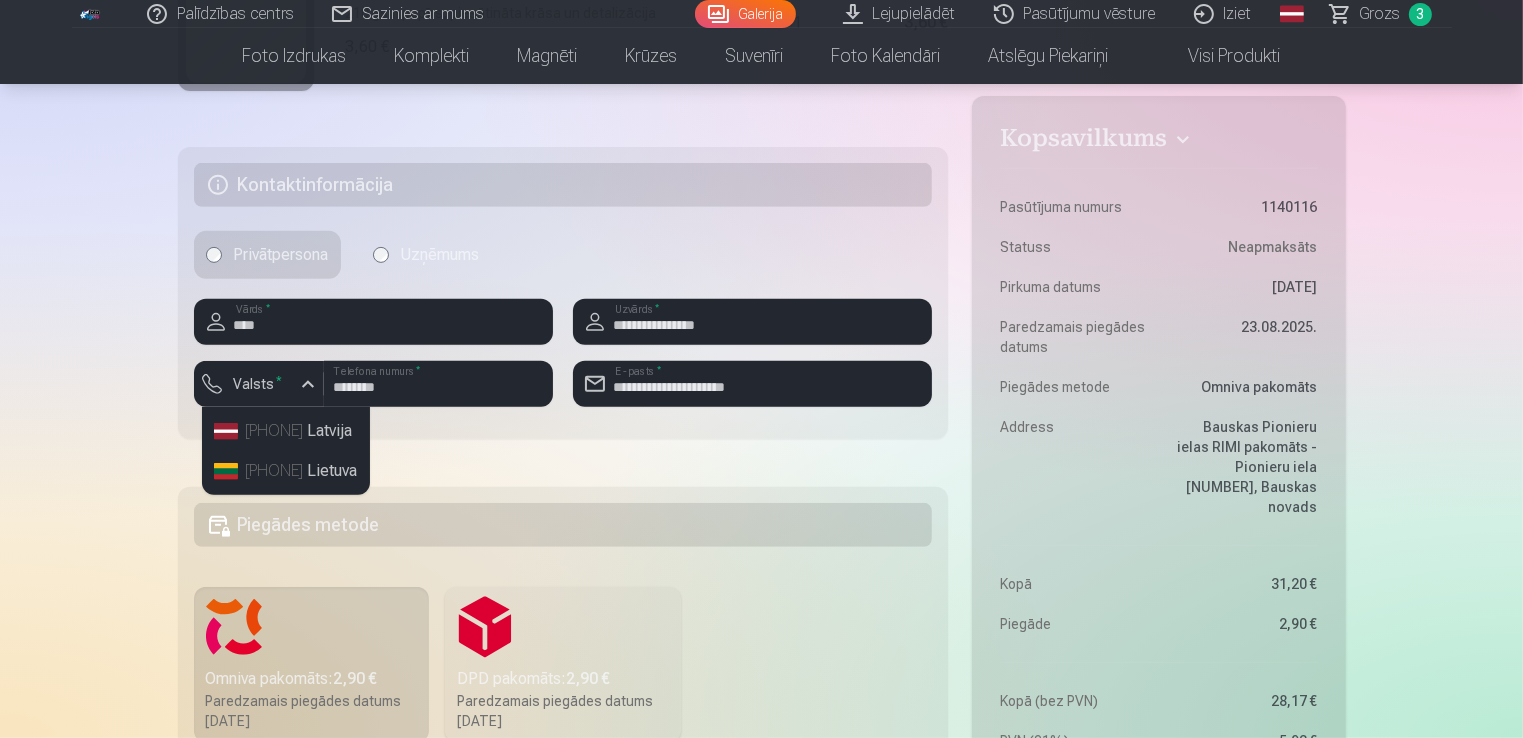 click on "+371 Latvija" at bounding box center [286, 431] 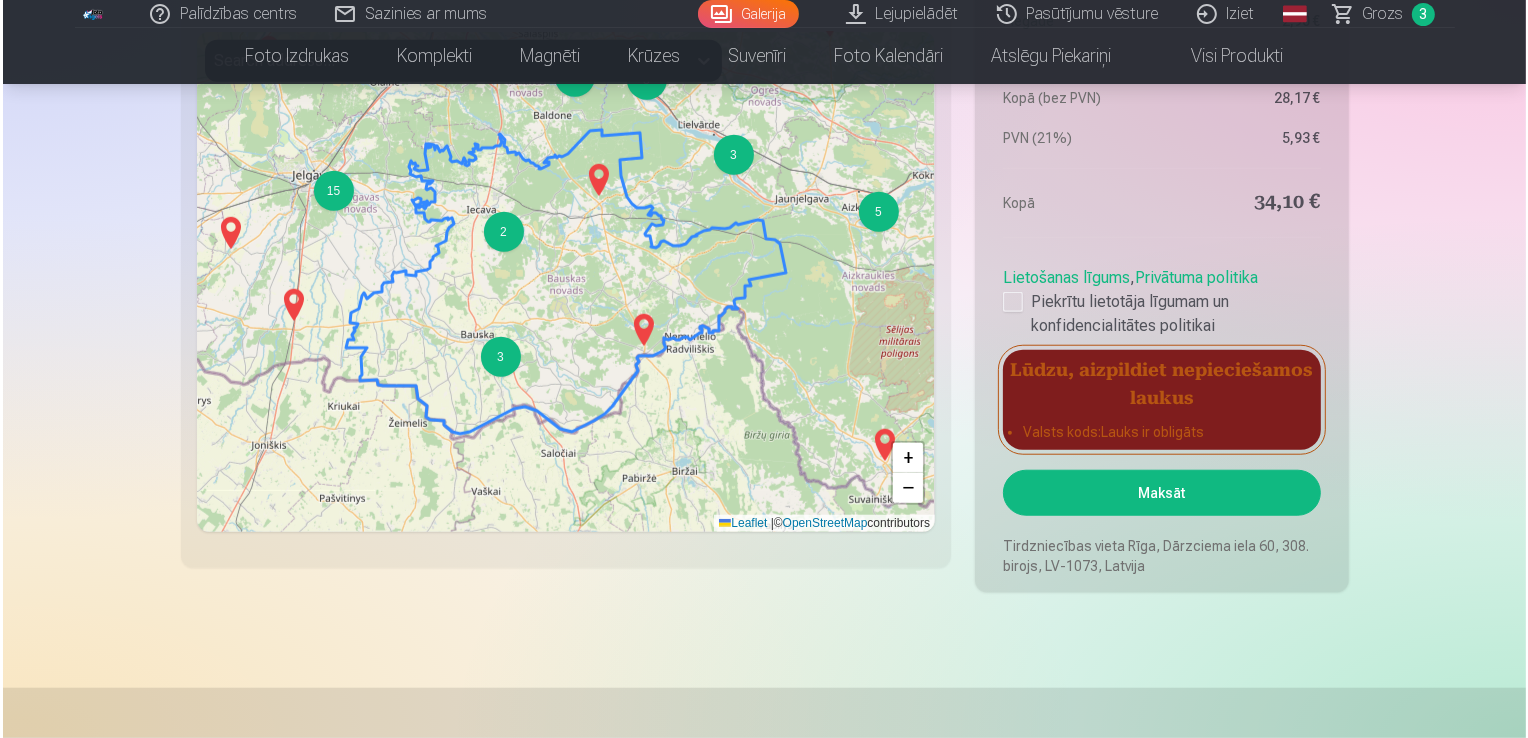 scroll, scrollTop: 1700, scrollLeft: 0, axis: vertical 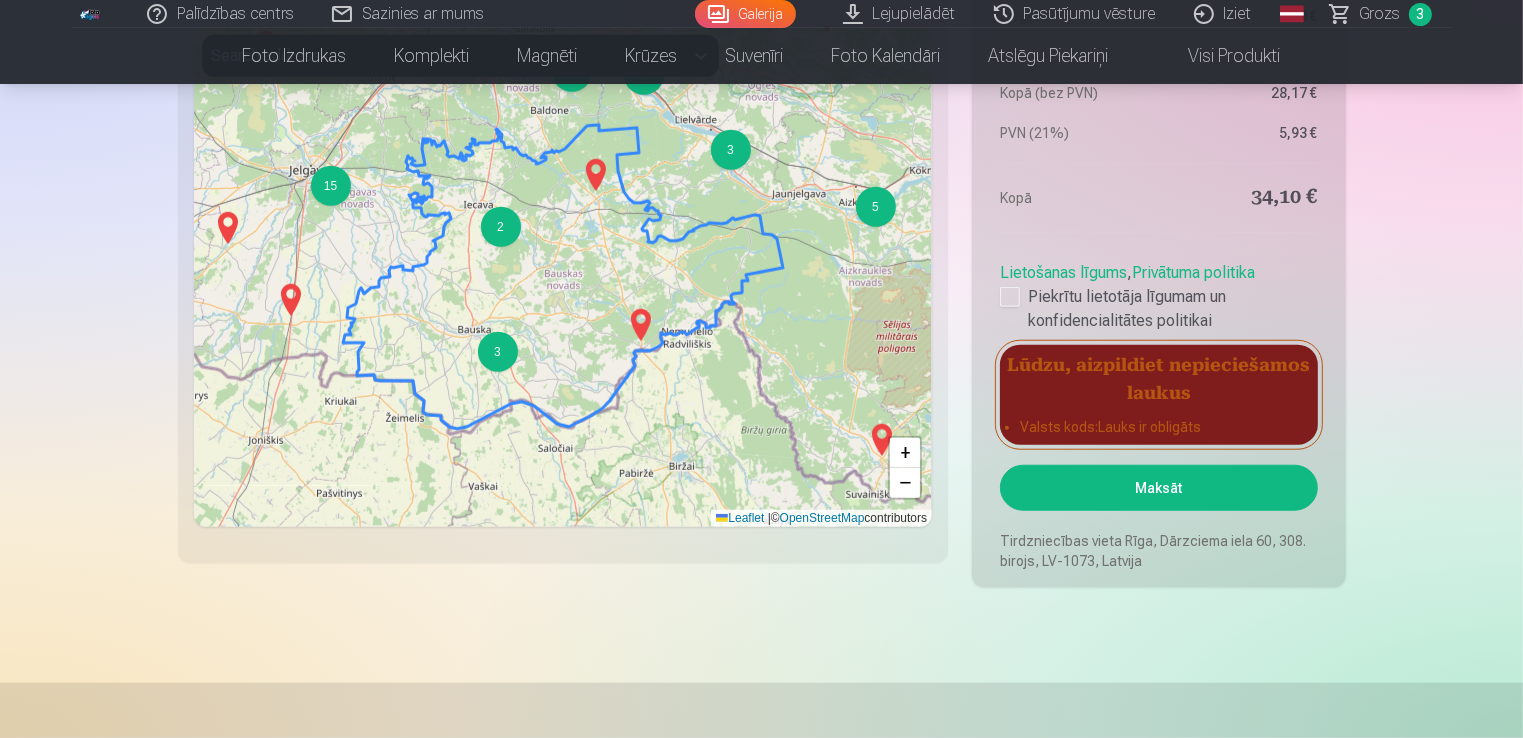 click on "Maksāt" at bounding box center [1158, 488] 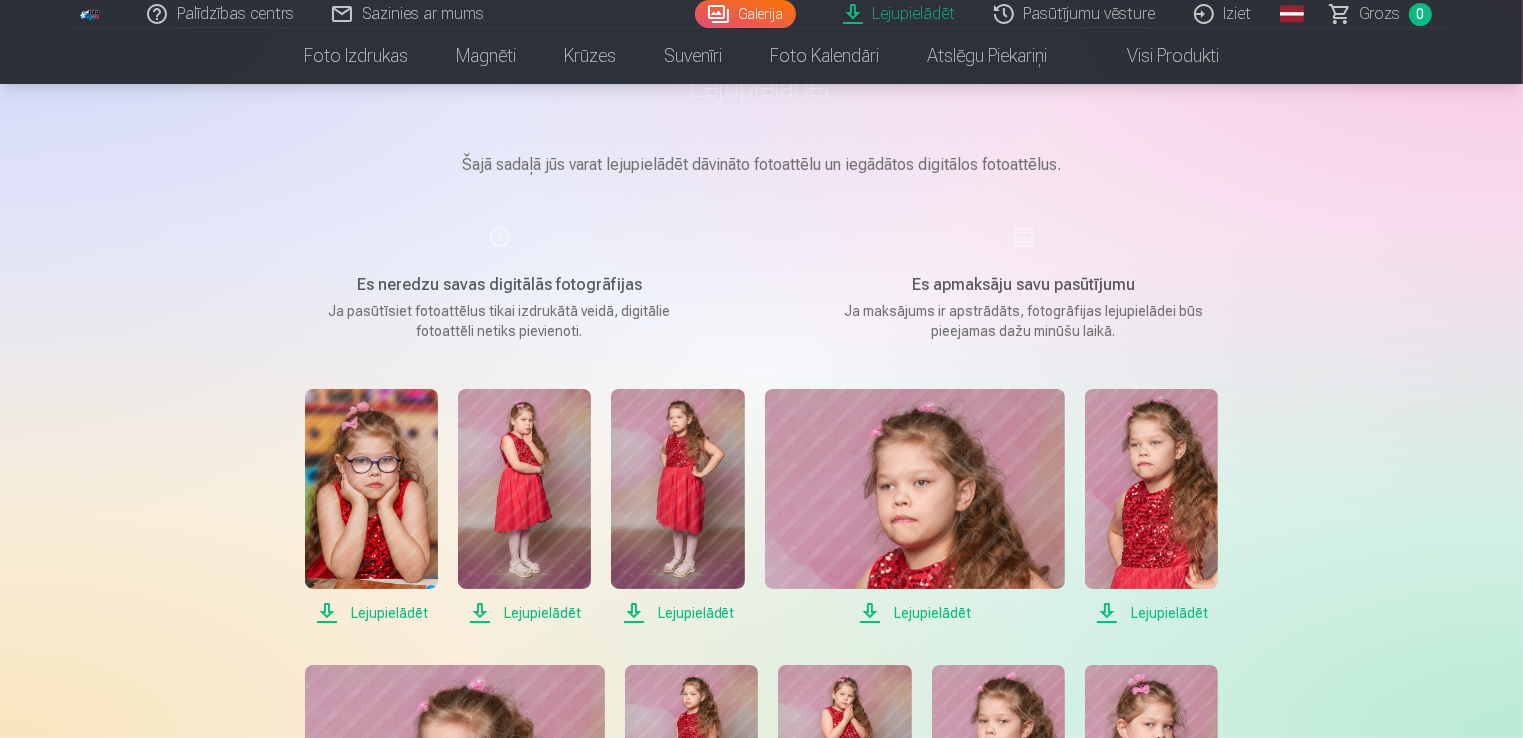 scroll, scrollTop: 0, scrollLeft: 0, axis: both 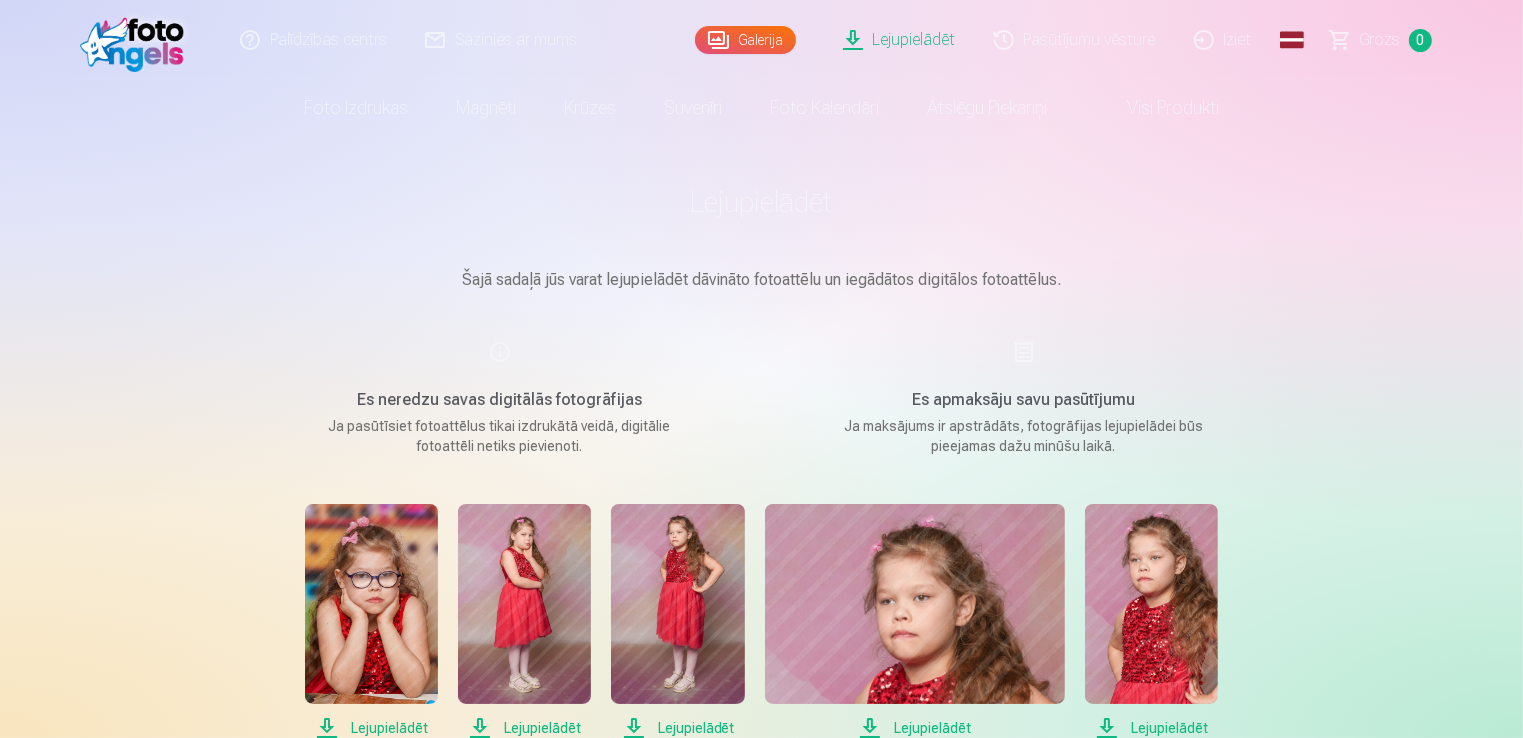 click on "Lejupielādēt" at bounding box center [900, 40] 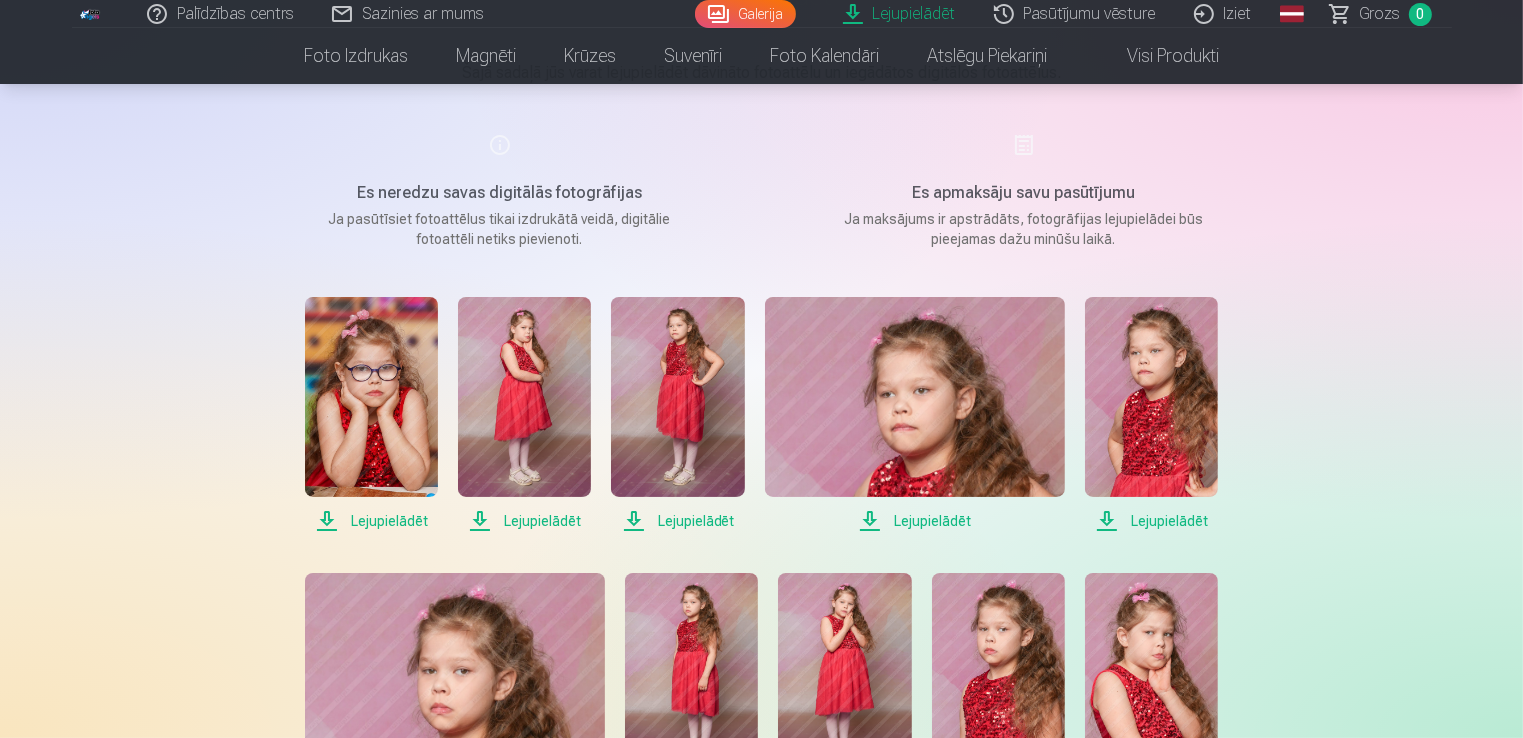 scroll, scrollTop: 400, scrollLeft: 0, axis: vertical 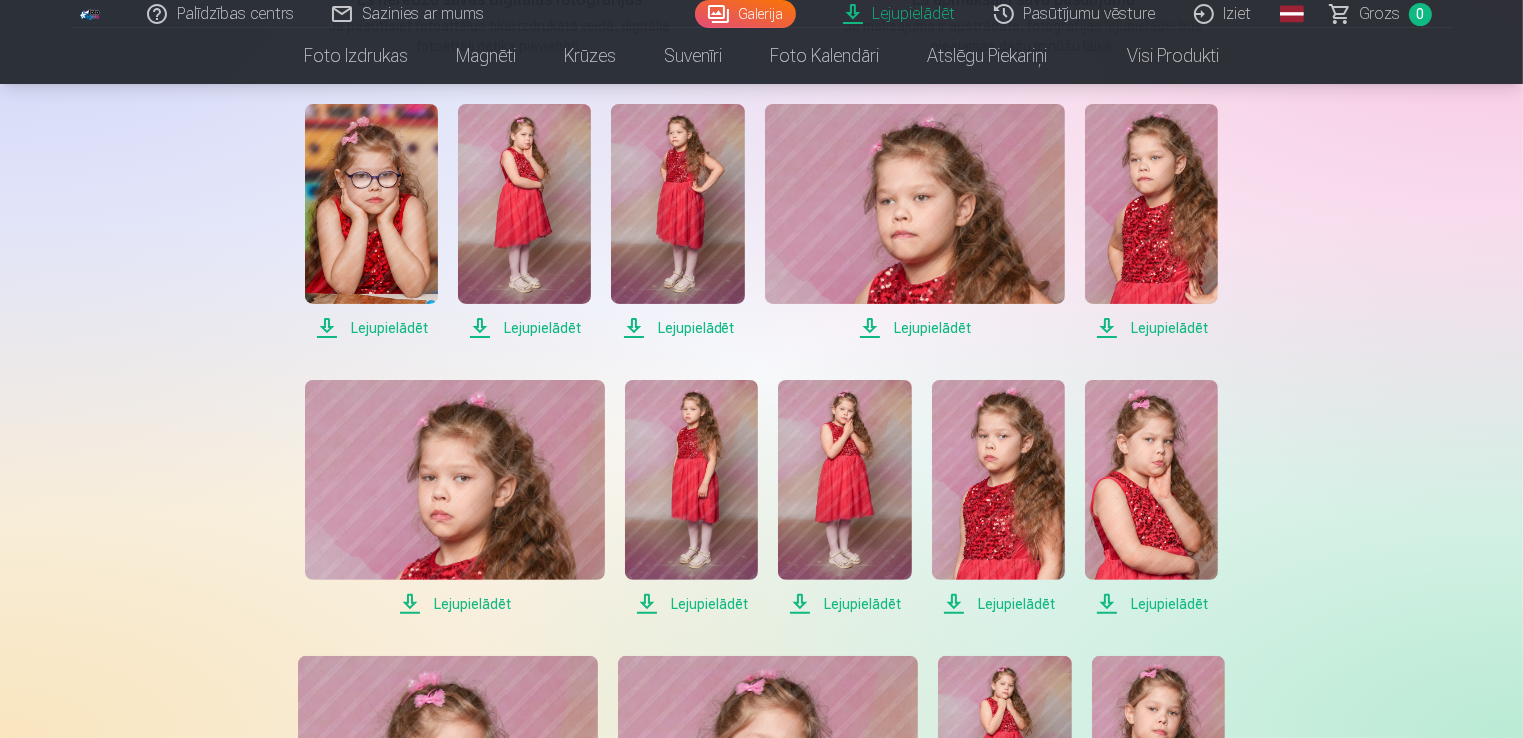 click on "Lejupielādēt" at bounding box center (371, 328) 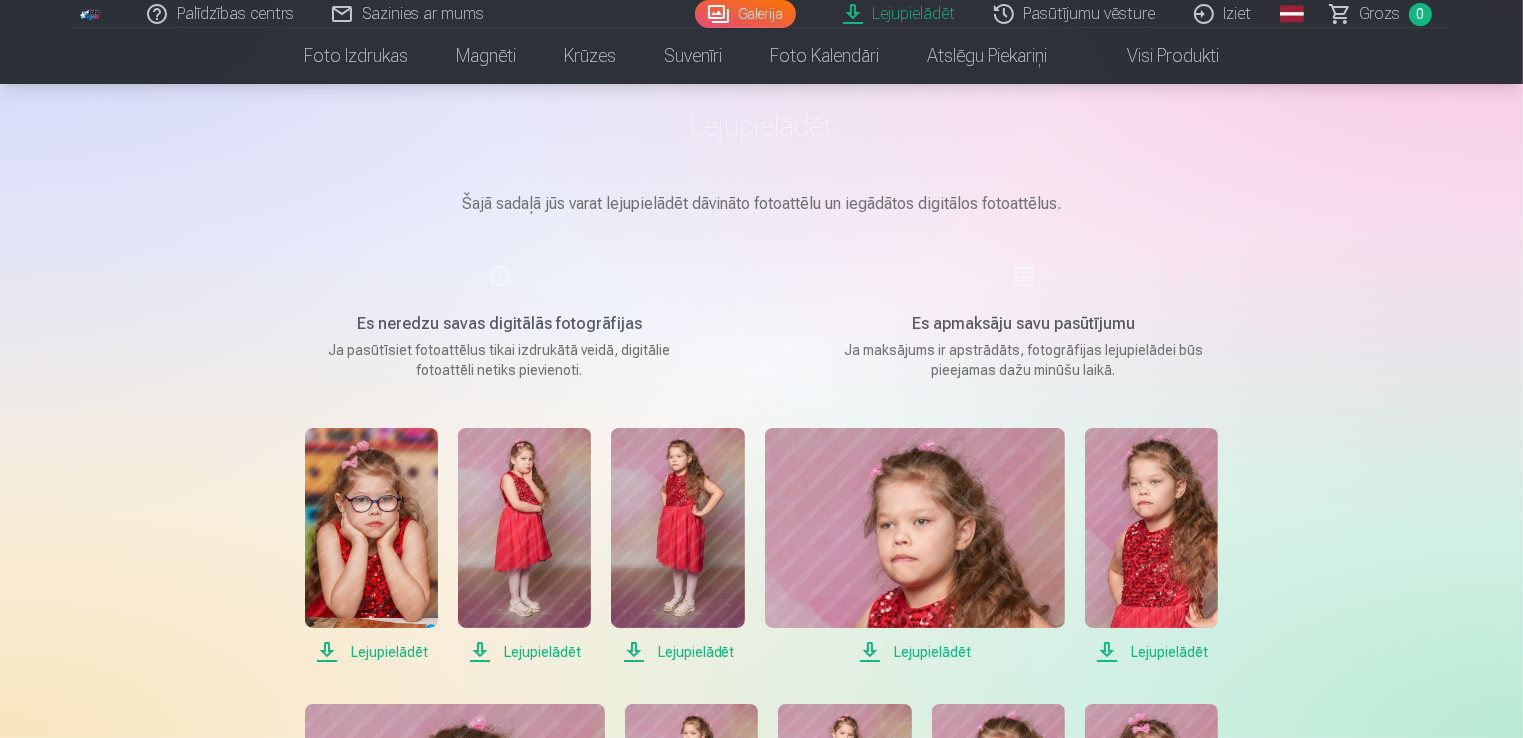 scroll, scrollTop: 400, scrollLeft: 0, axis: vertical 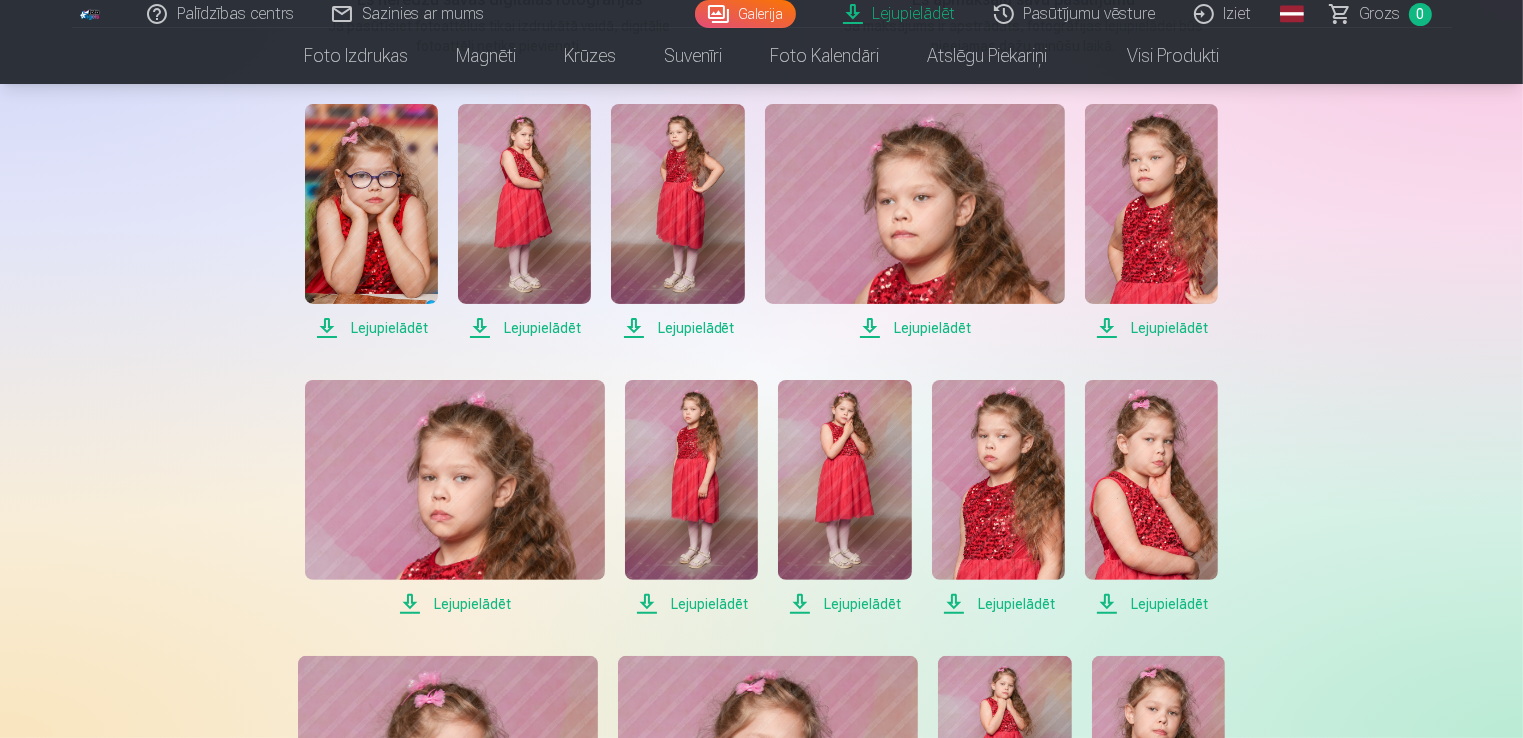 click on "Lejupielādēt" at bounding box center (677, 328) 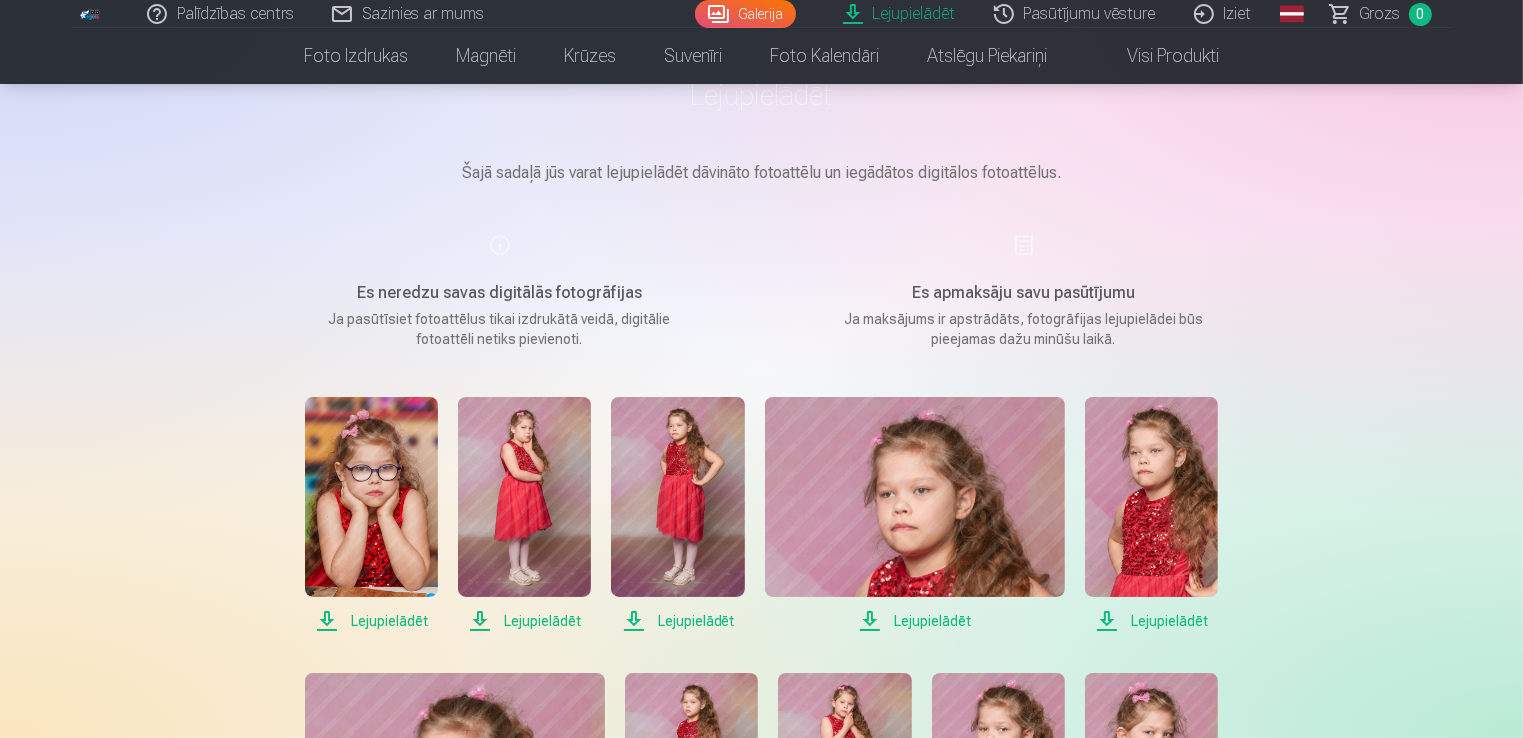 scroll, scrollTop: 100, scrollLeft: 0, axis: vertical 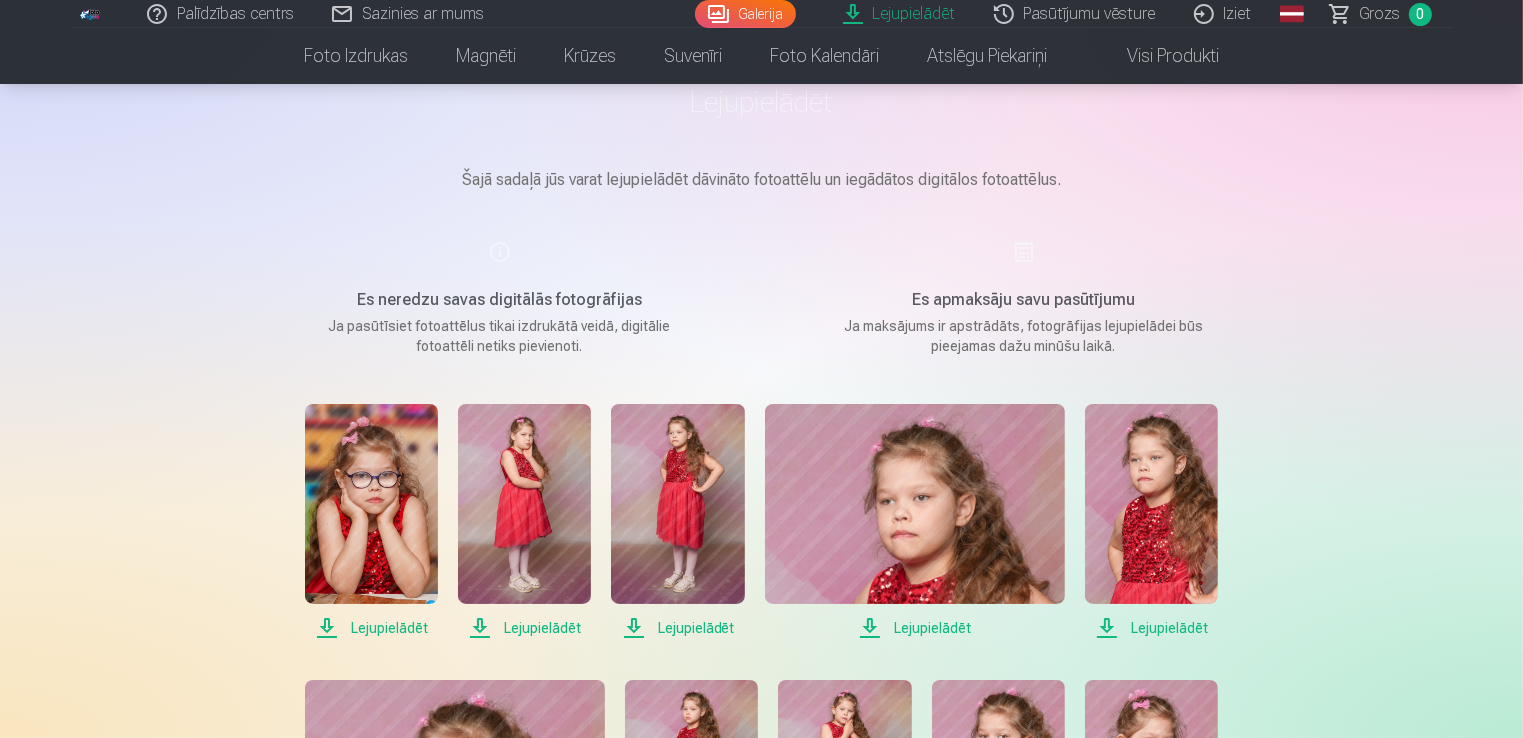 click on "Lejupielādēt" at bounding box center [900, 14] 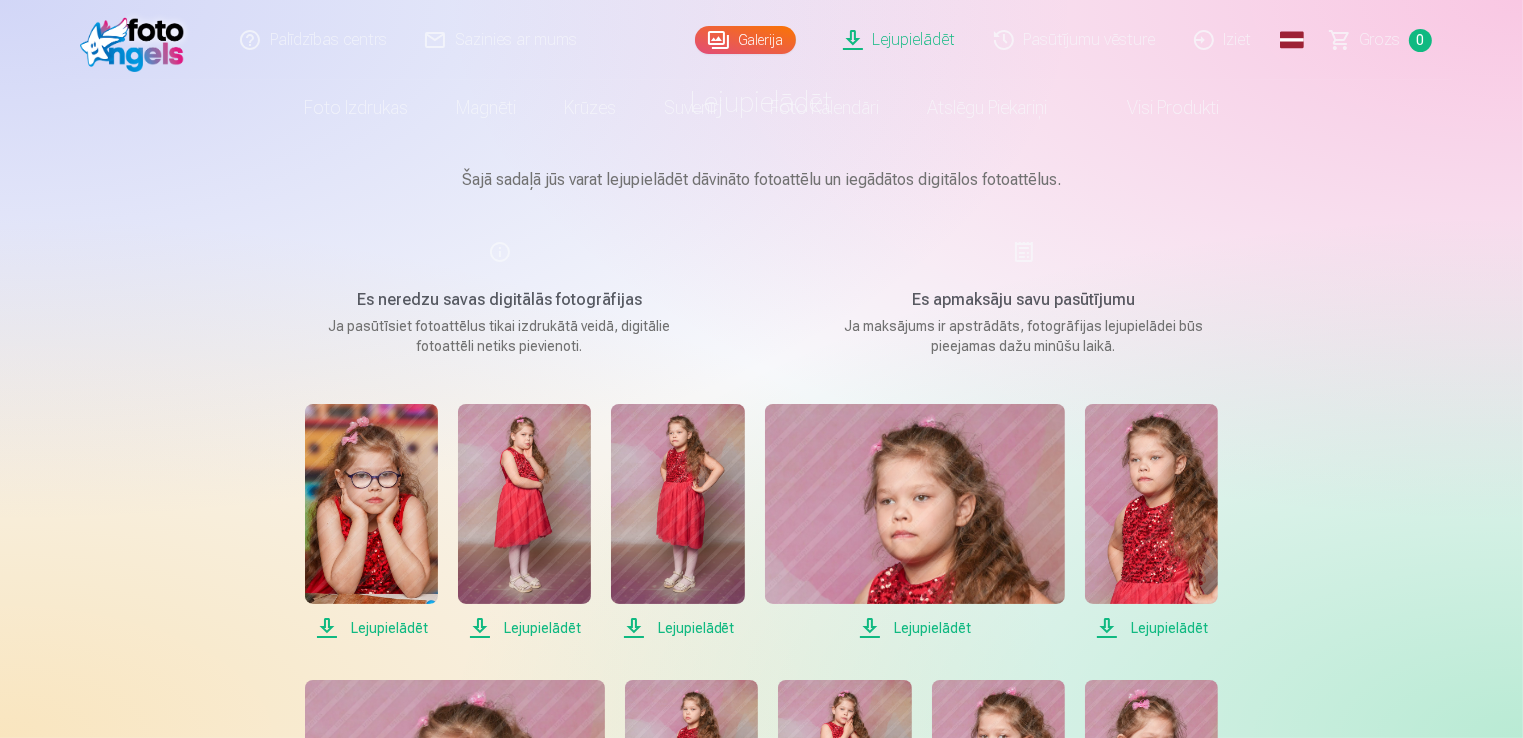 scroll, scrollTop: 0, scrollLeft: 0, axis: both 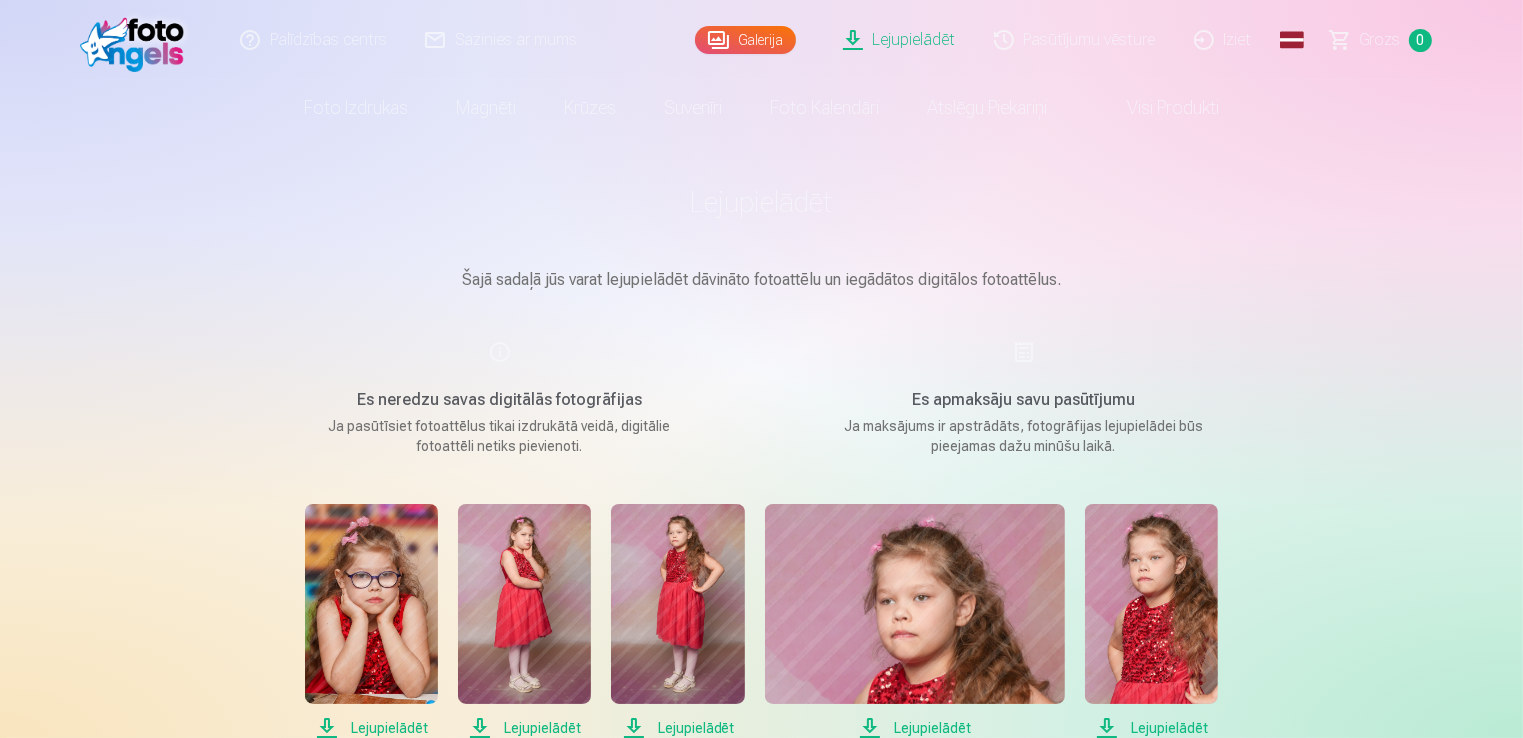 click on "Lejupielādēt" at bounding box center (900, 40) 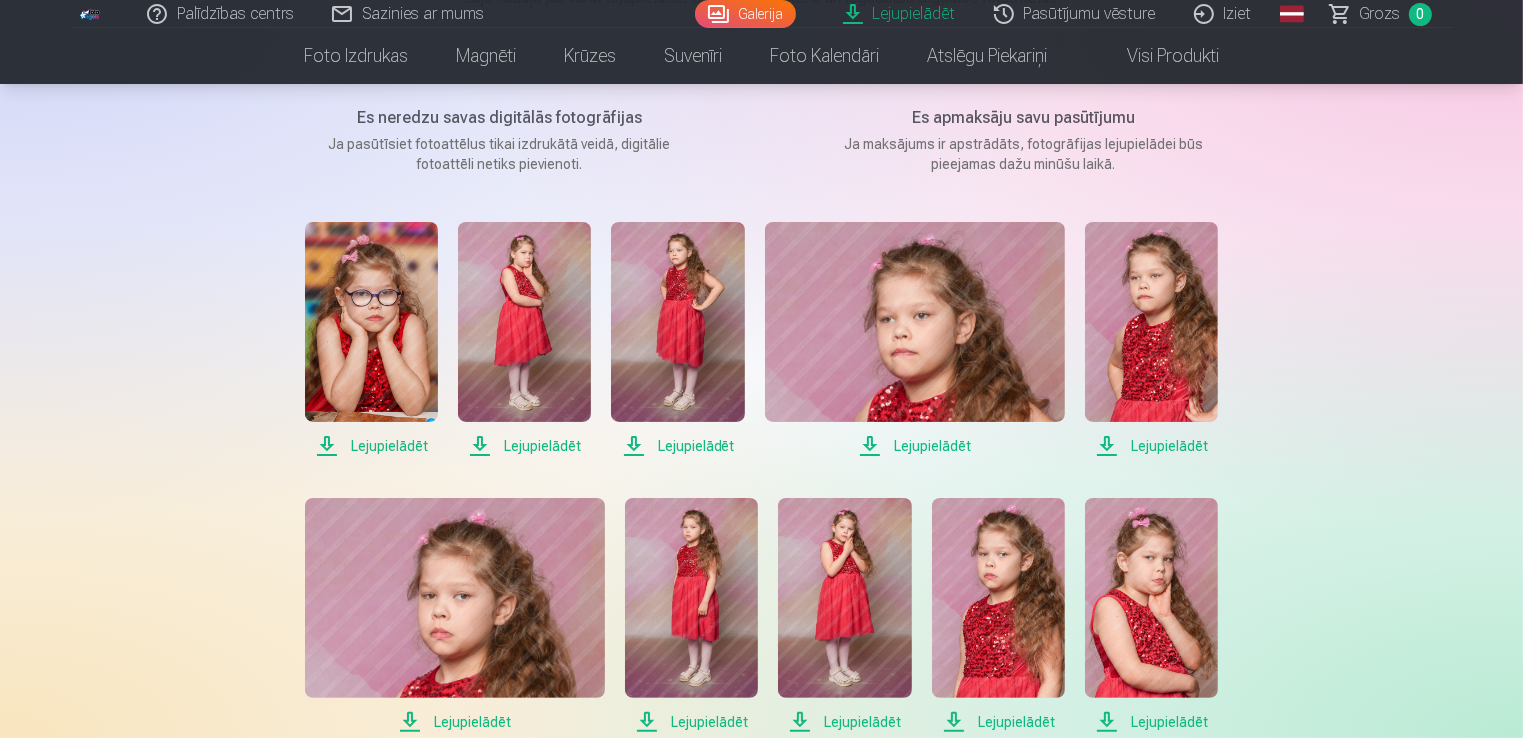 scroll, scrollTop: 300, scrollLeft: 0, axis: vertical 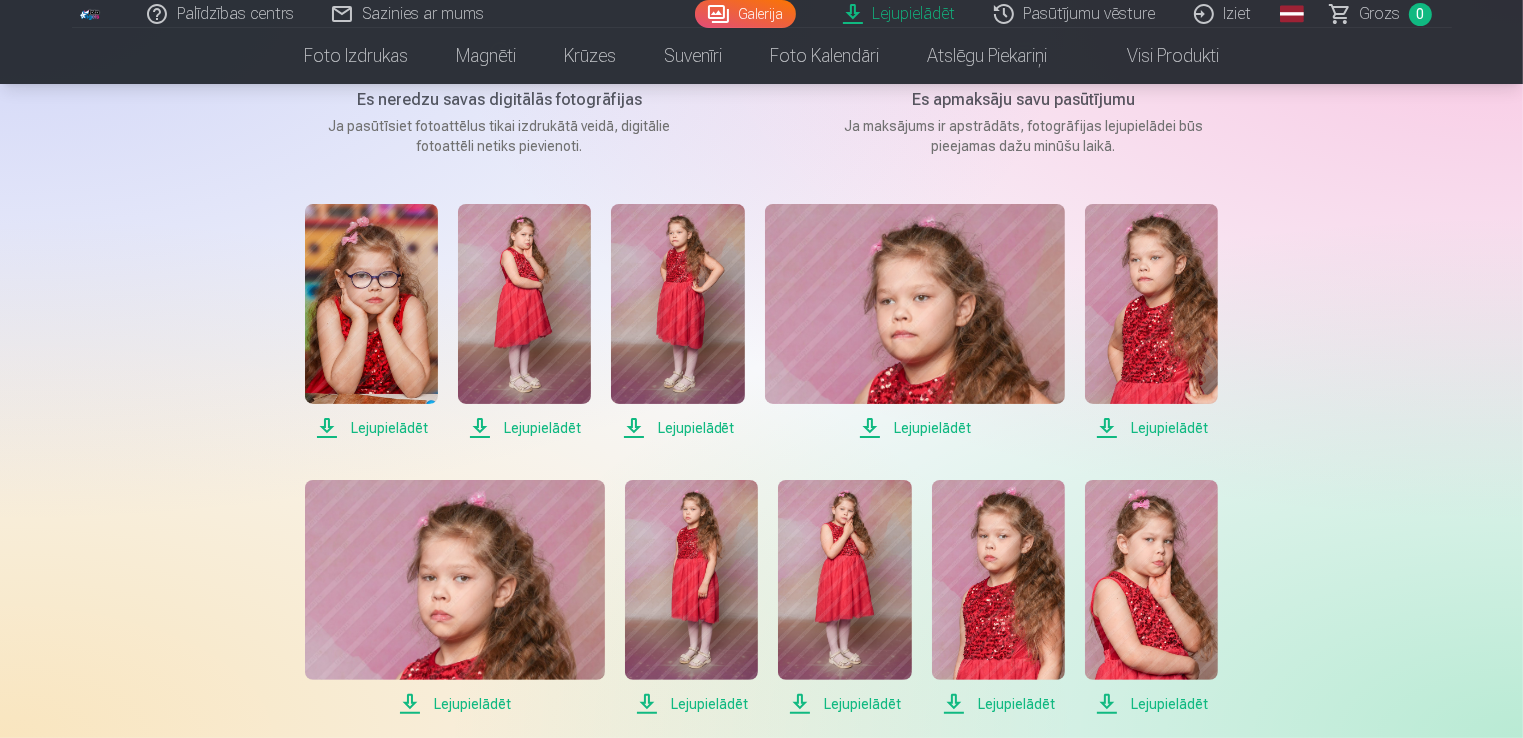 click on "Lejupielādēt" at bounding box center [677, 428] 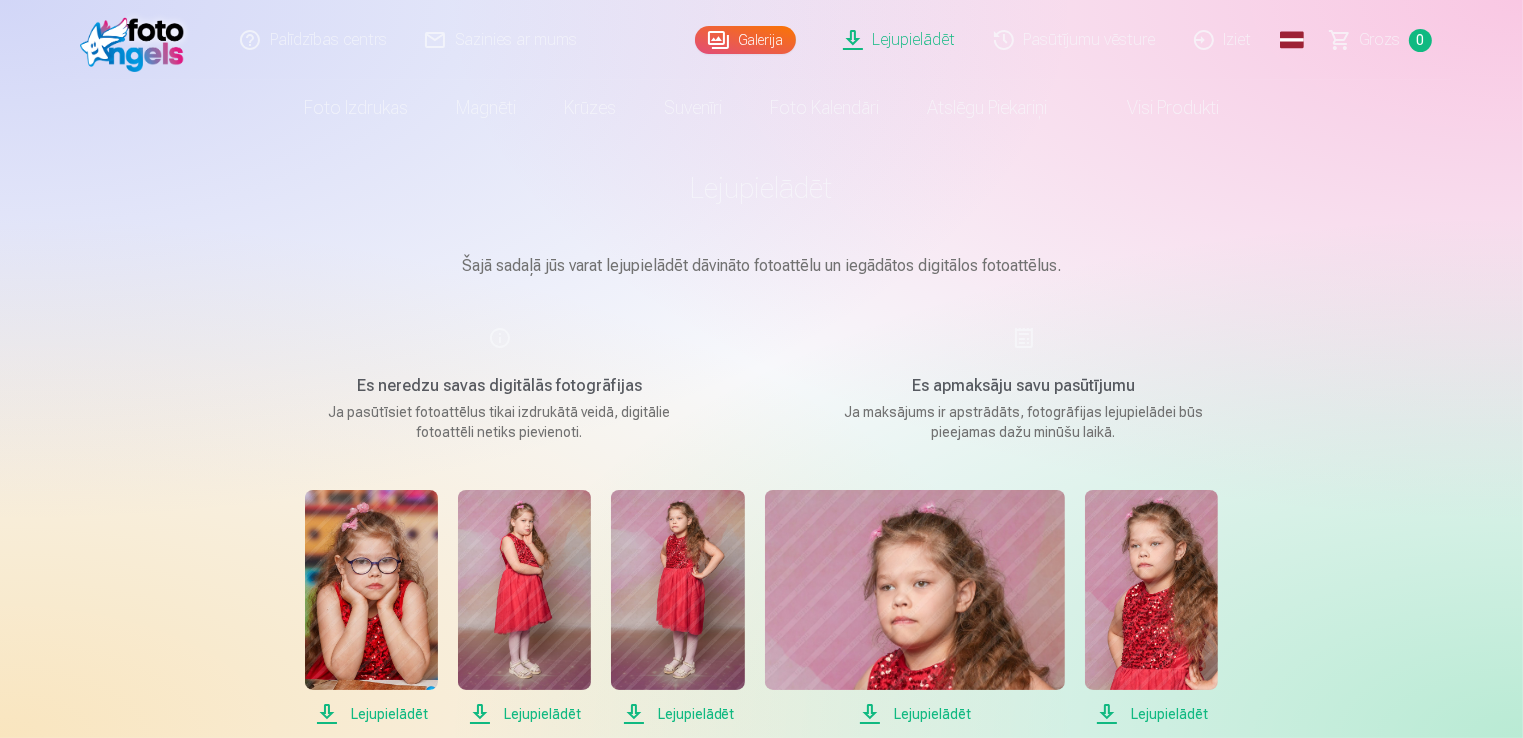 scroll, scrollTop: 0, scrollLeft: 0, axis: both 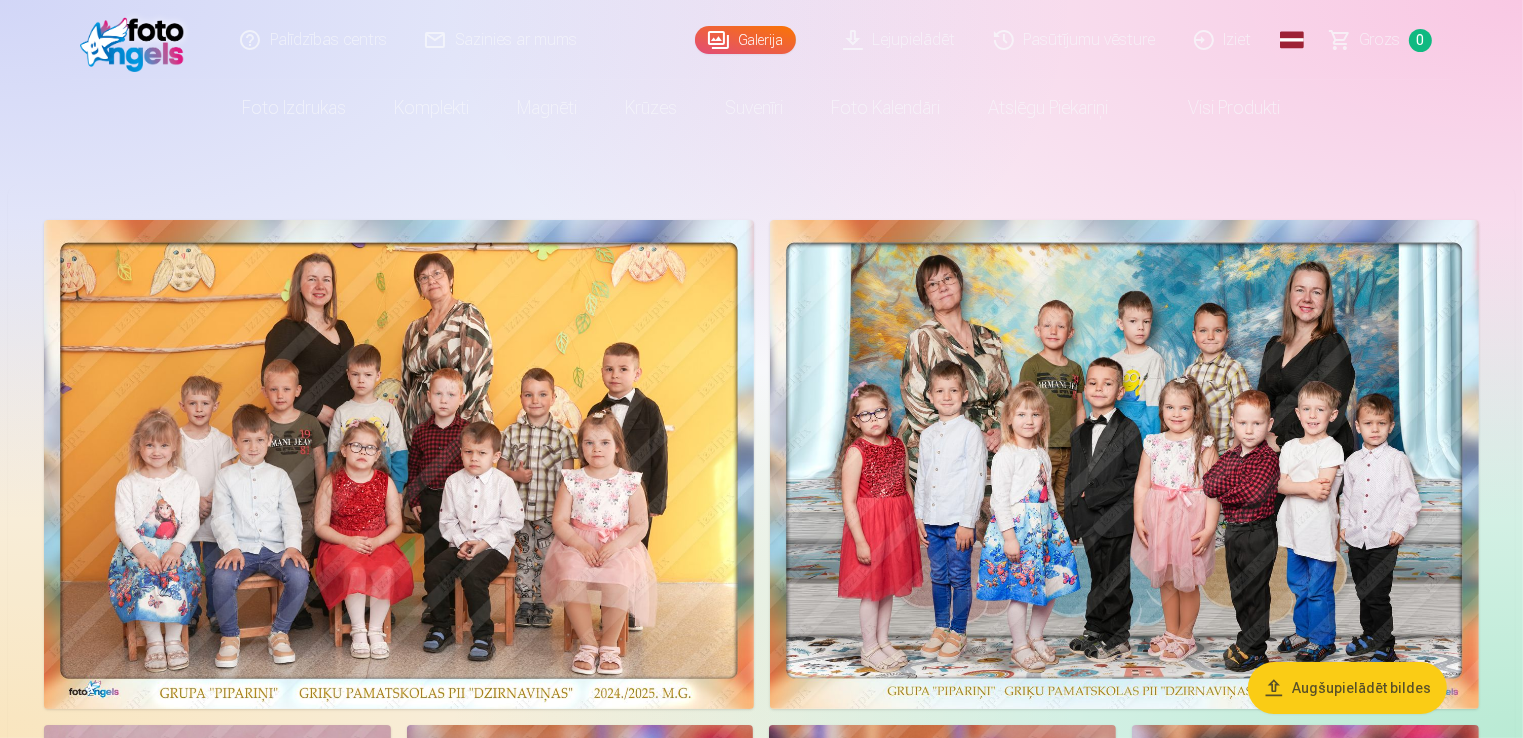 click on "Lejupielādēt" at bounding box center [900, 40] 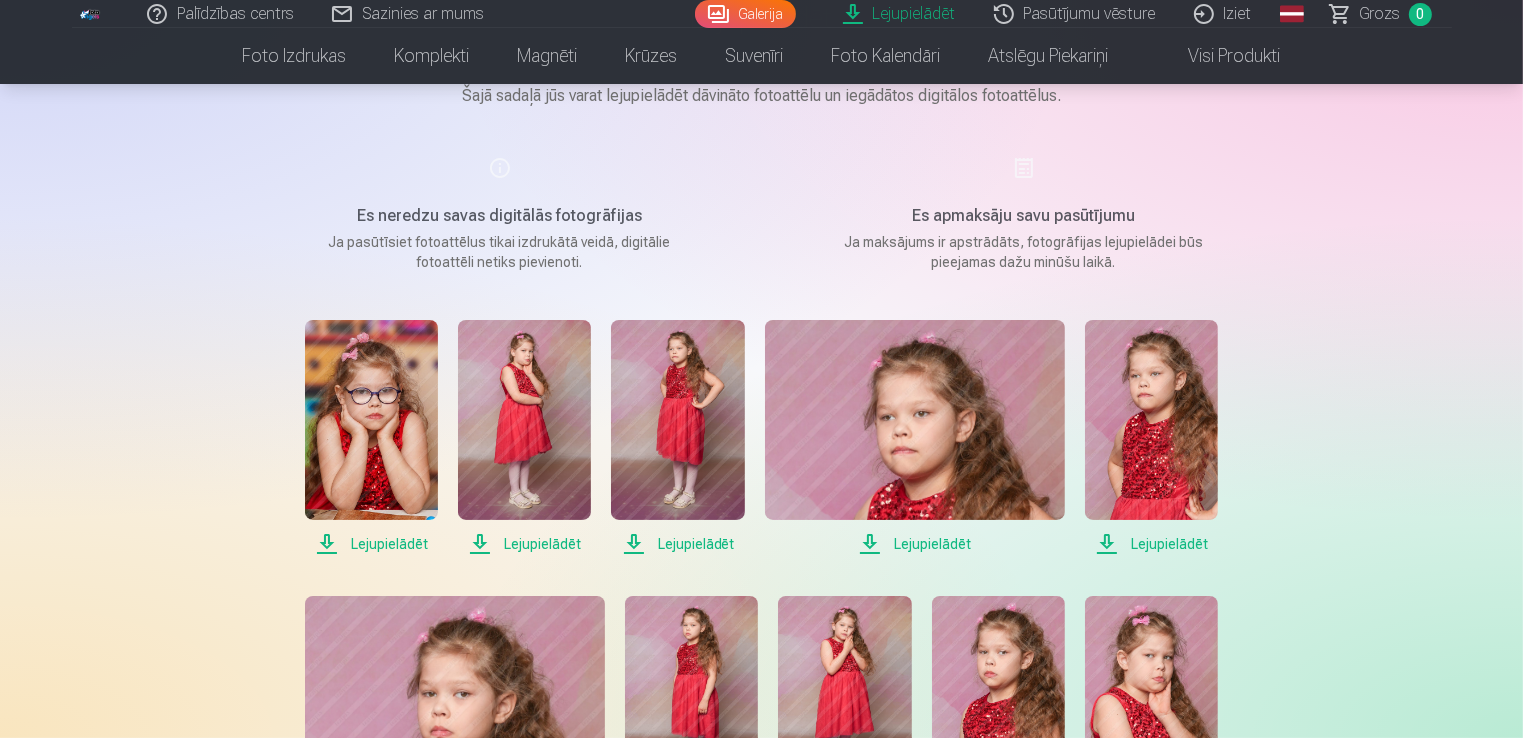 scroll, scrollTop: 200, scrollLeft: 0, axis: vertical 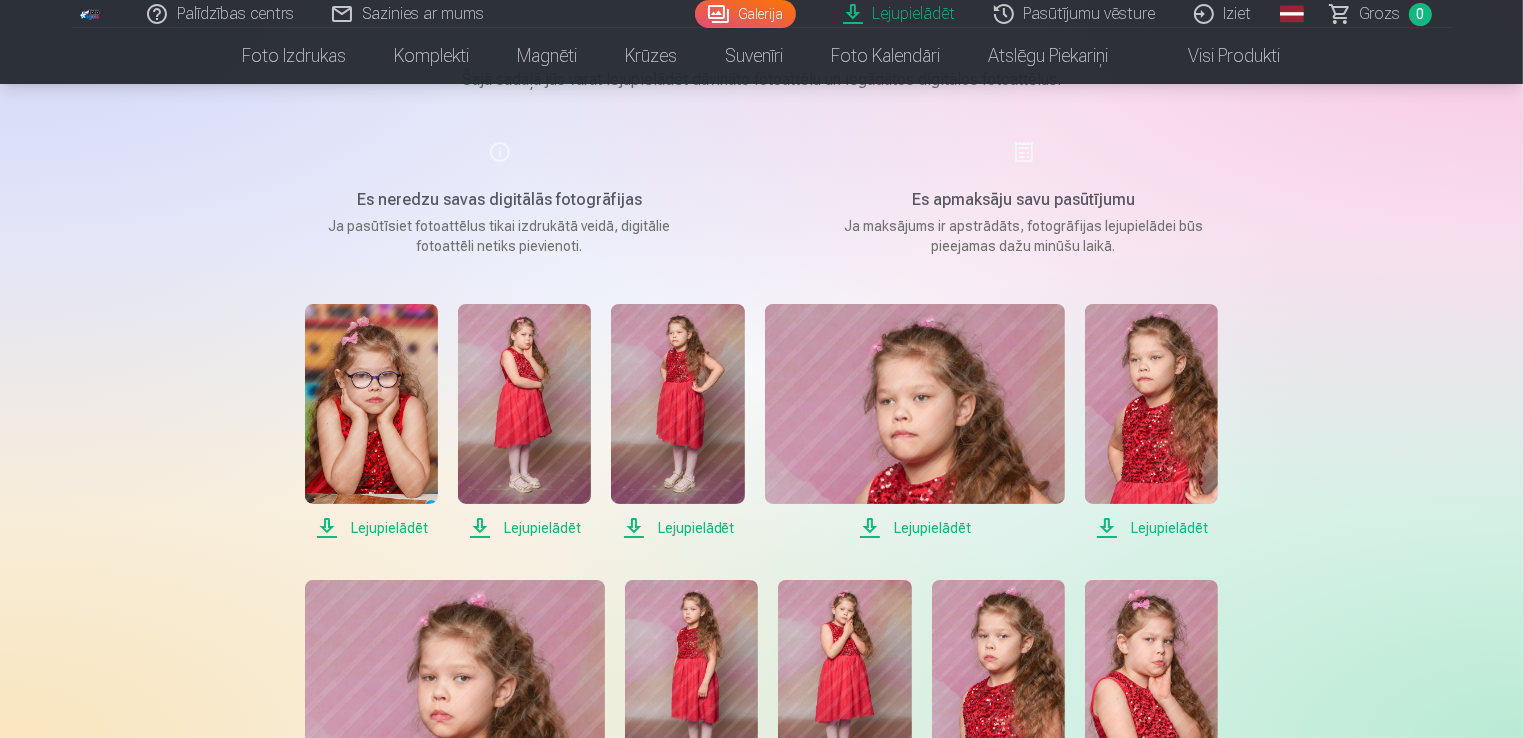 click on "Lejupielādēt" at bounding box center (677, 528) 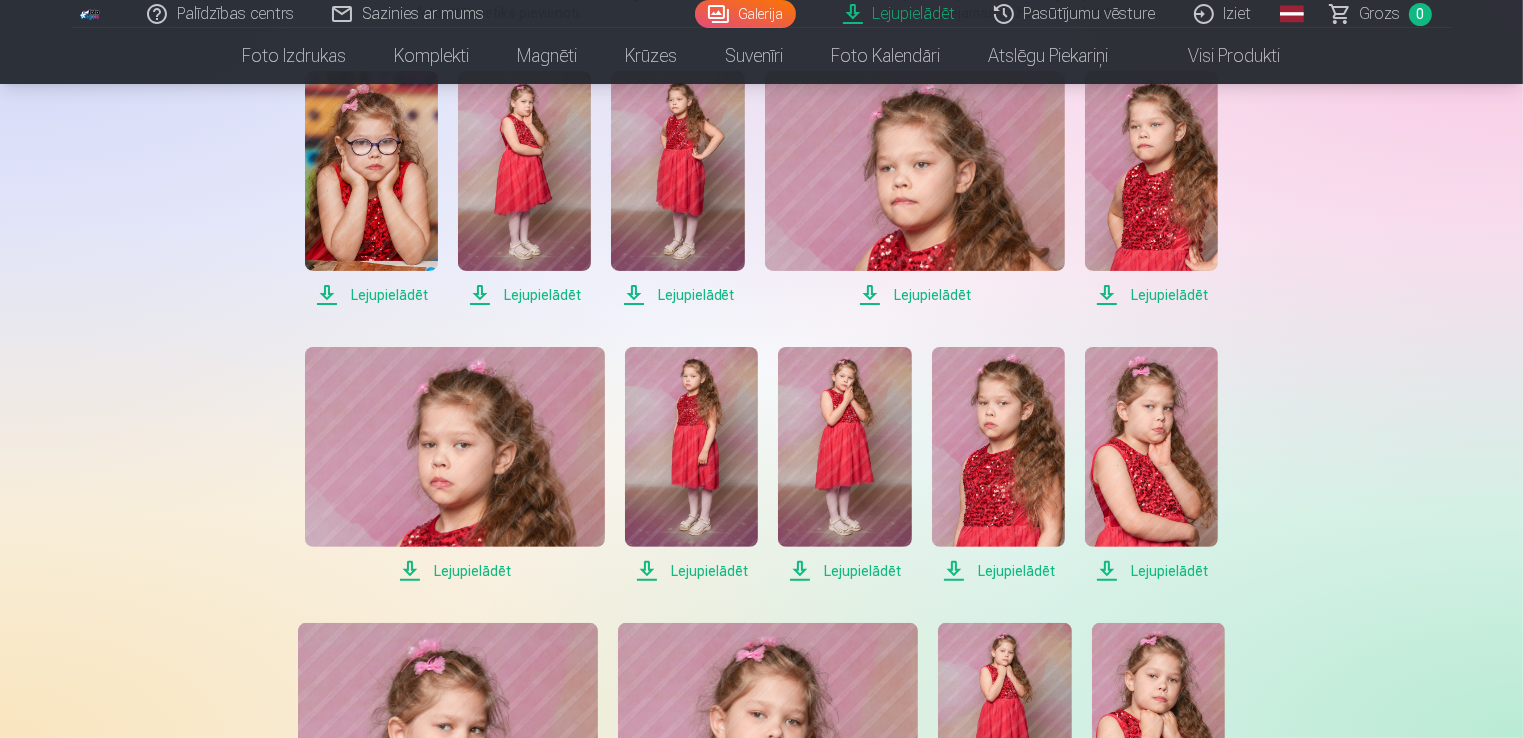 scroll, scrollTop: 600, scrollLeft: 0, axis: vertical 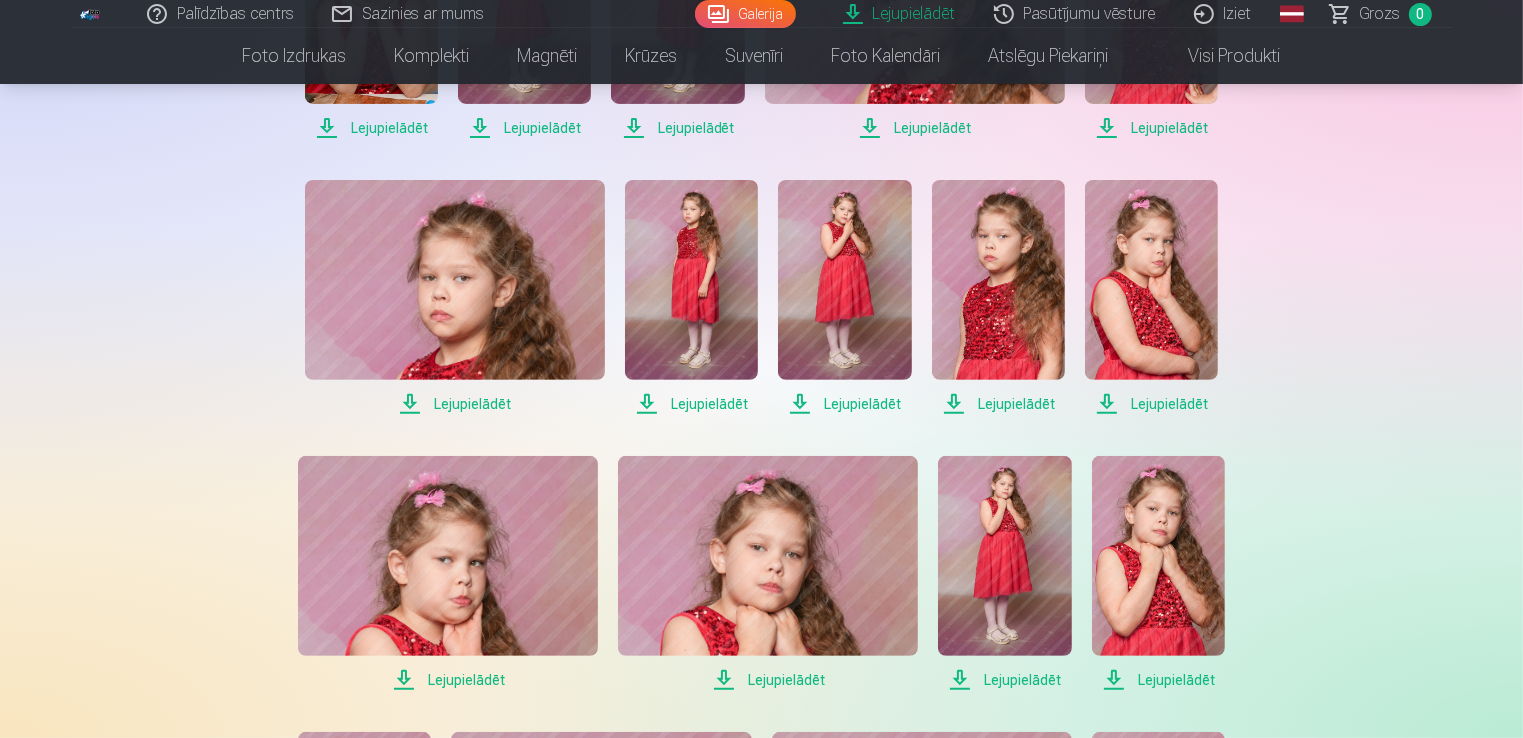 click on "Lejupielādēt" at bounding box center [455, 404] 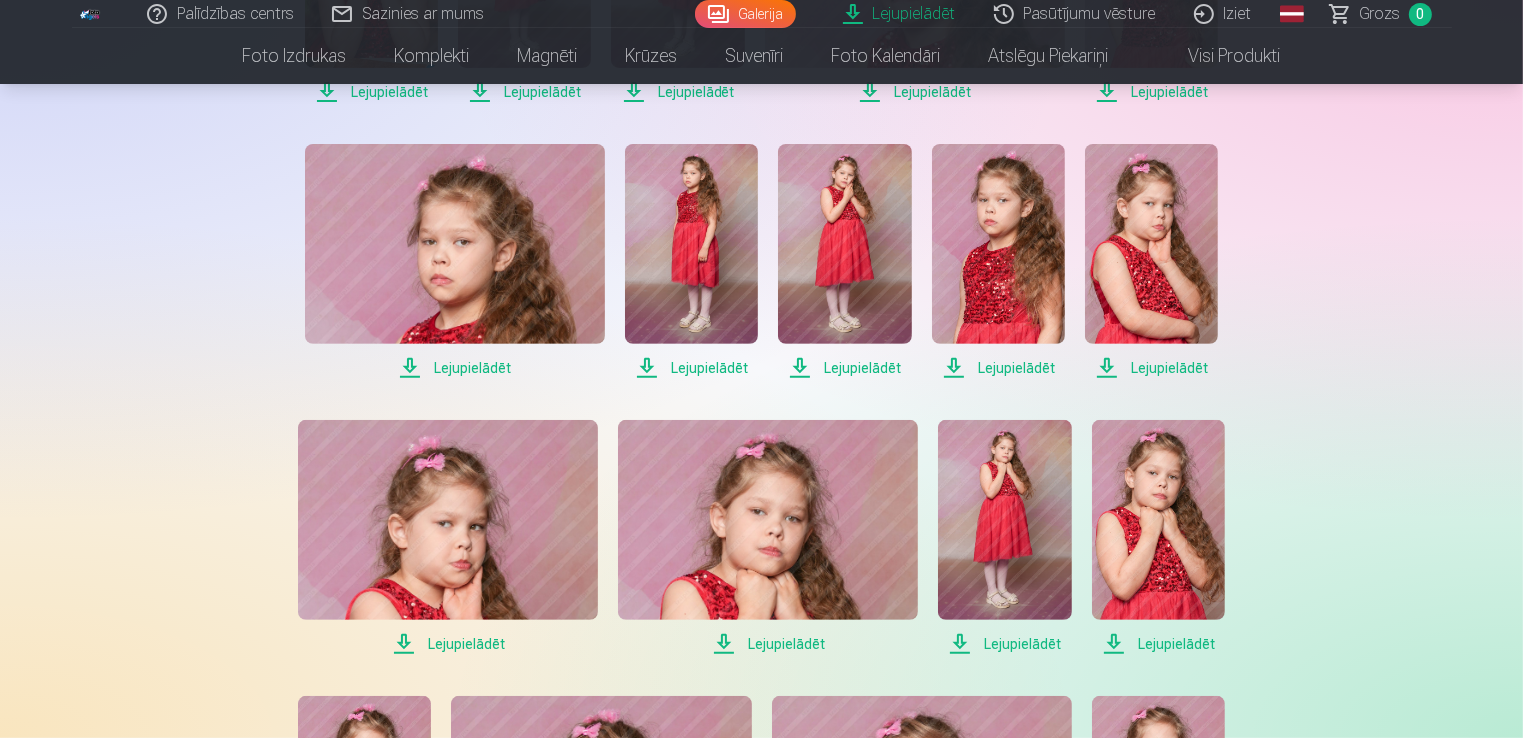 scroll, scrollTop: 700, scrollLeft: 0, axis: vertical 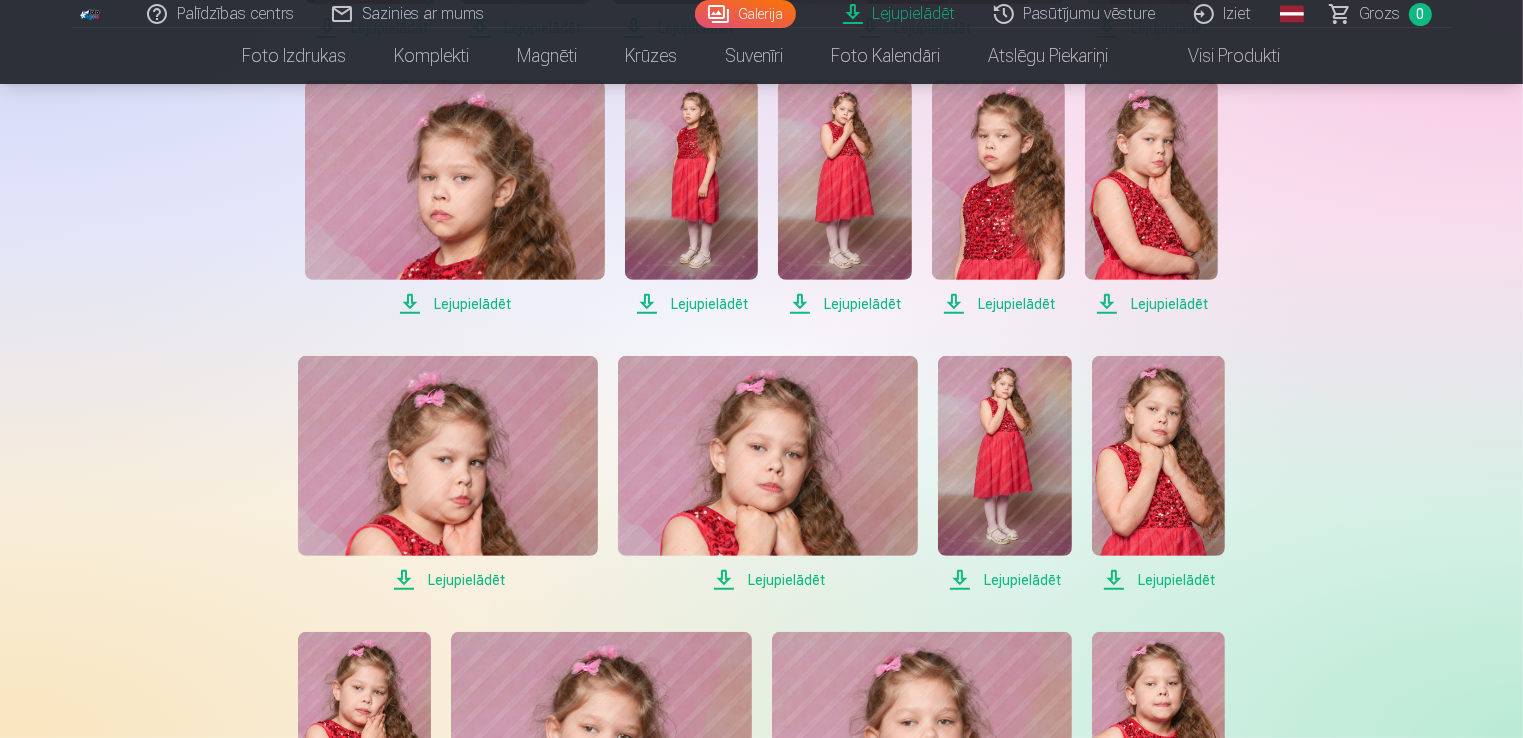 click on "Lejupielādēt" at bounding box center (448, 580) 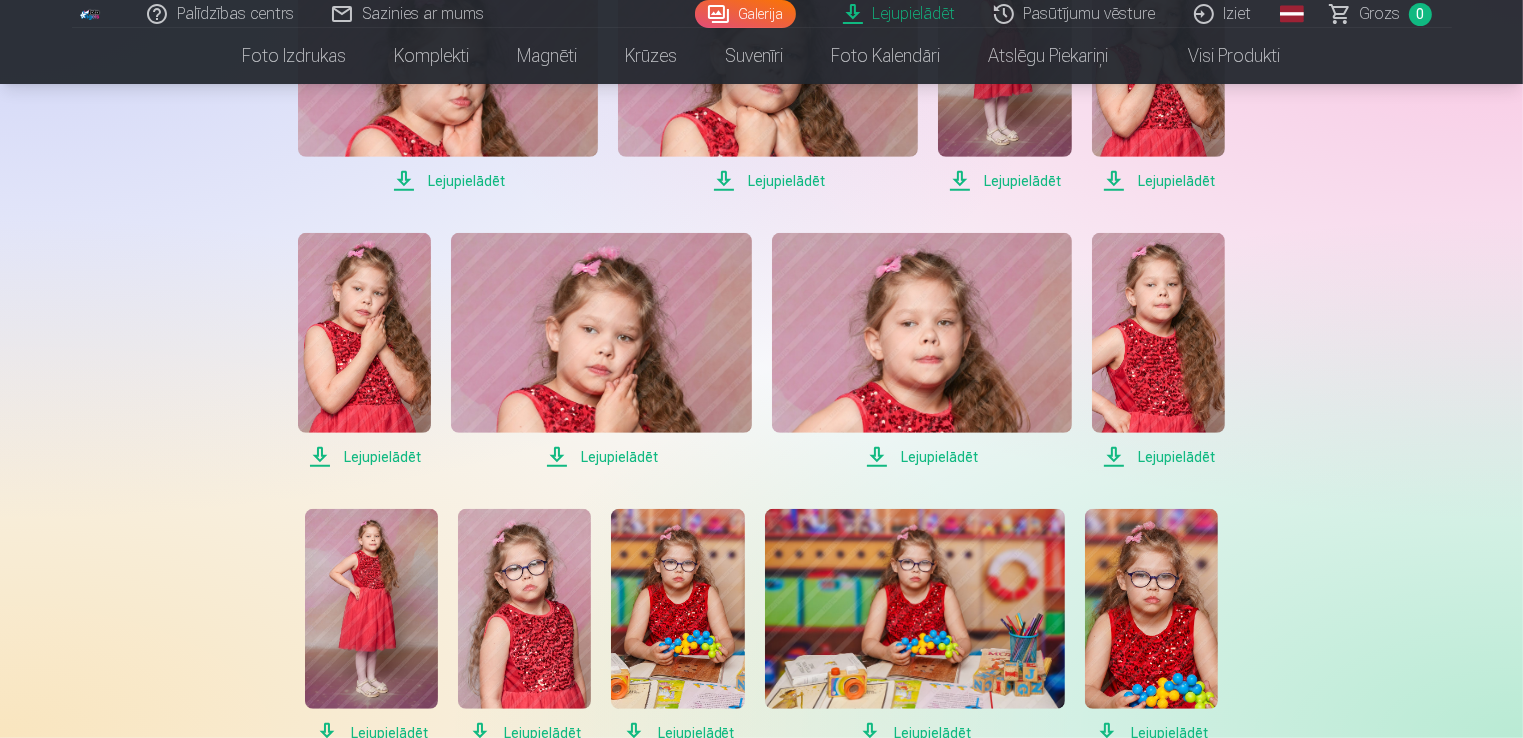 scroll, scrollTop: 1100, scrollLeft: 0, axis: vertical 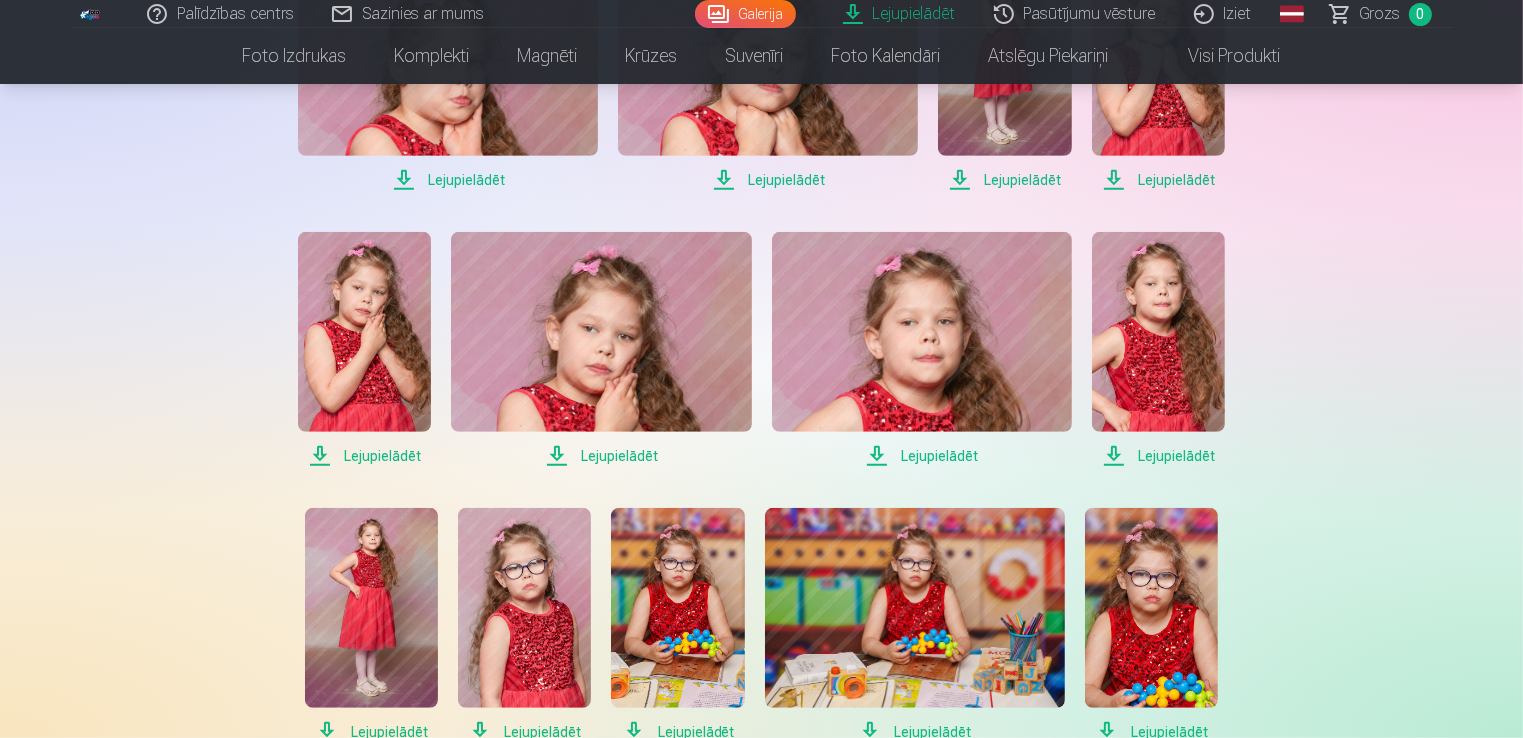 click on "Lejupielādēt" at bounding box center (1158, 456) 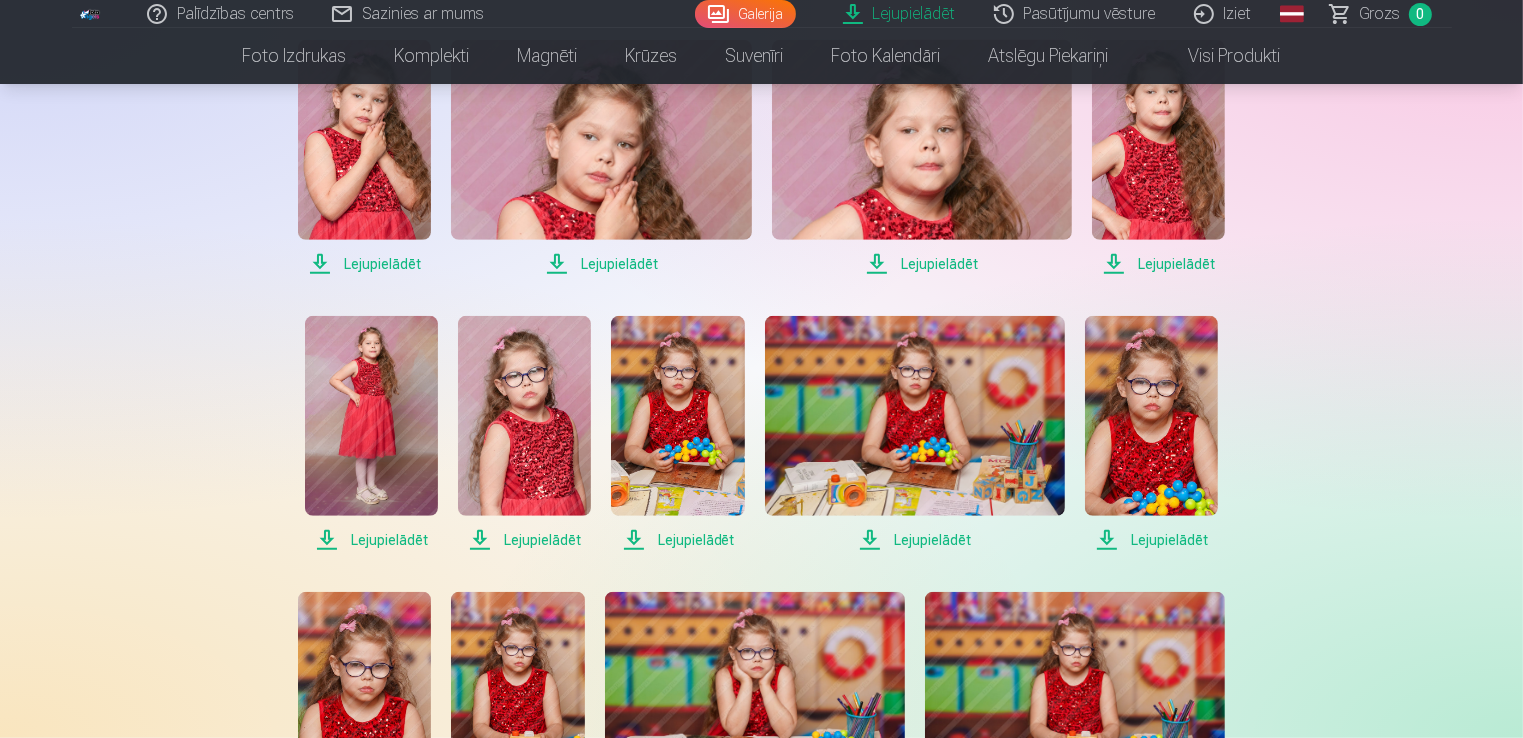 scroll, scrollTop: 1300, scrollLeft: 0, axis: vertical 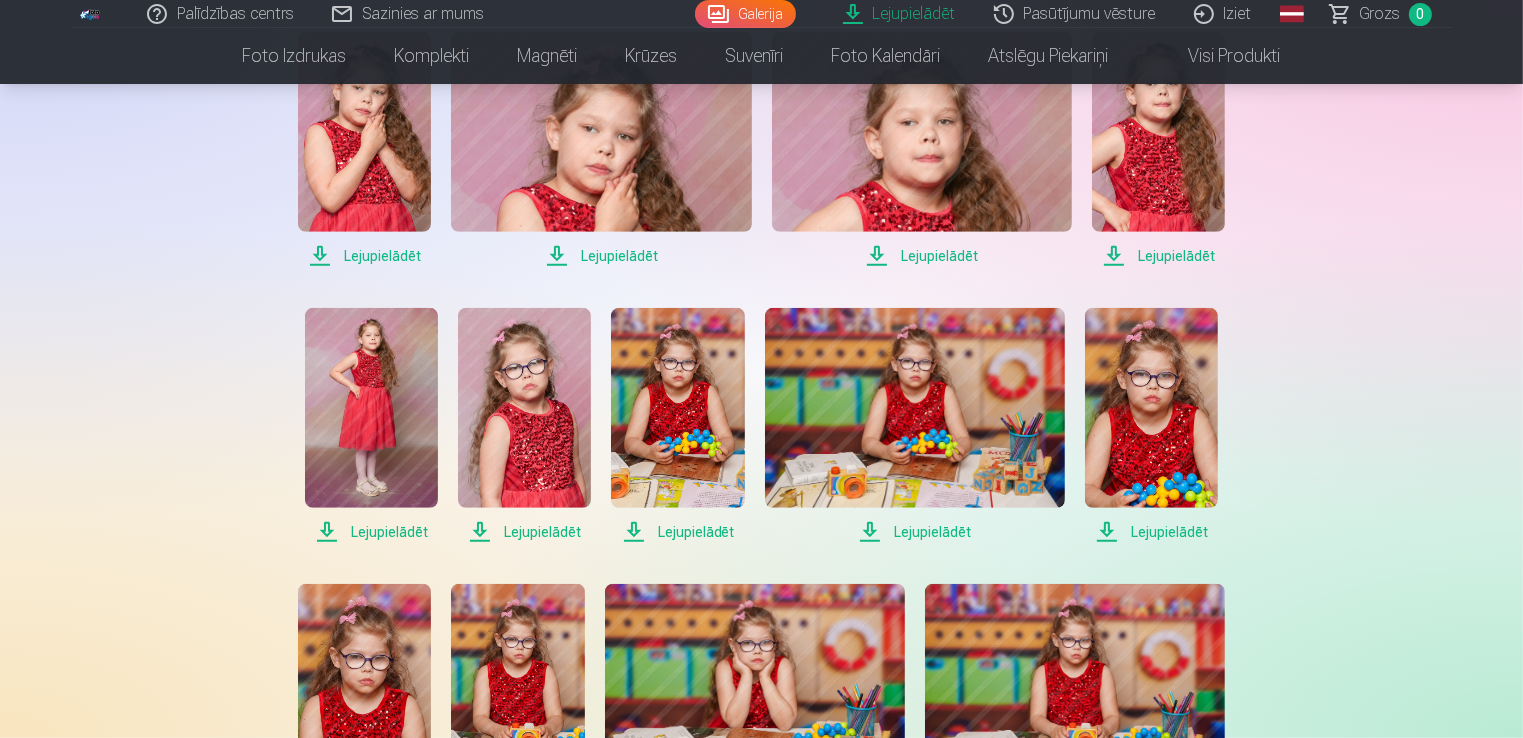 click on "Lejupielādēt" at bounding box center (371, 532) 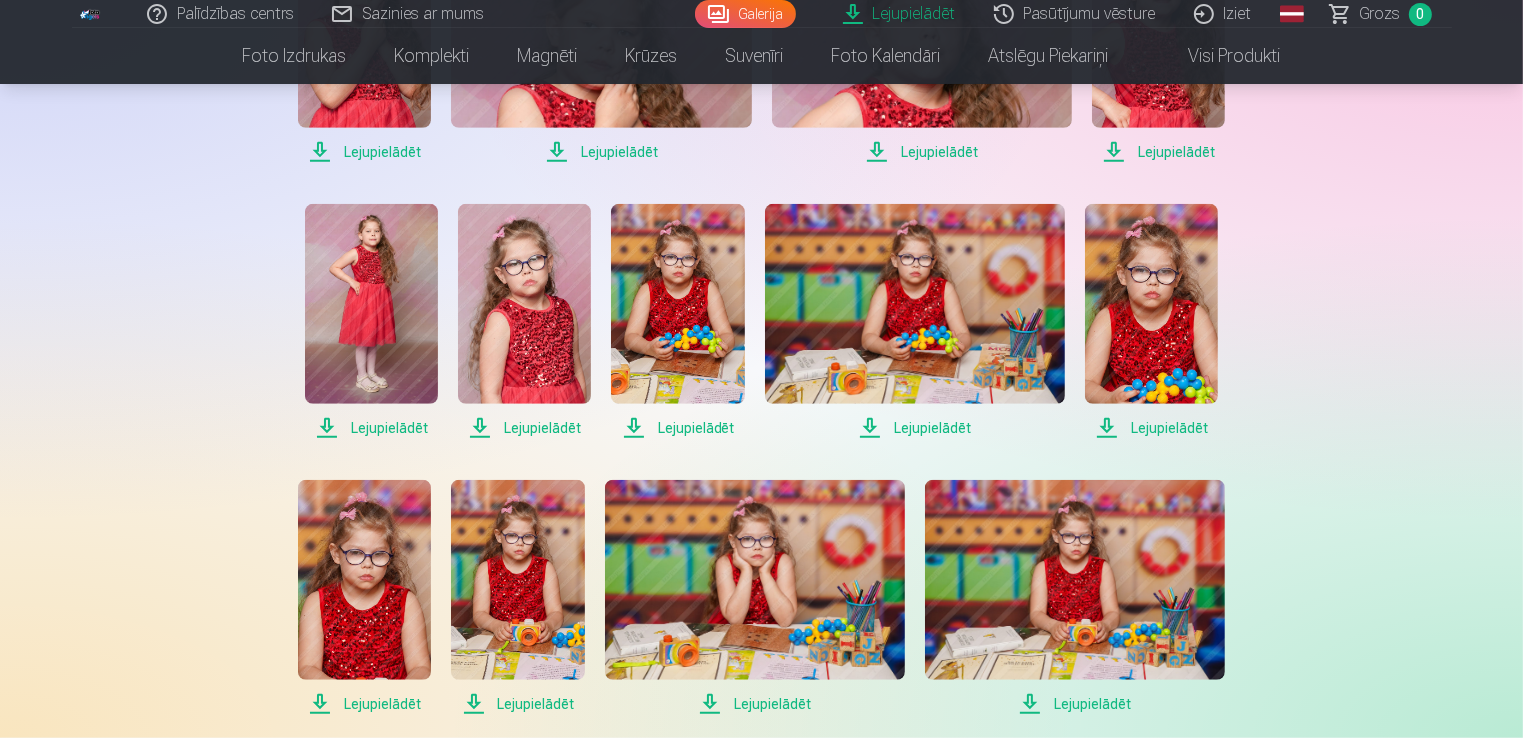 scroll, scrollTop: 1500, scrollLeft: 0, axis: vertical 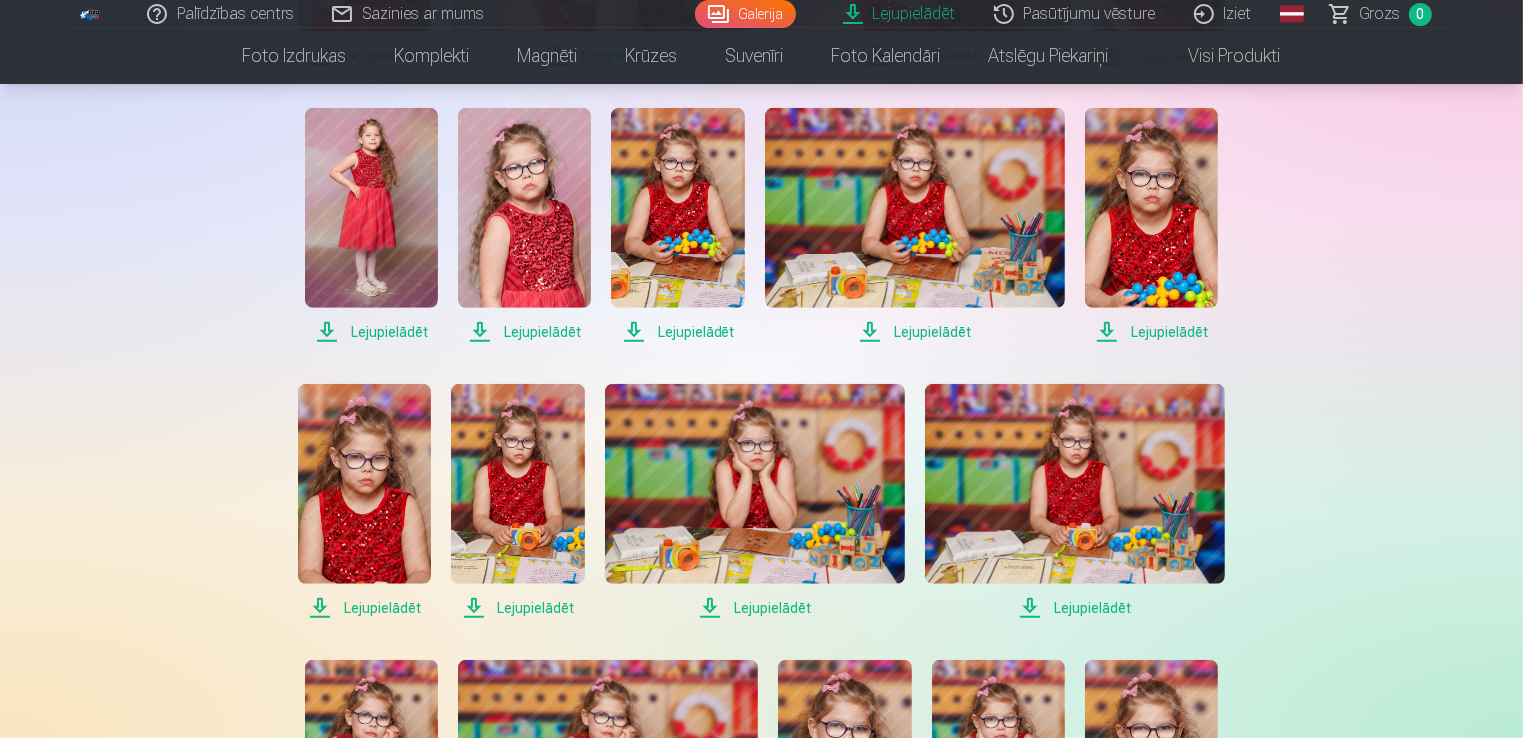 click on "Lejupielādēt" at bounding box center [1075, 608] 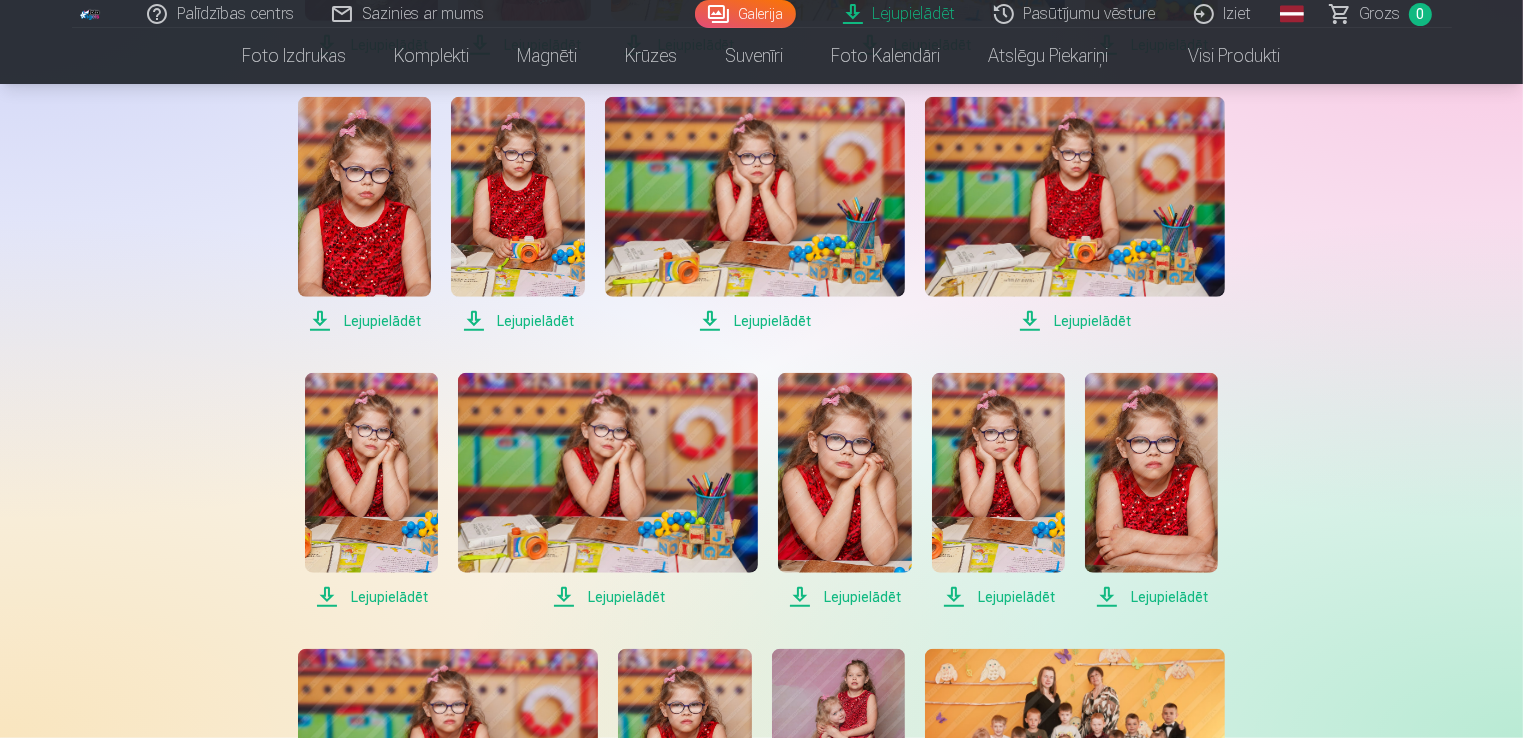 scroll, scrollTop: 1800, scrollLeft: 0, axis: vertical 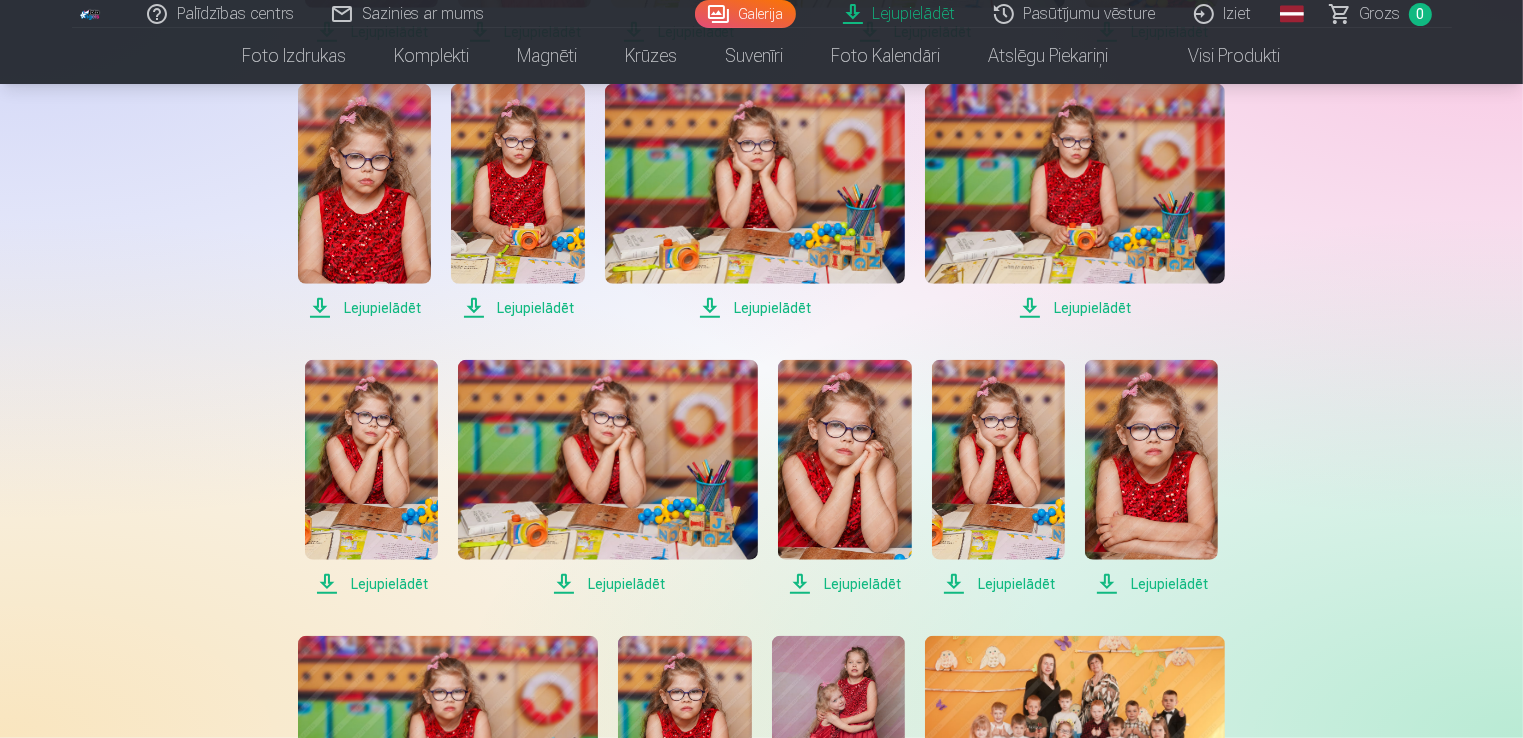 click on "Palīdzības centrs Sazinies ar mums Galerija Lejupielādēt Pasūtījumu vēsture Iziet Global Latvian (lv) Lithuanian (lt) Russian (ru) English (en) Grozs 0 Foto izdrukas Augstas kvalitātes fotoattēlu izdrukas 210 gsm papīrs, piesātināta krāsa un detalizācija Sākot no  3,60 € Augstas kvalitātes grupu fotoattēlu izdrukas Spilgtas krāsas uz Fuji Film Crystal fotopapīra Sākot no  4,30 € Foto kolāža no divām fotogrāfijām Divi neaizmirstami mirkļi vienā skaistā bildē Sākot no  4,10 € Foto izdrukas dokumentiem Universālas foto izdrukas dokumentiem (6 fotogrāfijas) Sākot no  4,40 € Augstas izšķirtspējas digitālais fotoattēls JPG formātā Iemūžiniet savas atmiņas ērtā digitālā veidā Sākot no  6,00 € See all products Komplekti Pilns Atmiņu Komplekts – Drukātas (15×23cm, 40% ATLAIDE) un 🎁 Digitālas Fotogrāfijas   Klasiskais komplekts Sākot no  19,20 € Populārs komplekts Sākot no  24,00 € Premium komplekts + 🎁  Sākot no  31,90 € Krūzes" at bounding box center (761, 273) 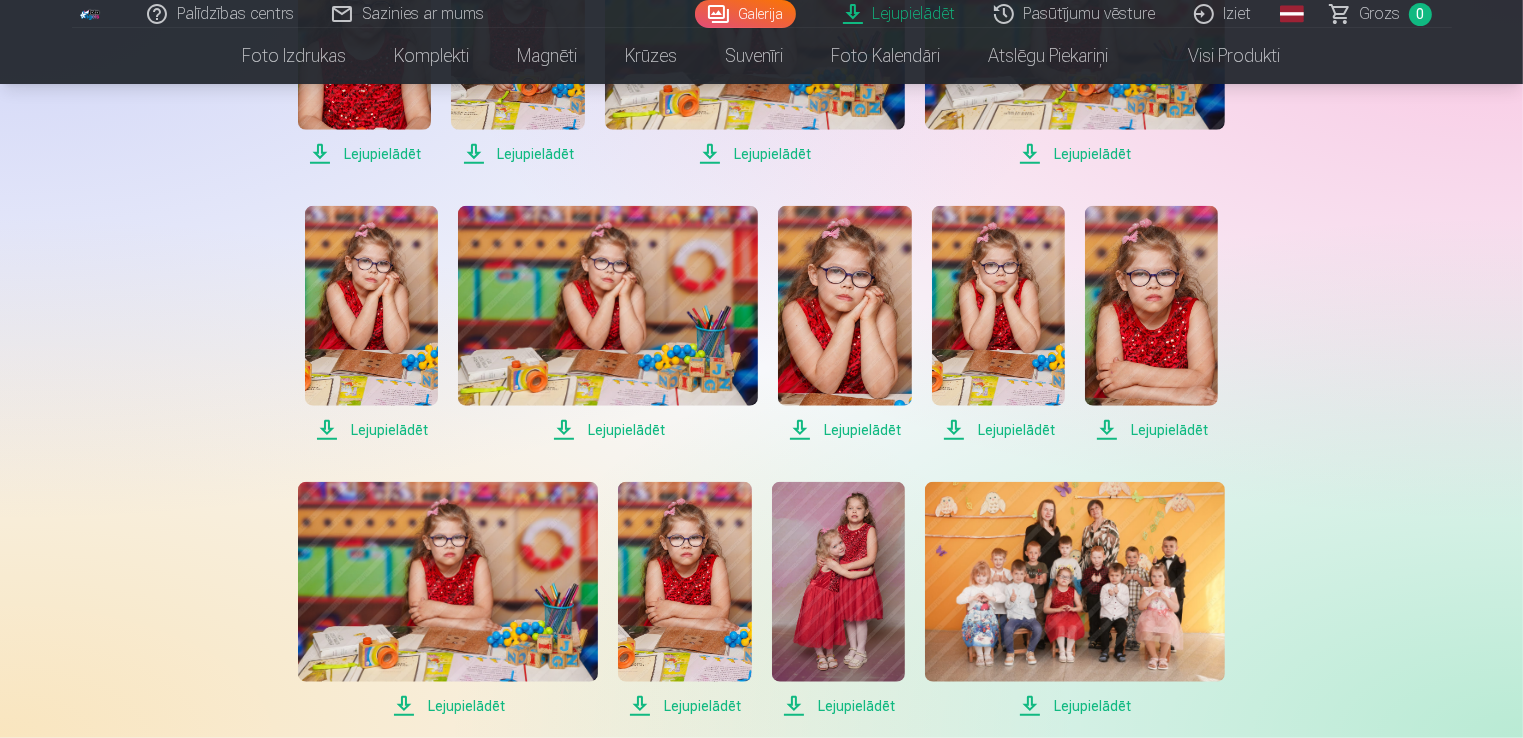 scroll, scrollTop: 2000, scrollLeft: 0, axis: vertical 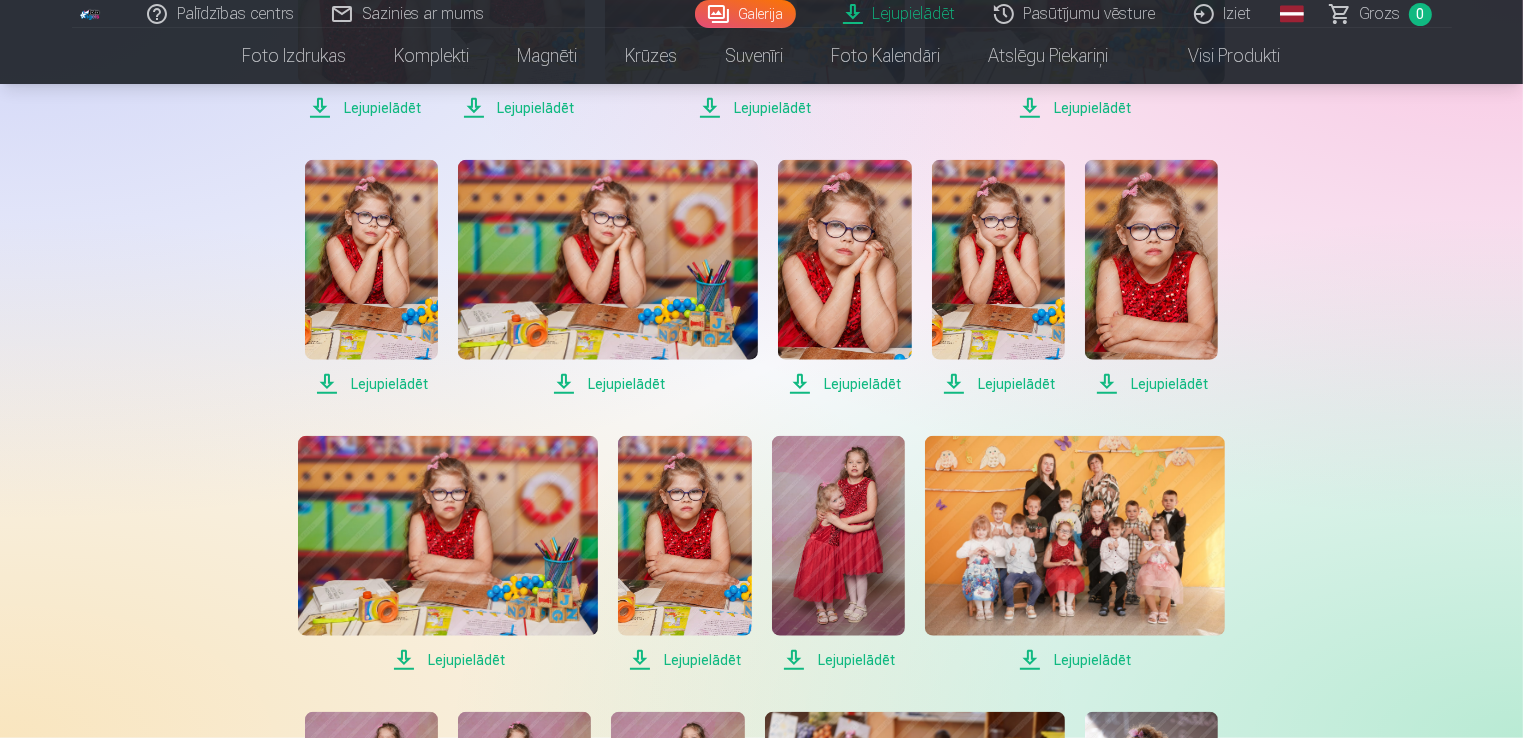 click on "Lejupielādēt" at bounding box center (1075, 660) 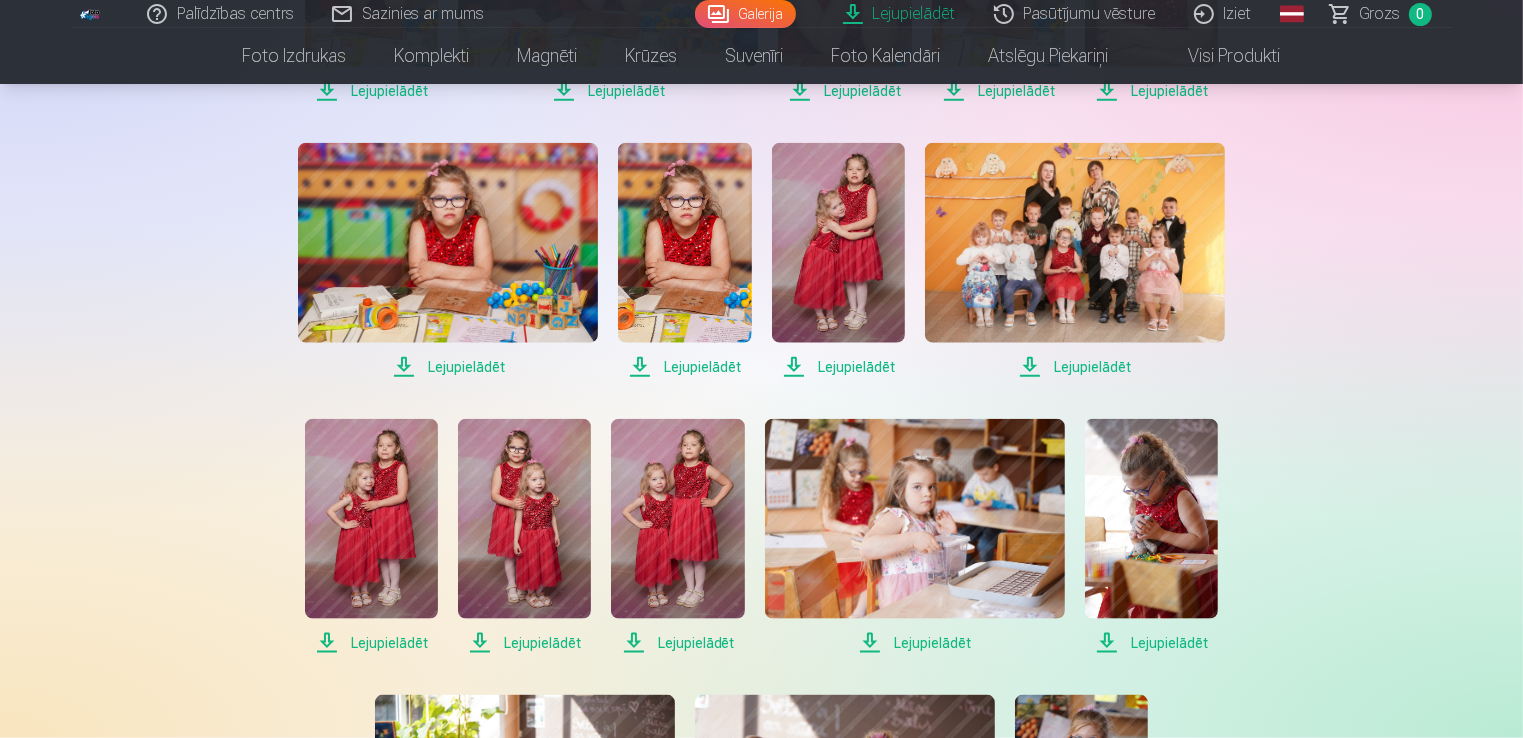 scroll, scrollTop: 2300, scrollLeft: 0, axis: vertical 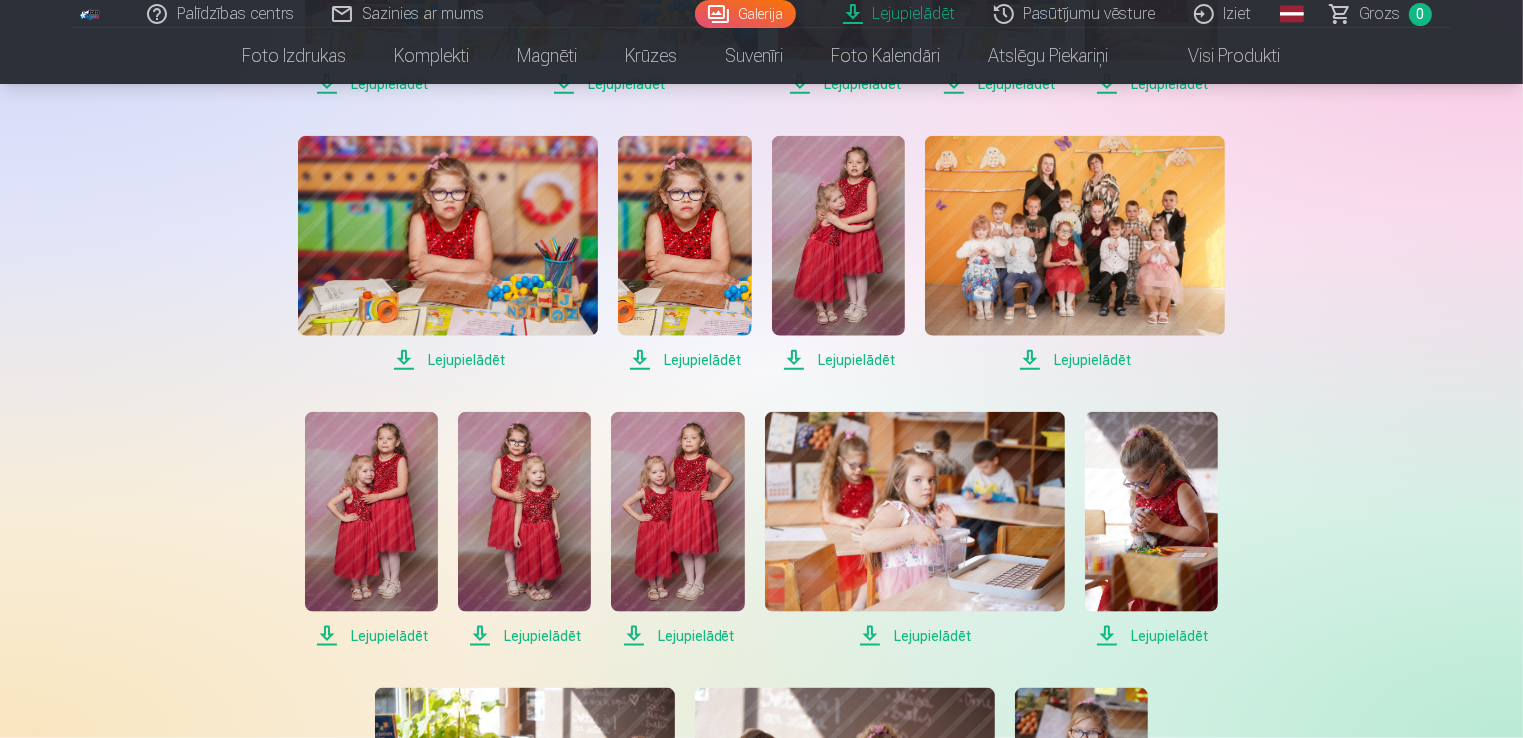 click on "Lejupielādēt" at bounding box center [1151, 636] 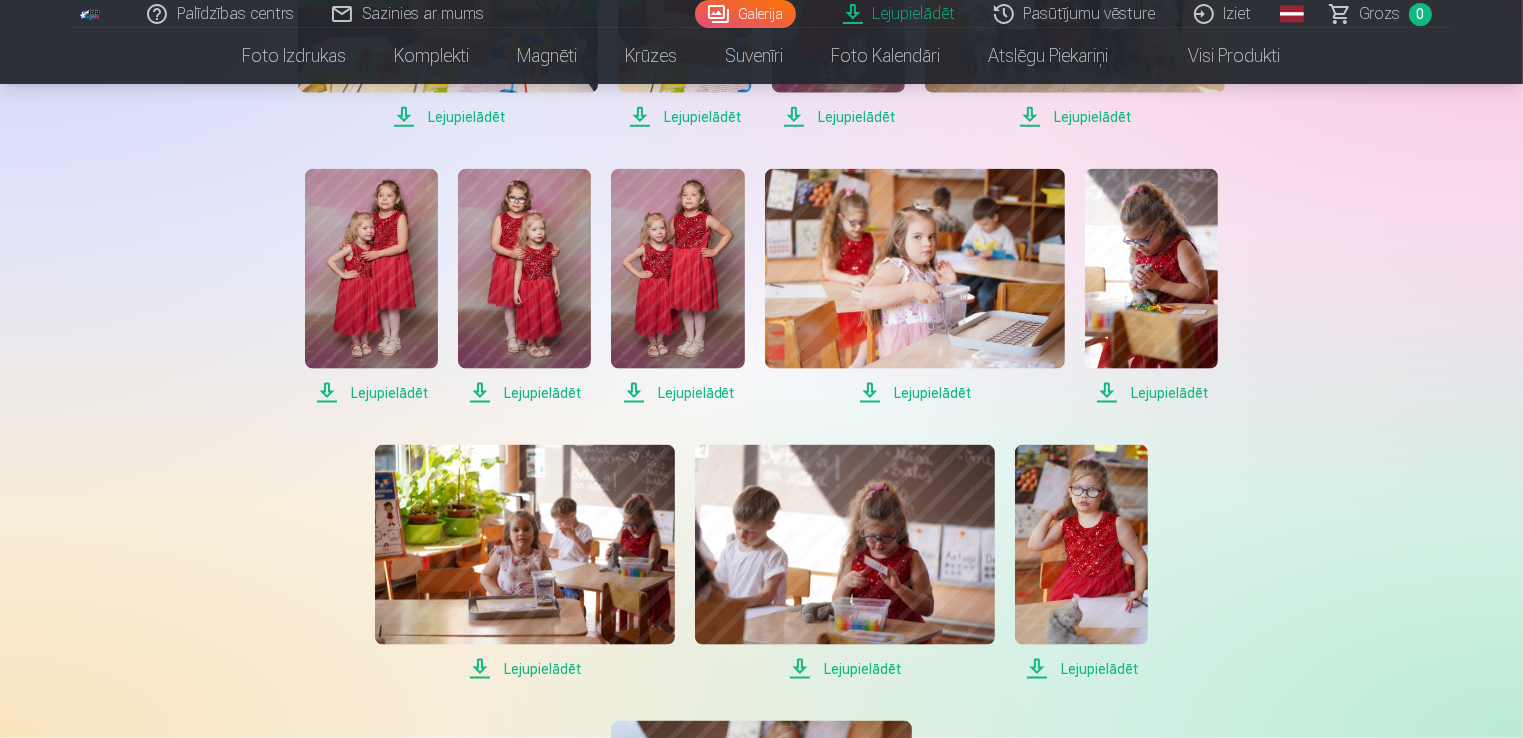 scroll, scrollTop: 2600, scrollLeft: 0, axis: vertical 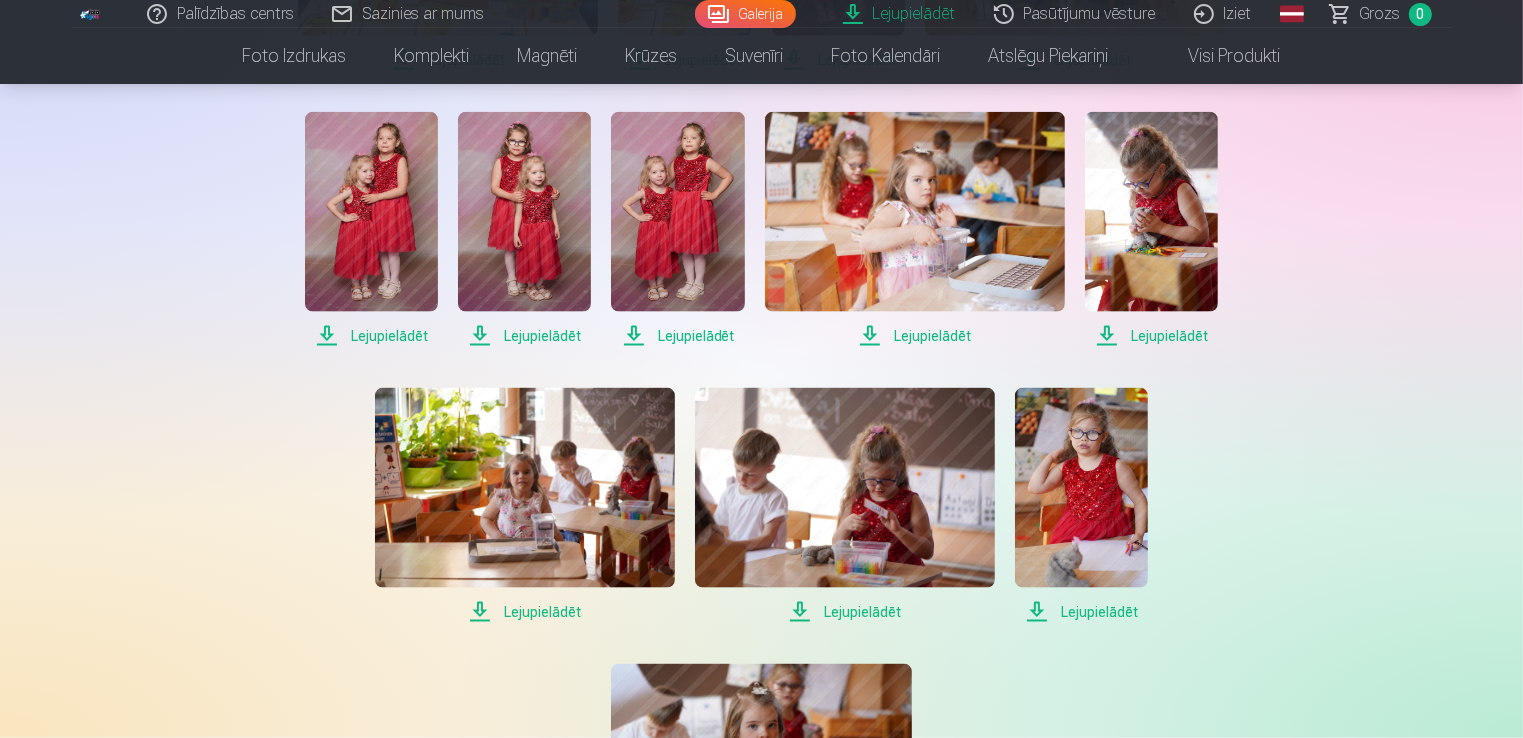 click on "Lejupielādēt" at bounding box center (1081, 612) 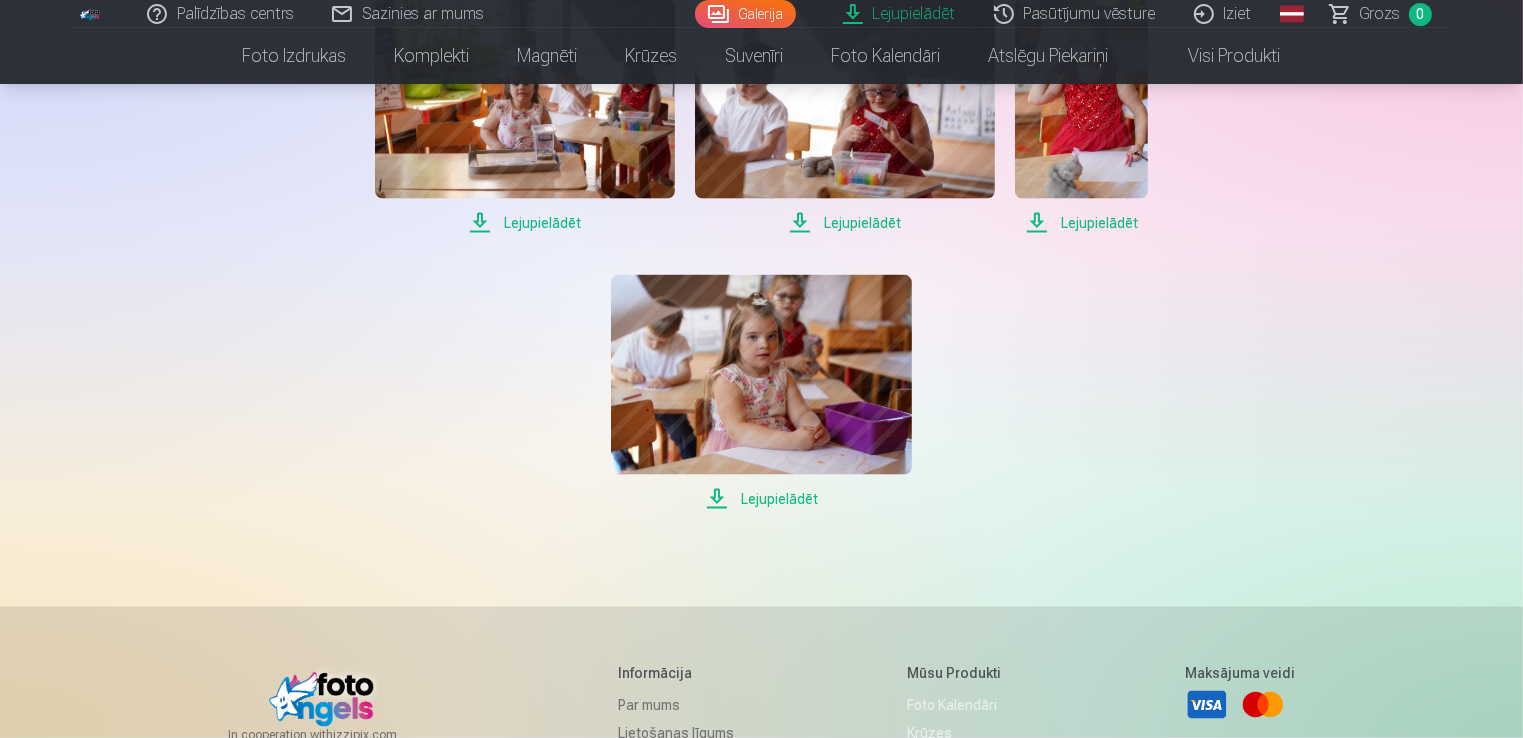 scroll, scrollTop: 3000, scrollLeft: 0, axis: vertical 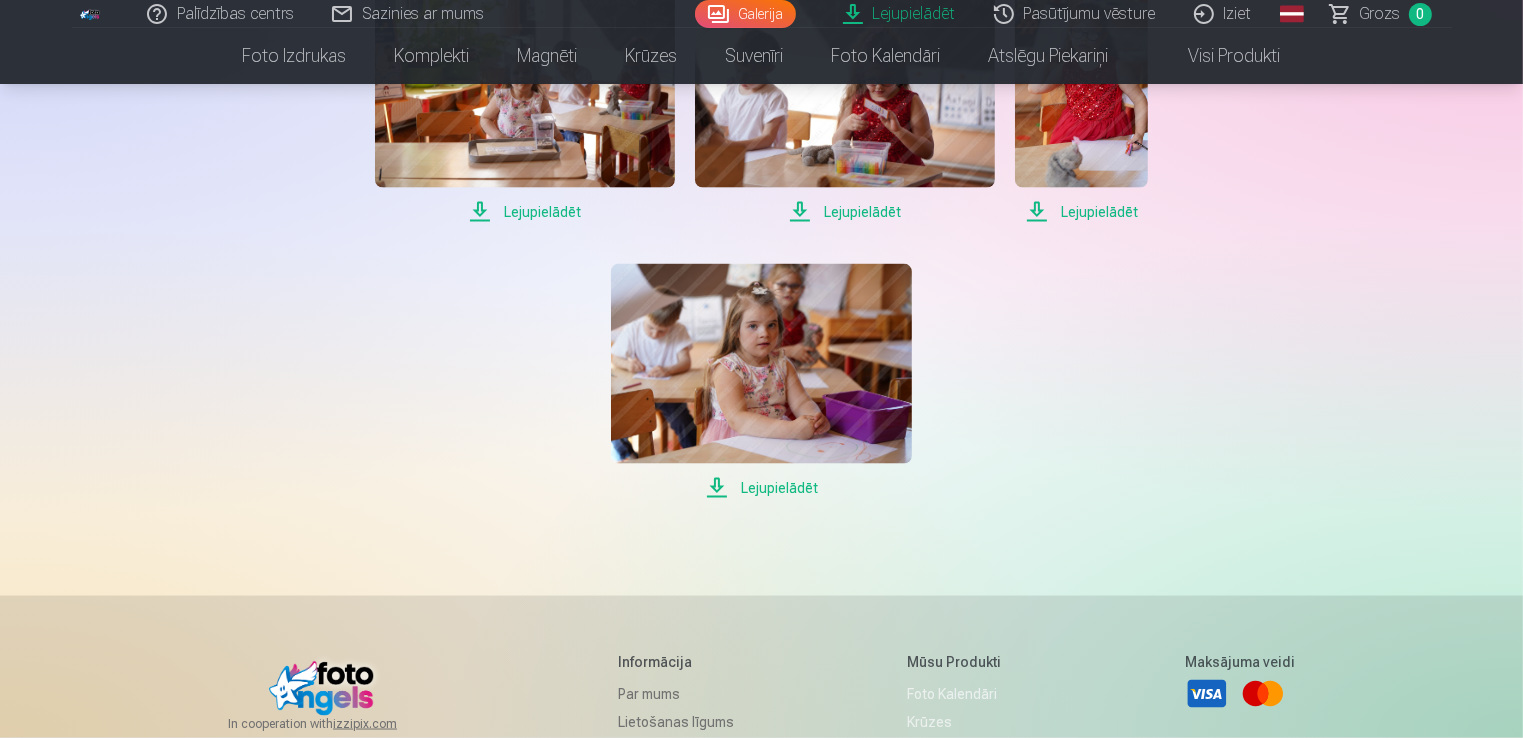 click on "Lejupielādēt" at bounding box center (761, 488) 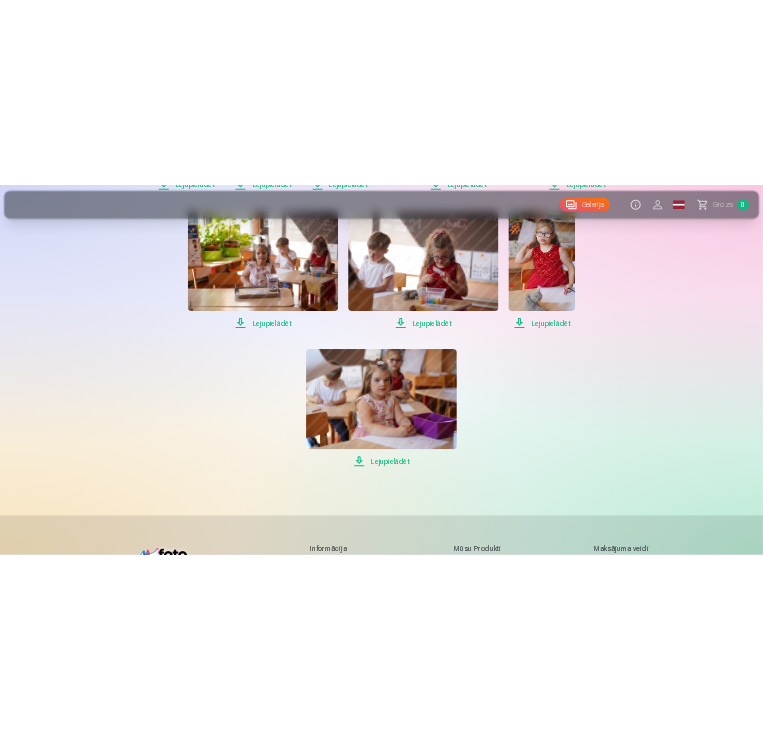 scroll, scrollTop: 3064, scrollLeft: 0, axis: vertical 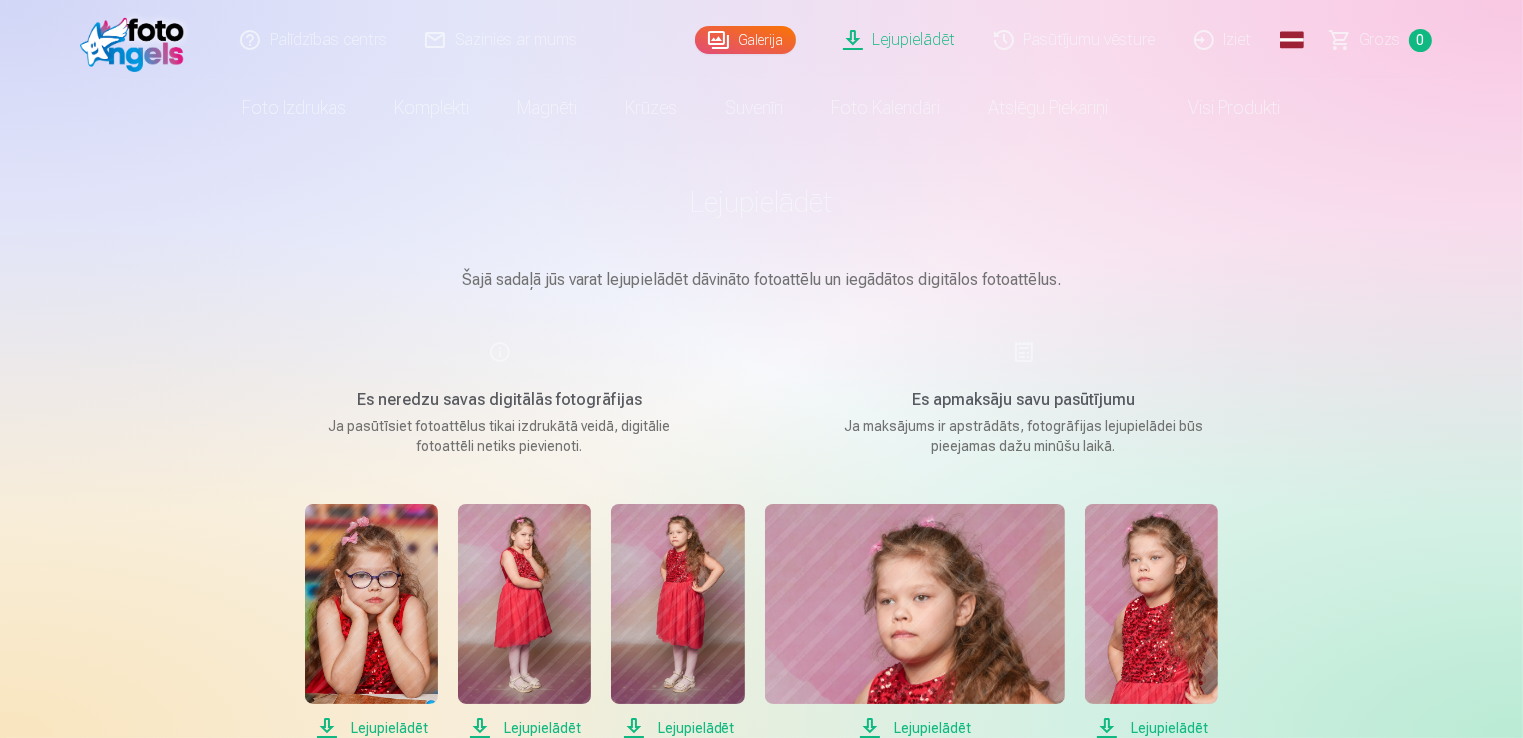 click on "Galerija" at bounding box center (745, 40) 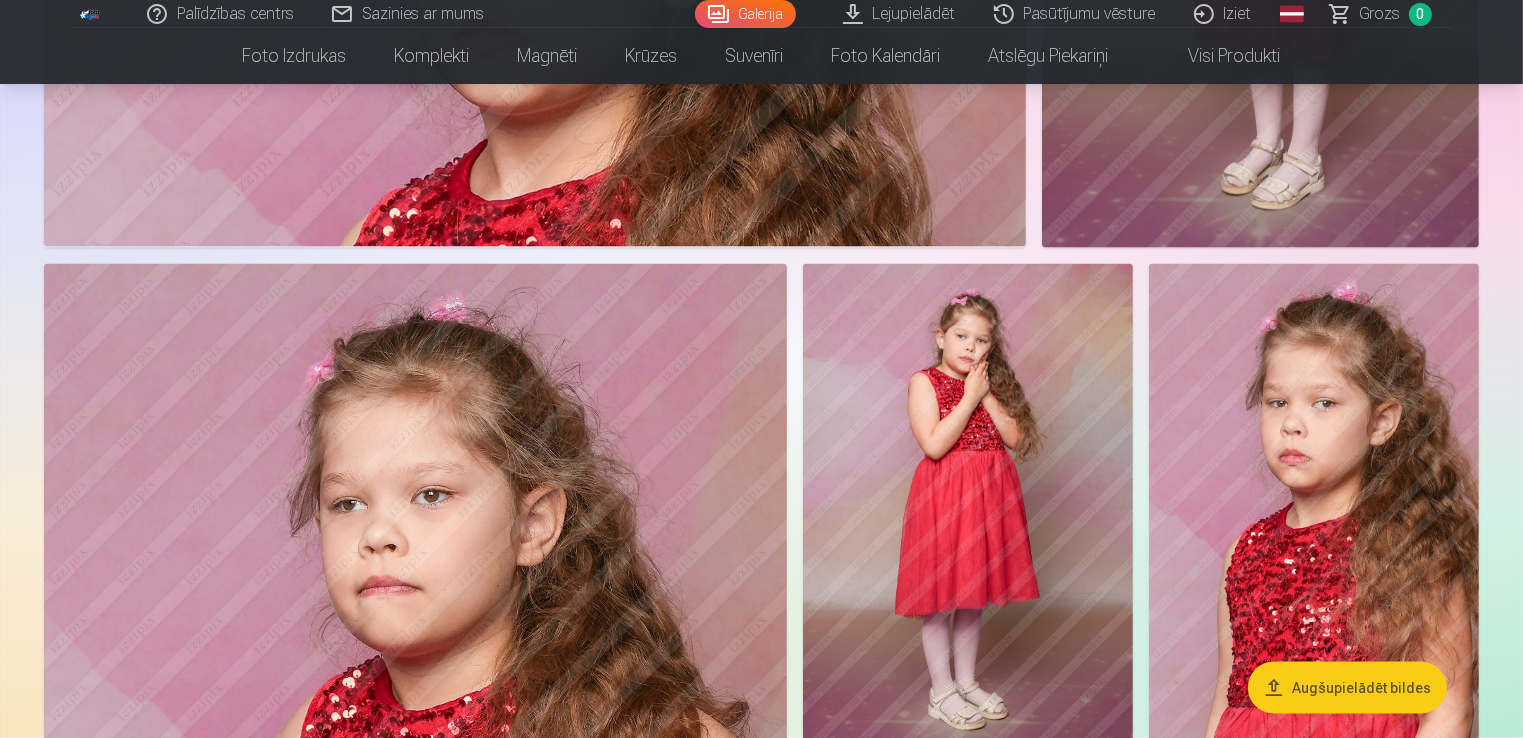 scroll, scrollTop: 2700, scrollLeft: 0, axis: vertical 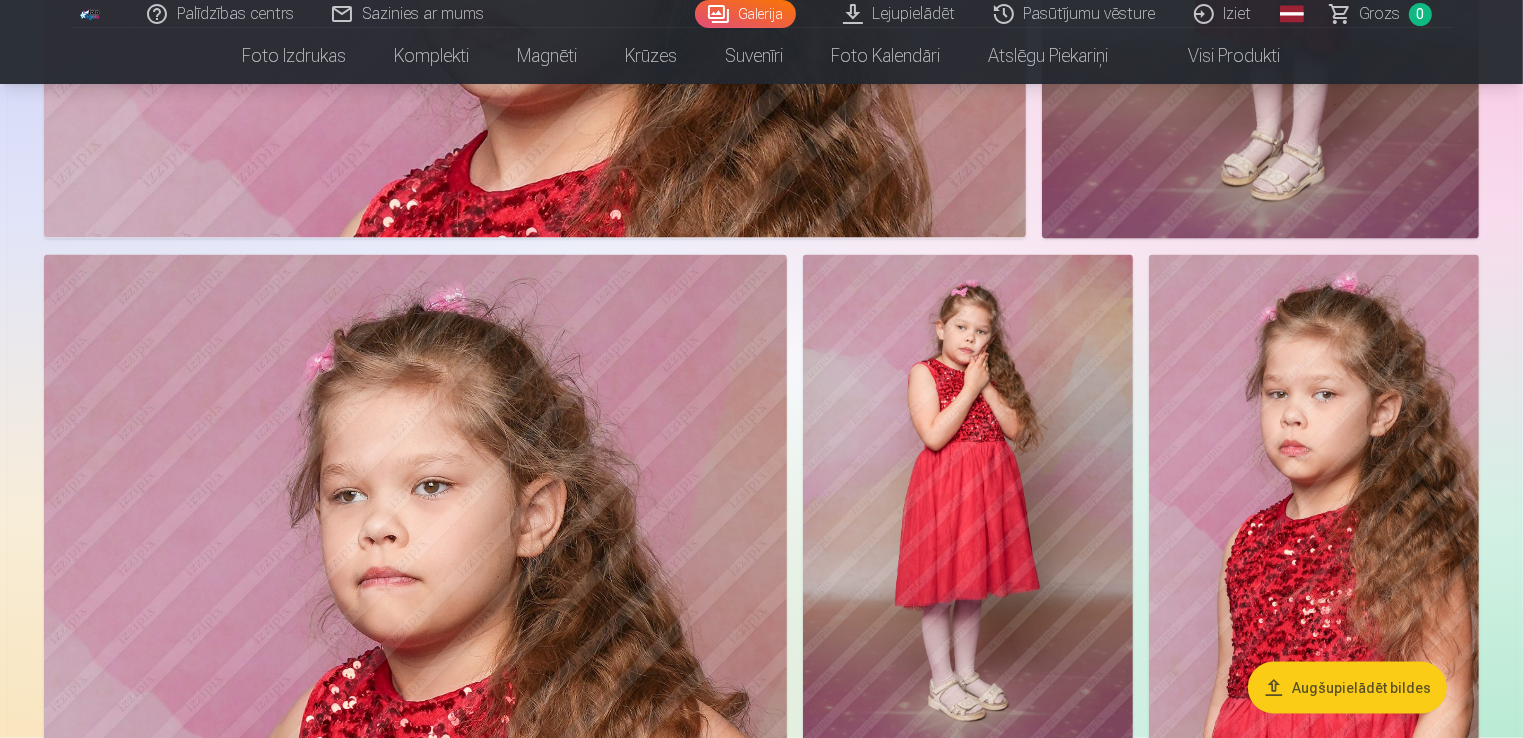 click on "Augšupielādēt bildes" at bounding box center (1347, 688) 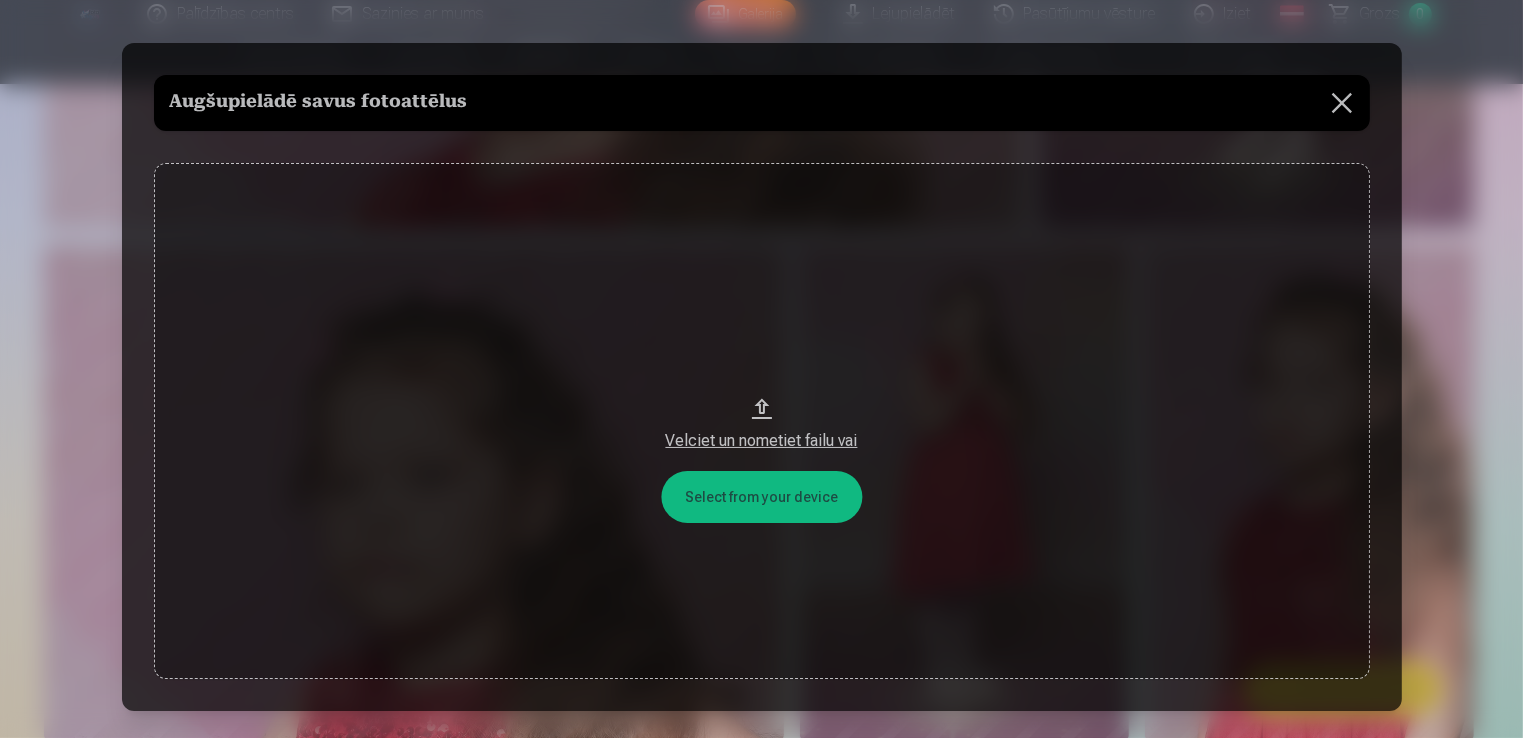 scroll, scrollTop: 2707, scrollLeft: 0, axis: vertical 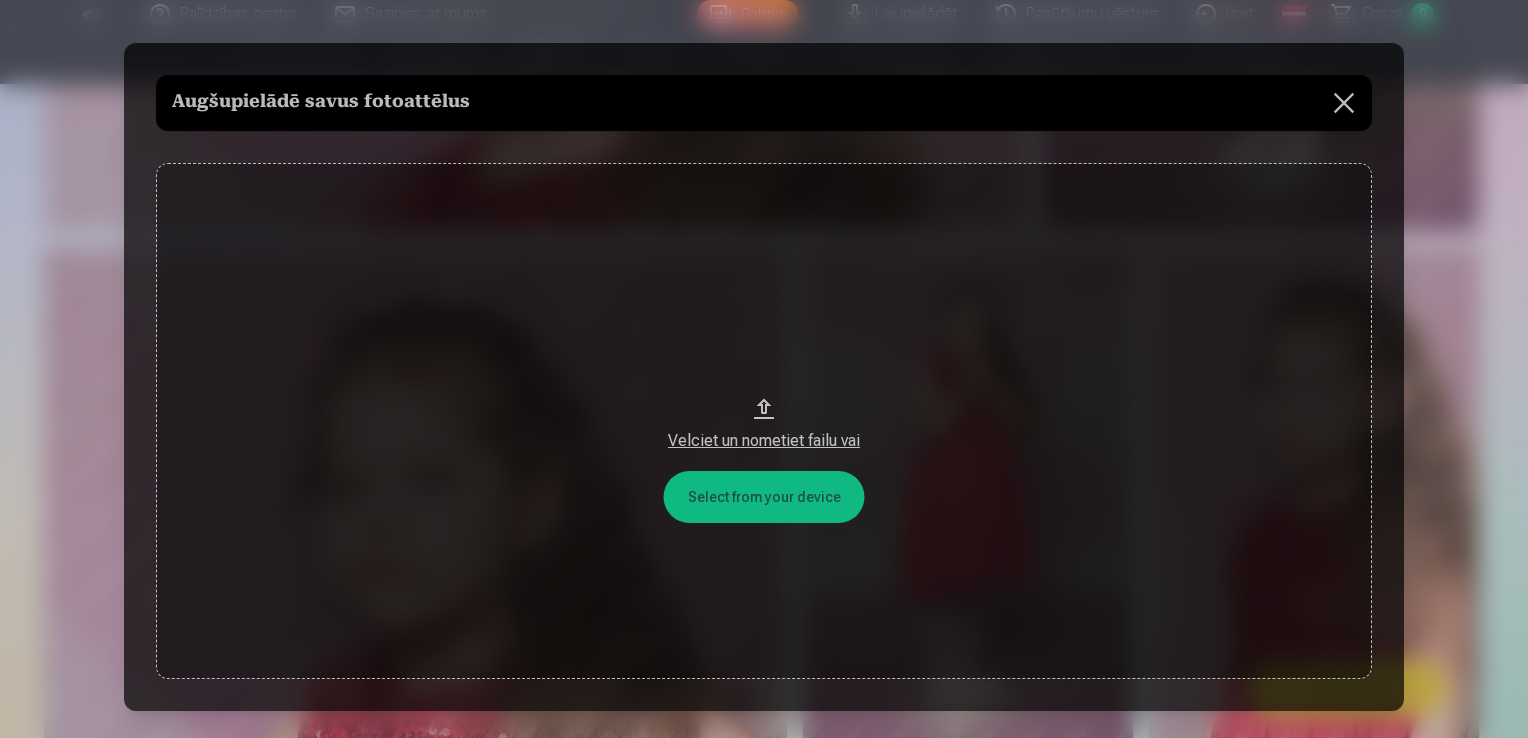 click at bounding box center [1344, 103] 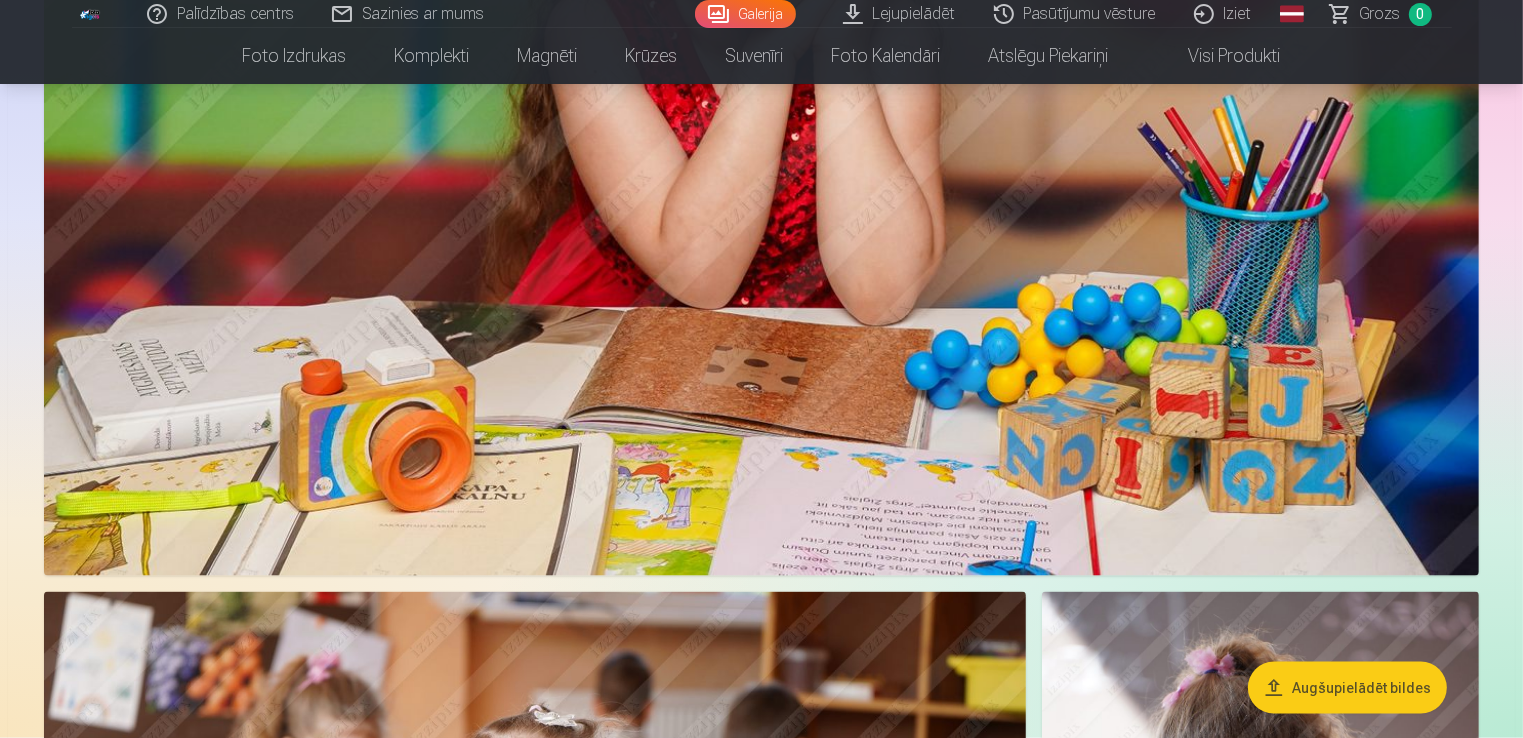 scroll, scrollTop: 9607, scrollLeft: 0, axis: vertical 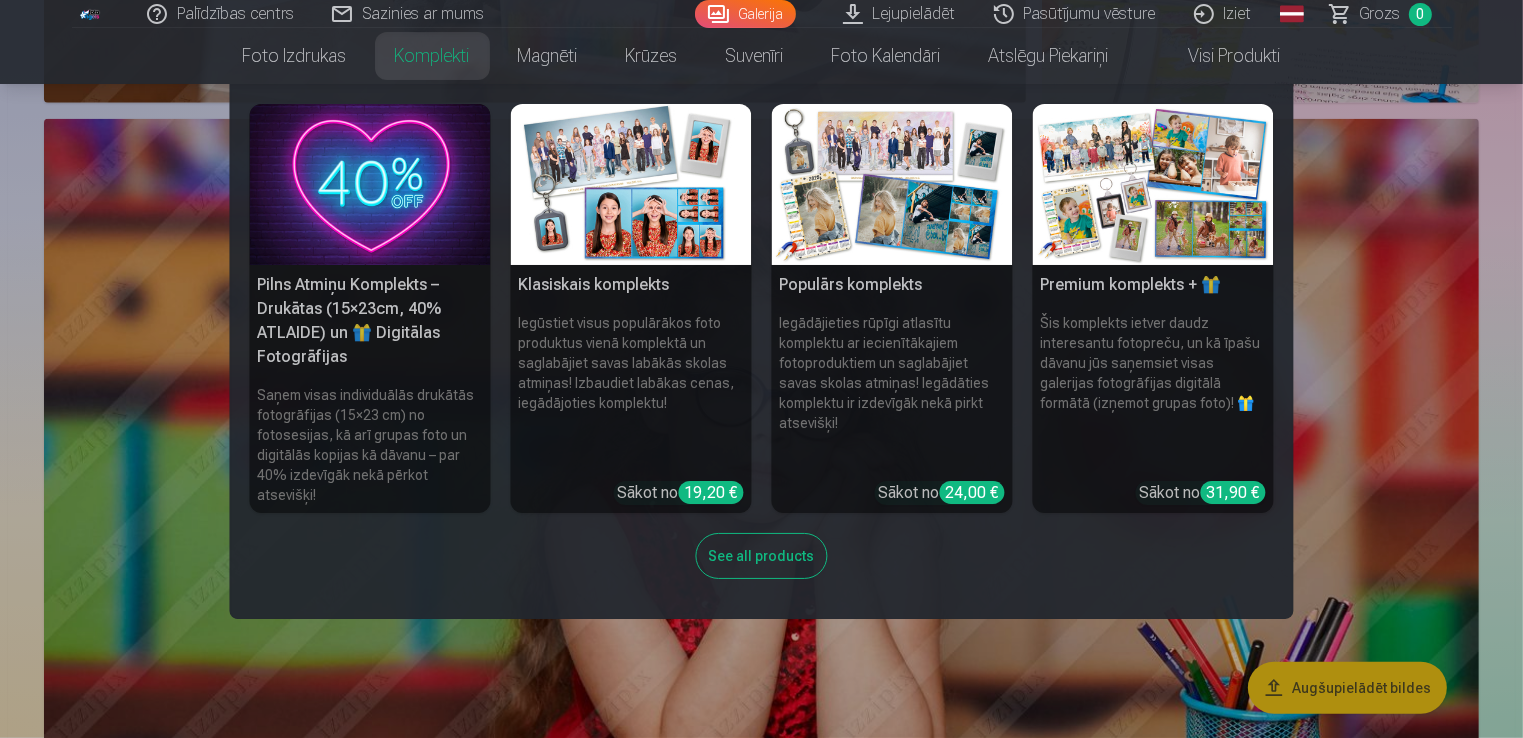 click at bounding box center [370, 184] 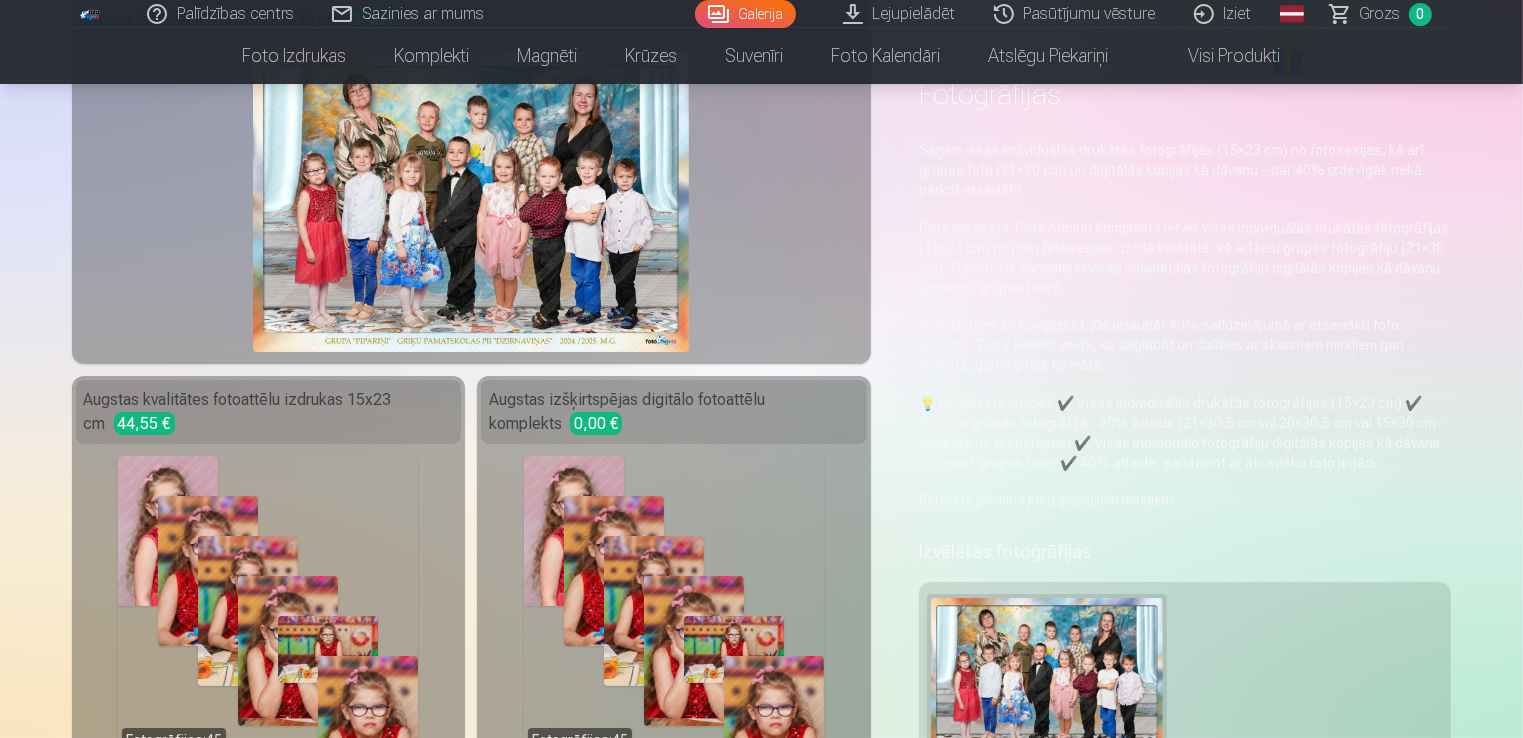 scroll, scrollTop: 300, scrollLeft: 0, axis: vertical 